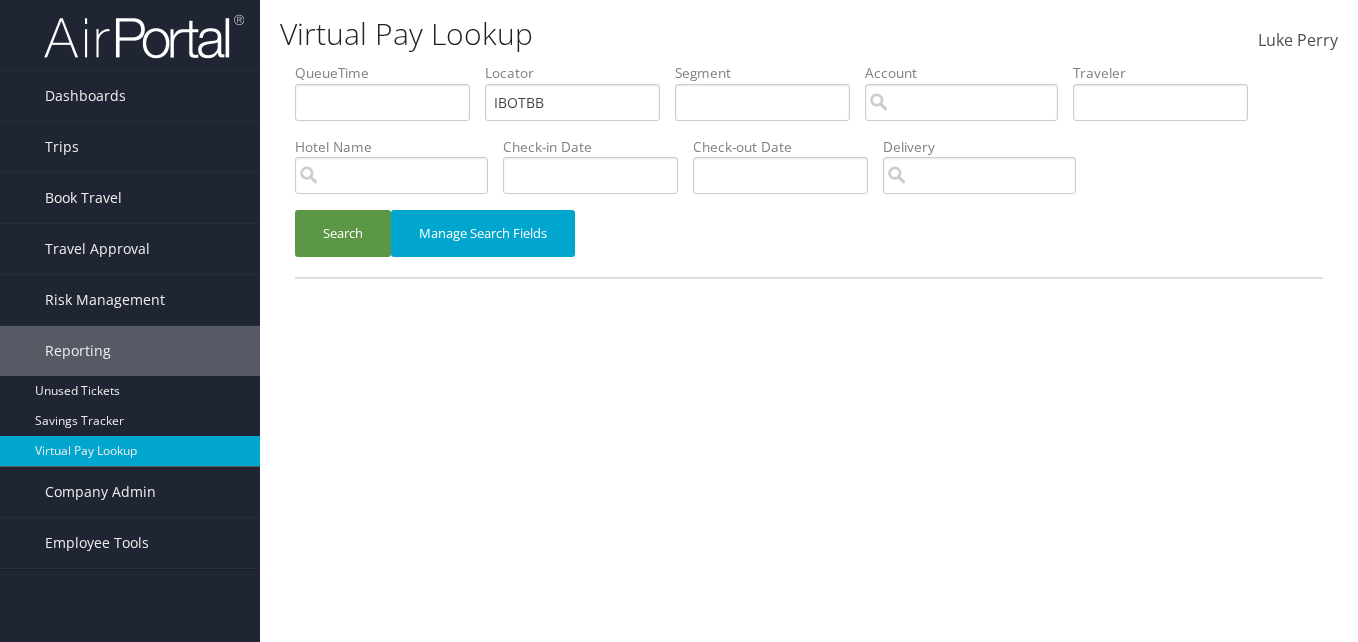 scroll, scrollTop: 0, scrollLeft: 0, axis: both 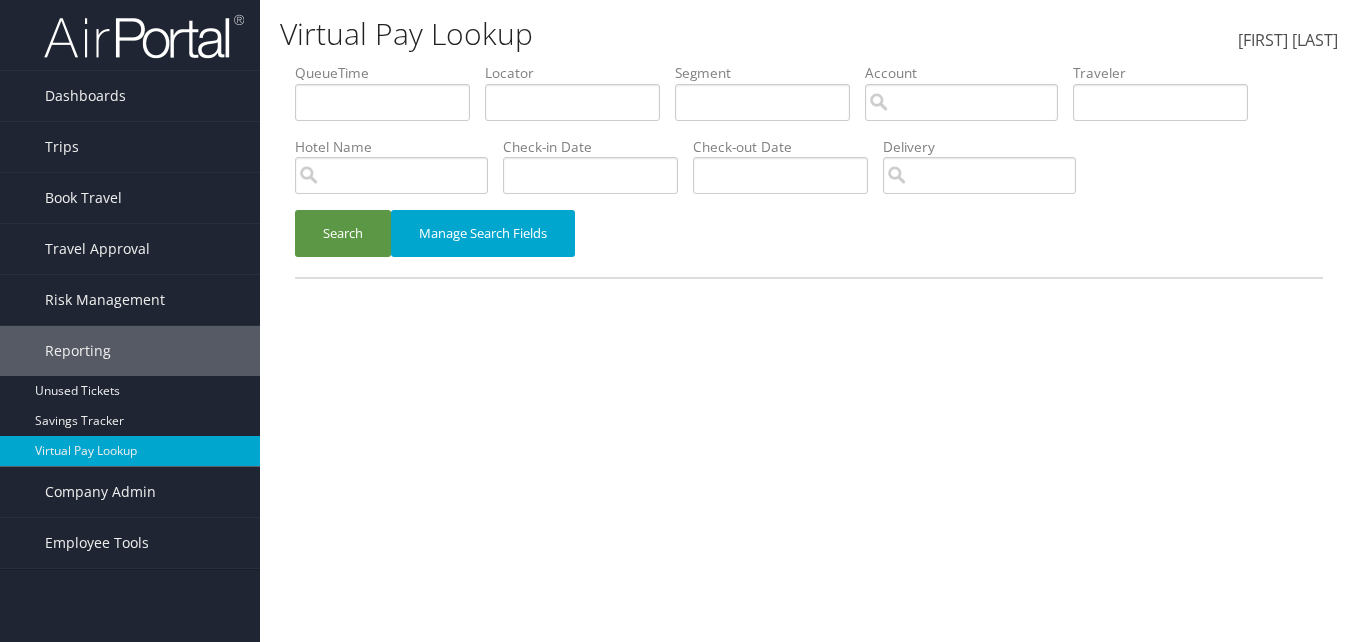 drag, startPoint x: 300, startPoint y: 9, endPoint x: 401, endPoint y: 77, distance: 121.75796 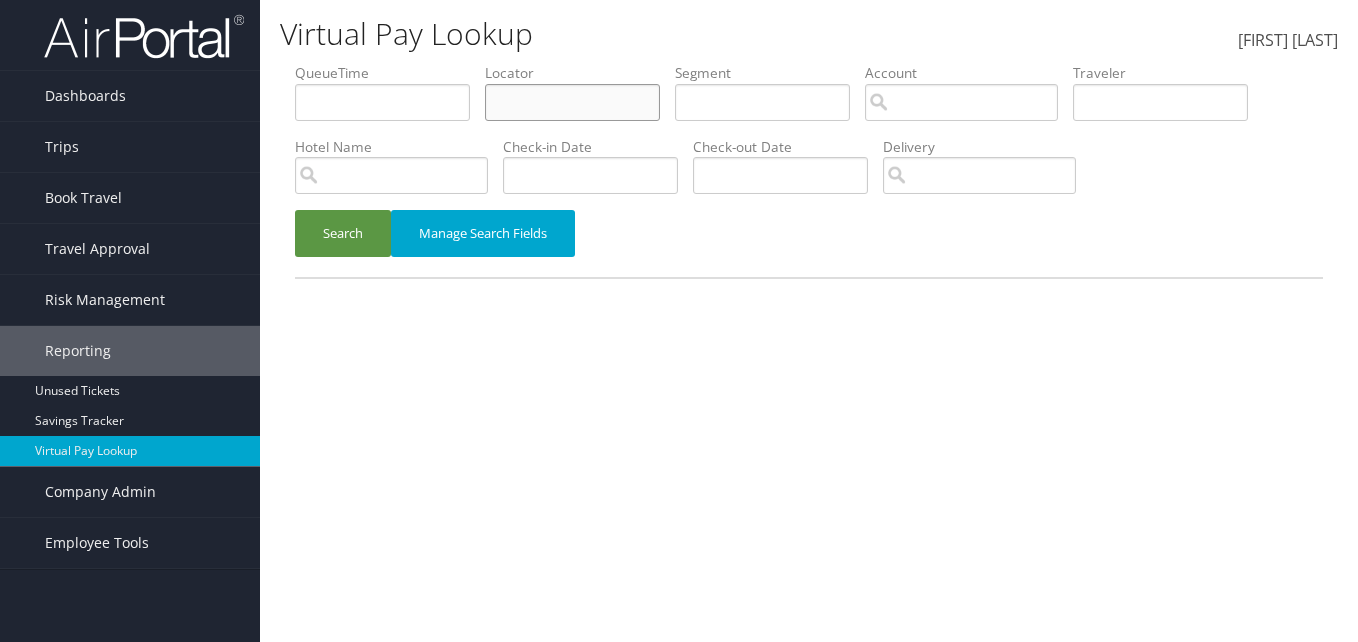 click at bounding box center [382, 102] 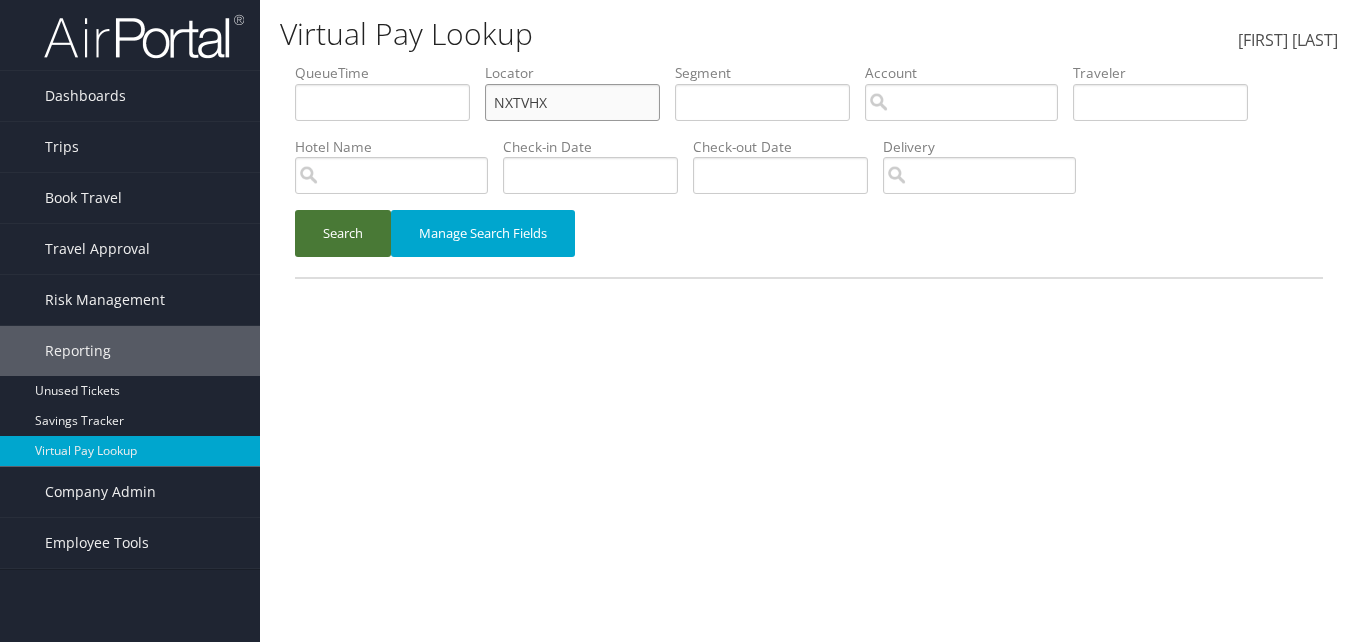type on "NXTVHX" 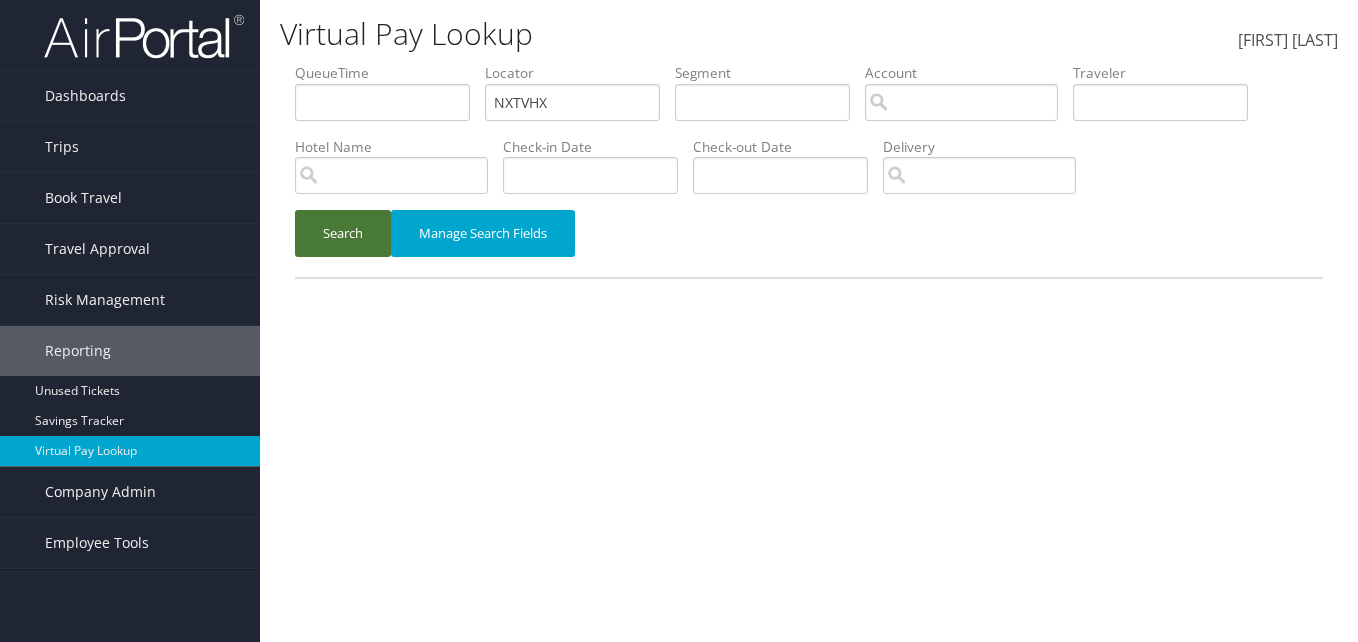 click on "Search" at bounding box center (343, 233) 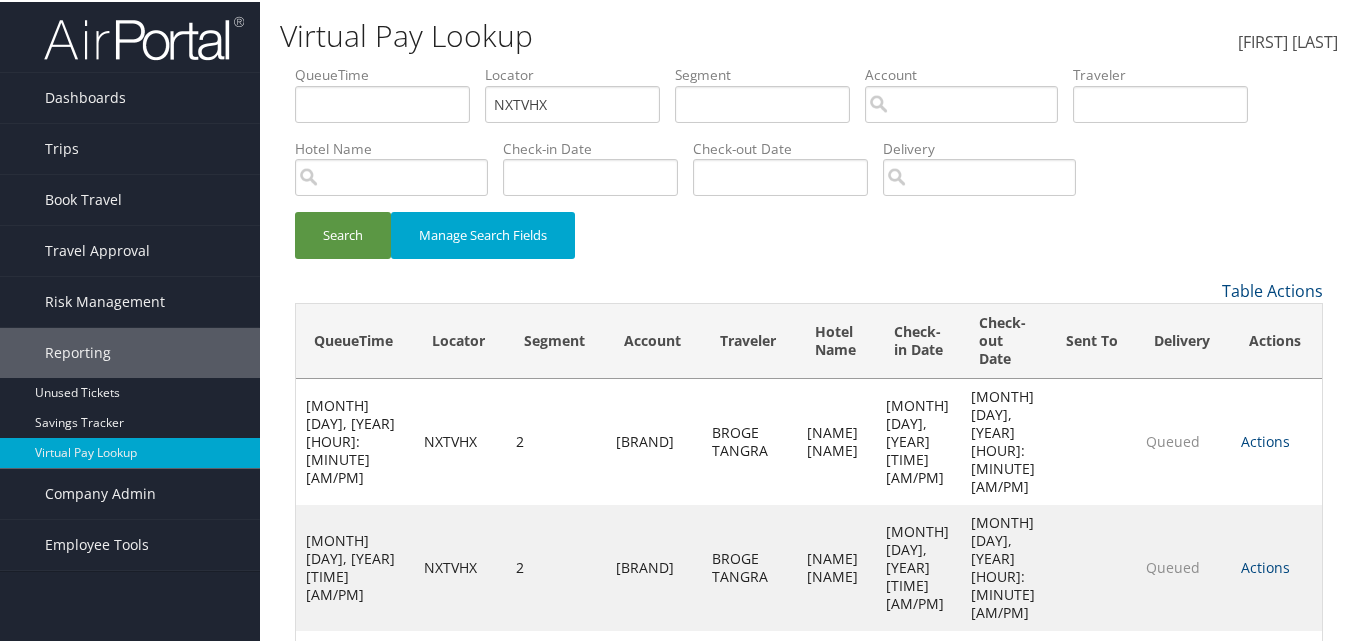 click on "Actions" at bounding box center (1265, 439) 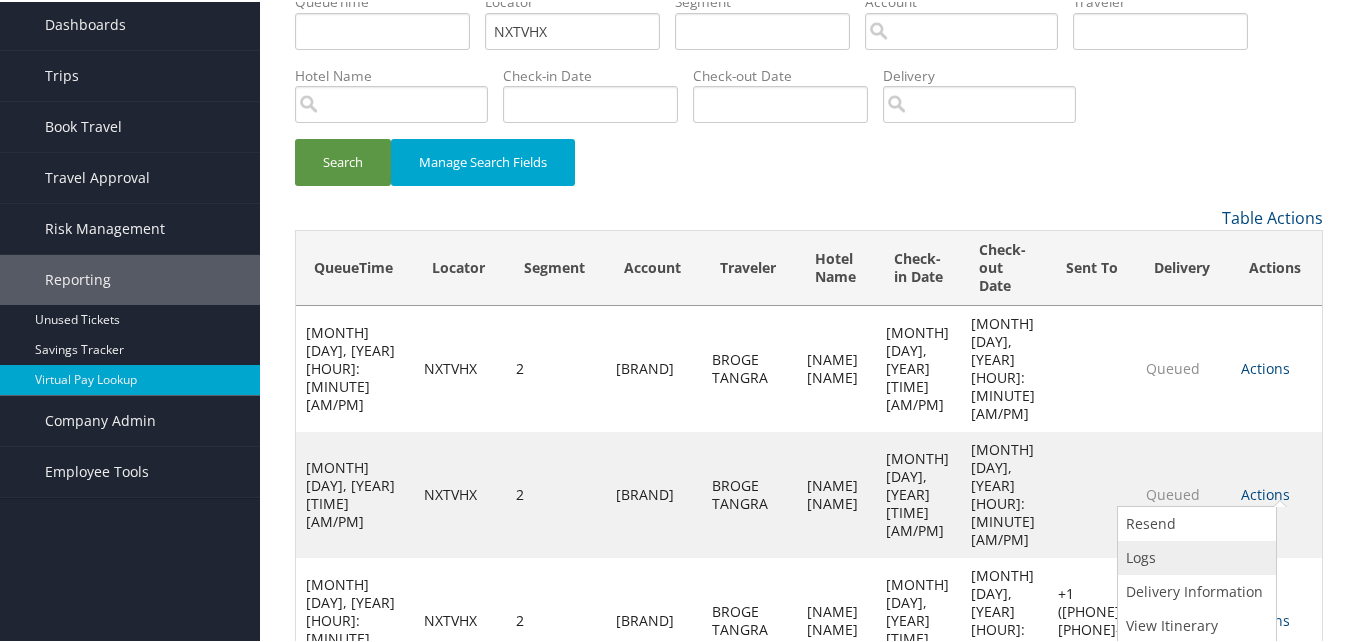 click on "Logs" at bounding box center [1194, 556] 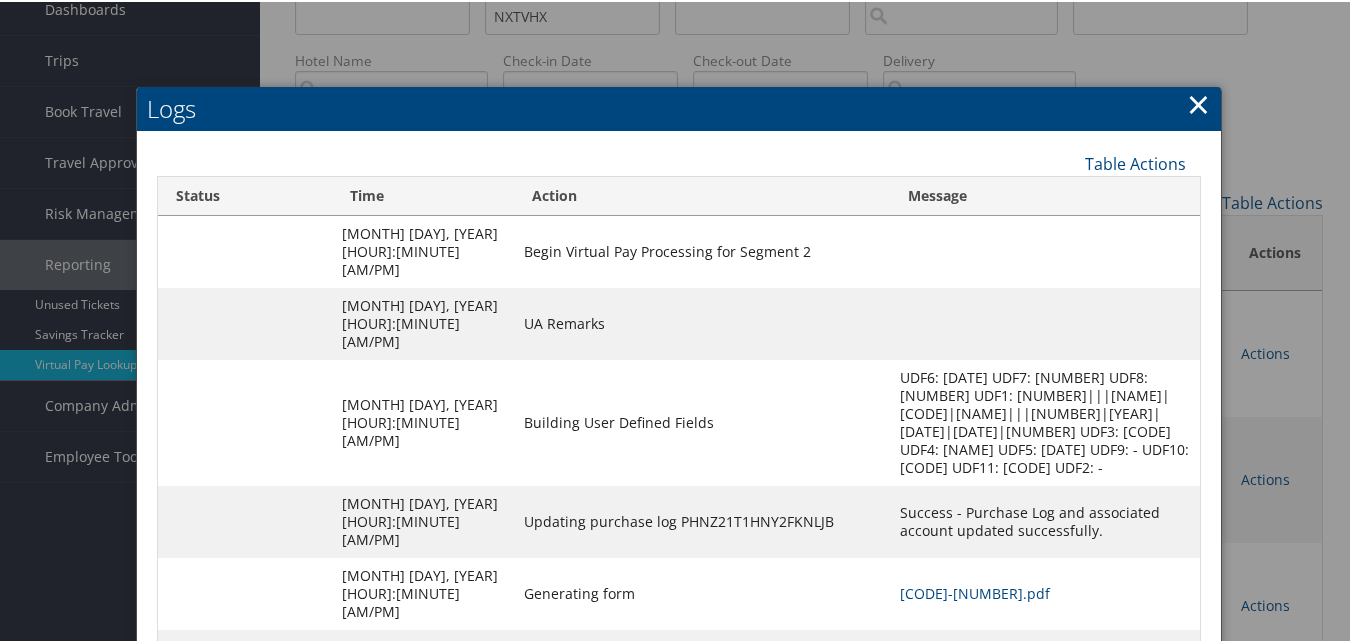 scroll, scrollTop: 166, scrollLeft: 0, axis: vertical 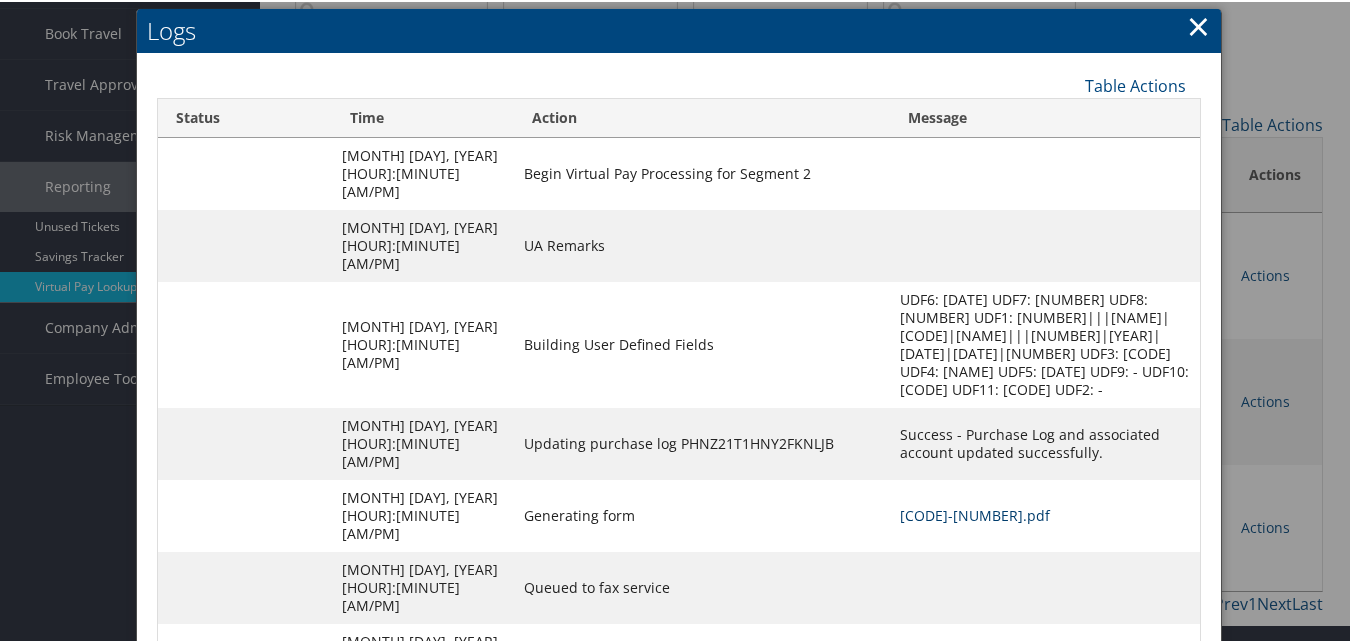 click on "NXTVHX-S2_1751429271939.pdf" at bounding box center [975, 513] 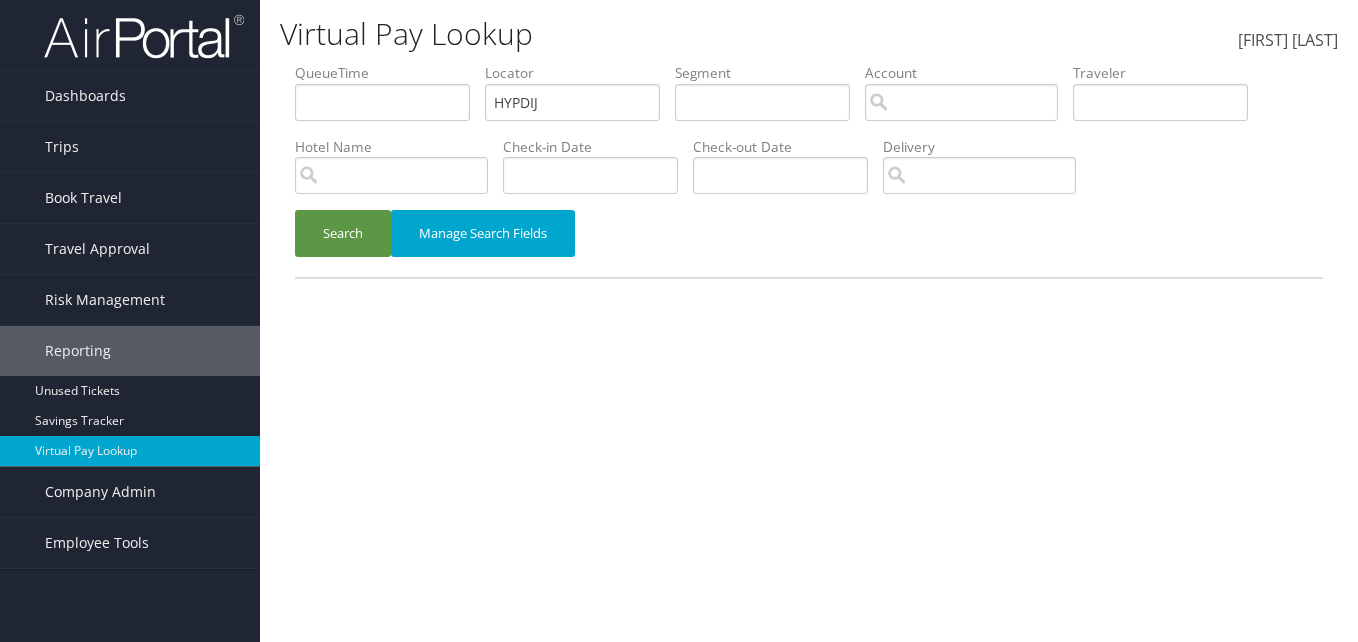 scroll, scrollTop: 0, scrollLeft: 0, axis: both 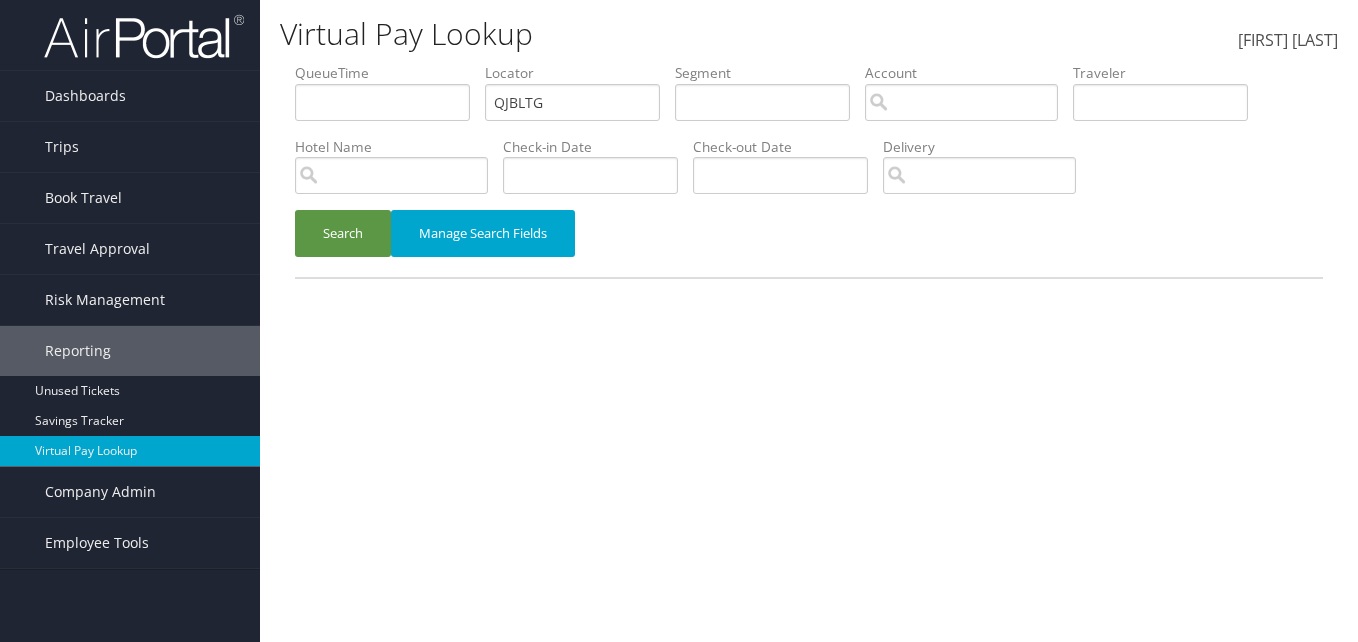 type on "QJBLTG" 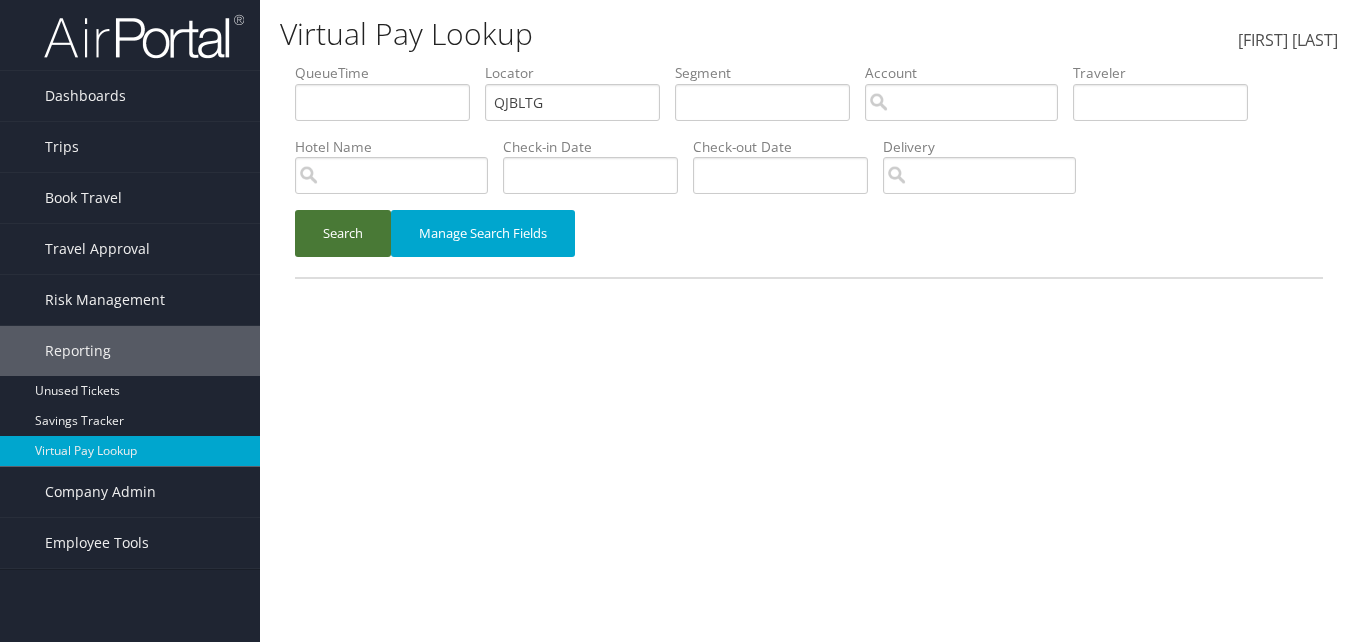 drag, startPoint x: 340, startPoint y: 260, endPoint x: 346, endPoint y: 248, distance: 13.416408 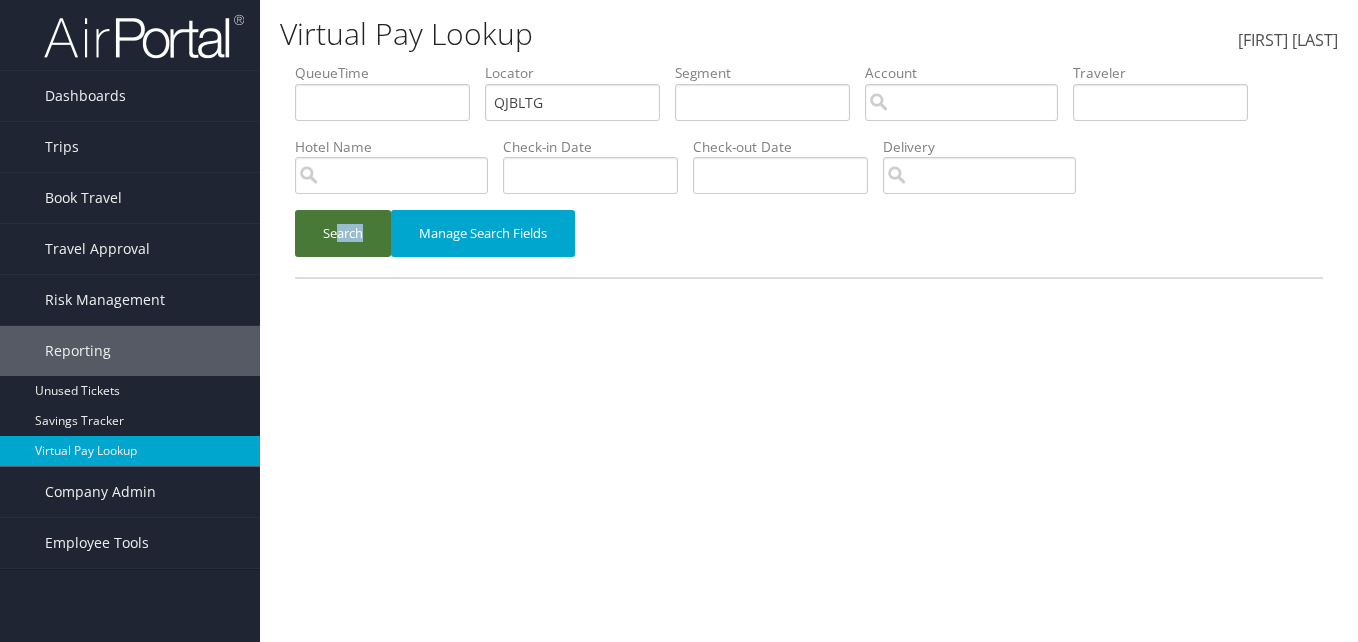 click on "Search" at bounding box center [343, 233] 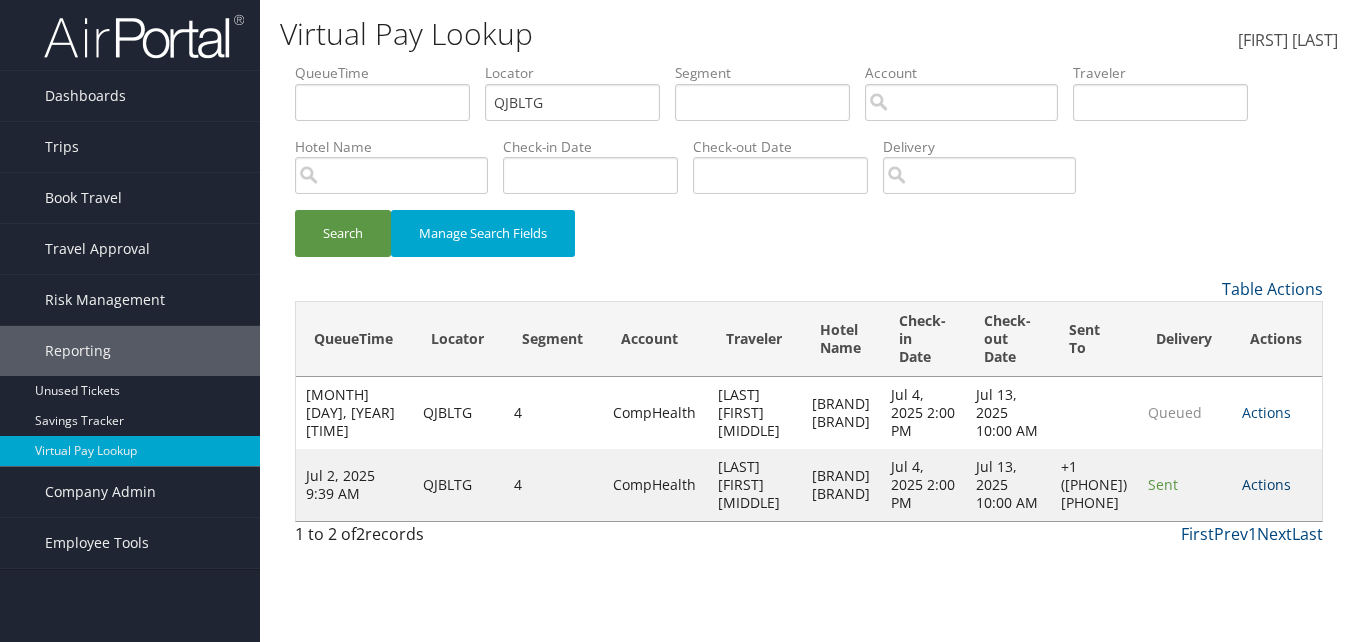 click on "Actions" at bounding box center (1266, 484) 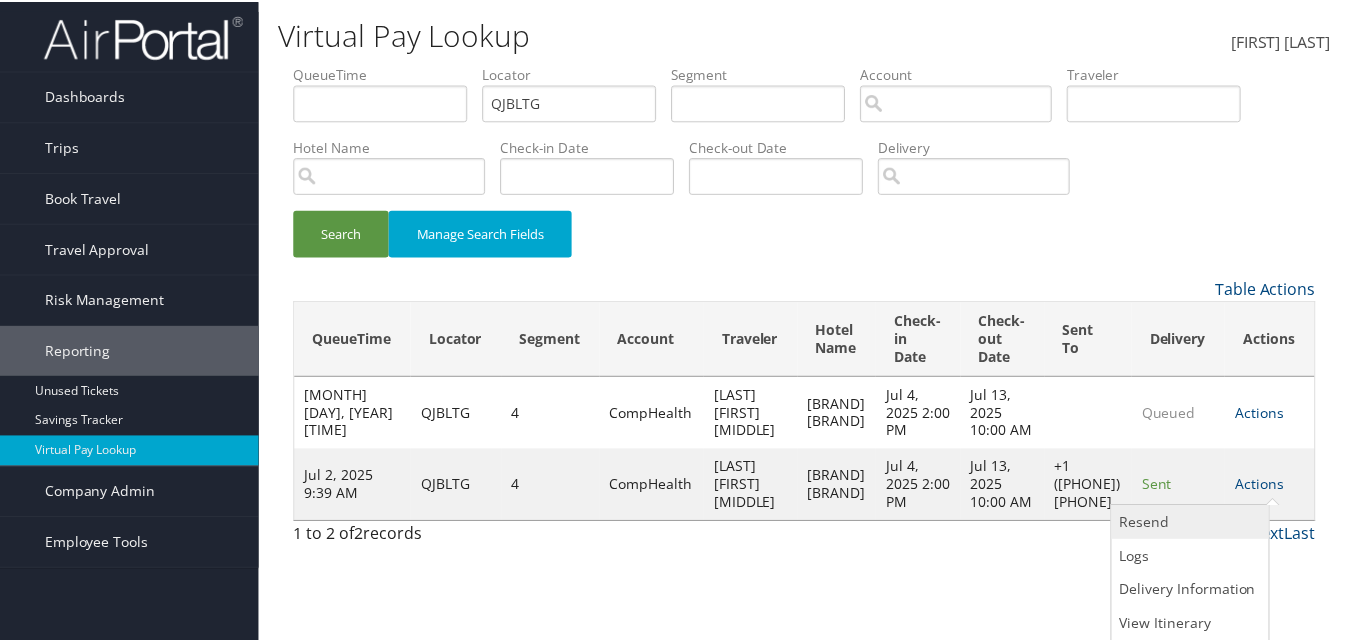 scroll, scrollTop: 1, scrollLeft: 0, axis: vertical 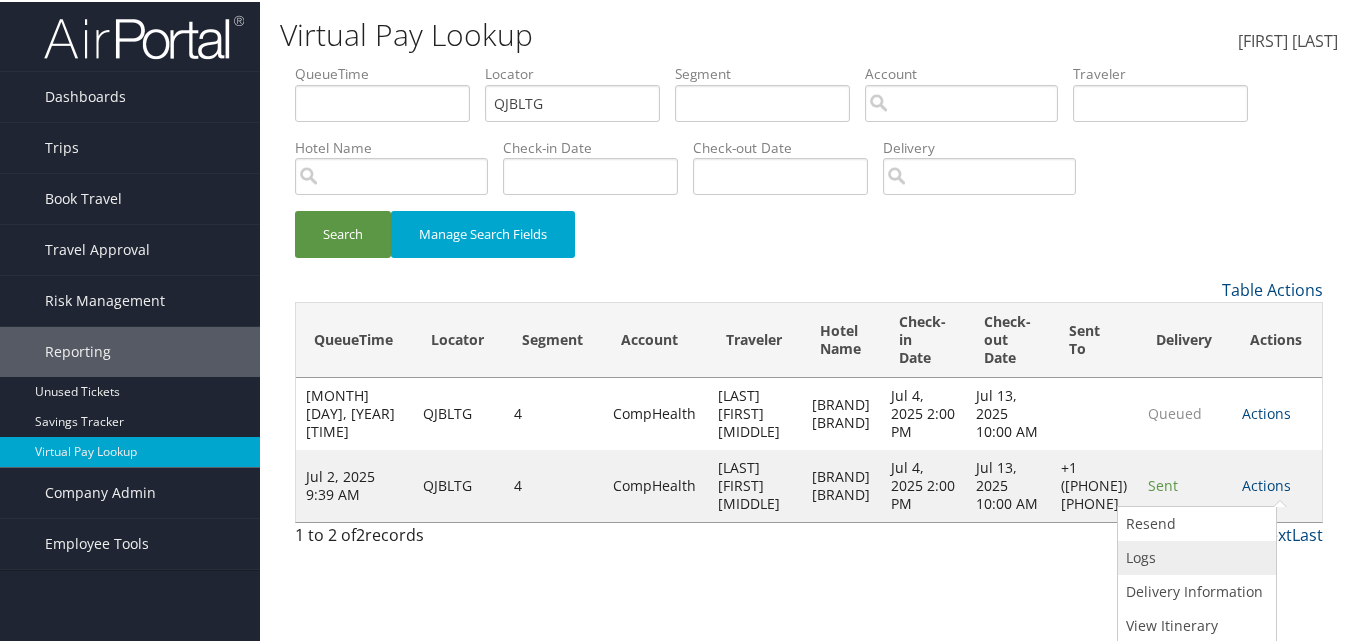 click on "Logs" at bounding box center (1194, 556) 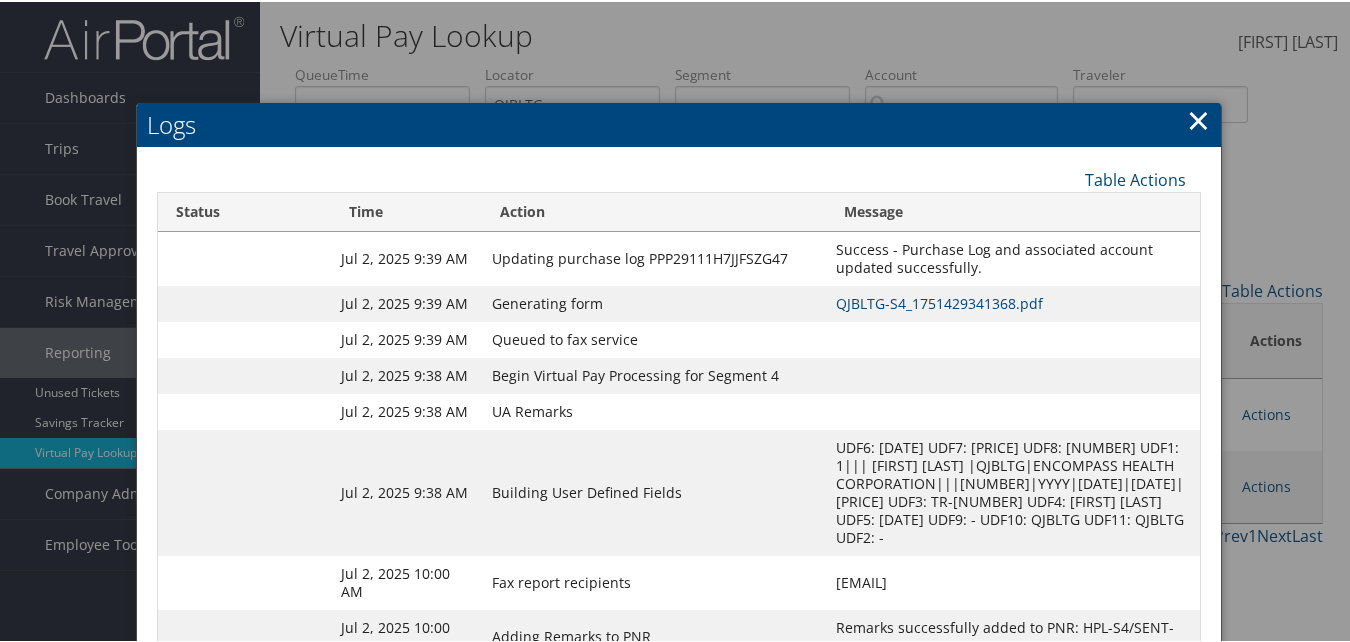 scroll, scrollTop: 172, scrollLeft: 0, axis: vertical 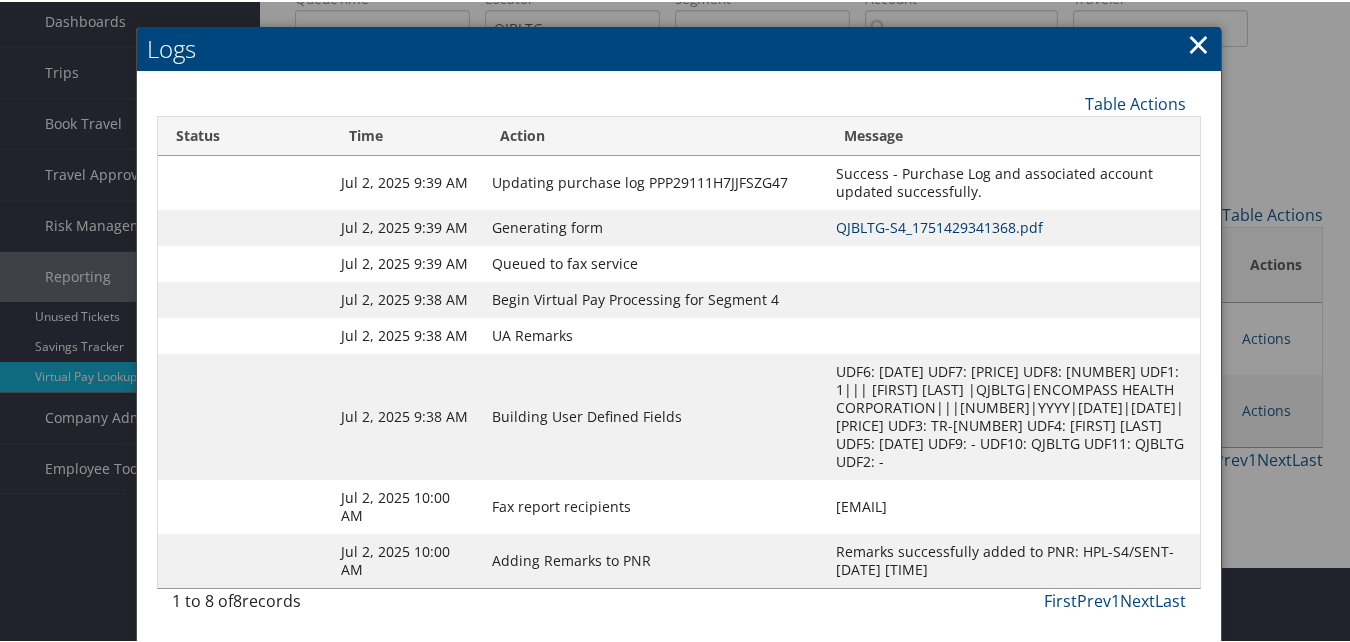 click on "QJBLTG-S4_1751429341368.pdf" at bounding box center (939, 225) 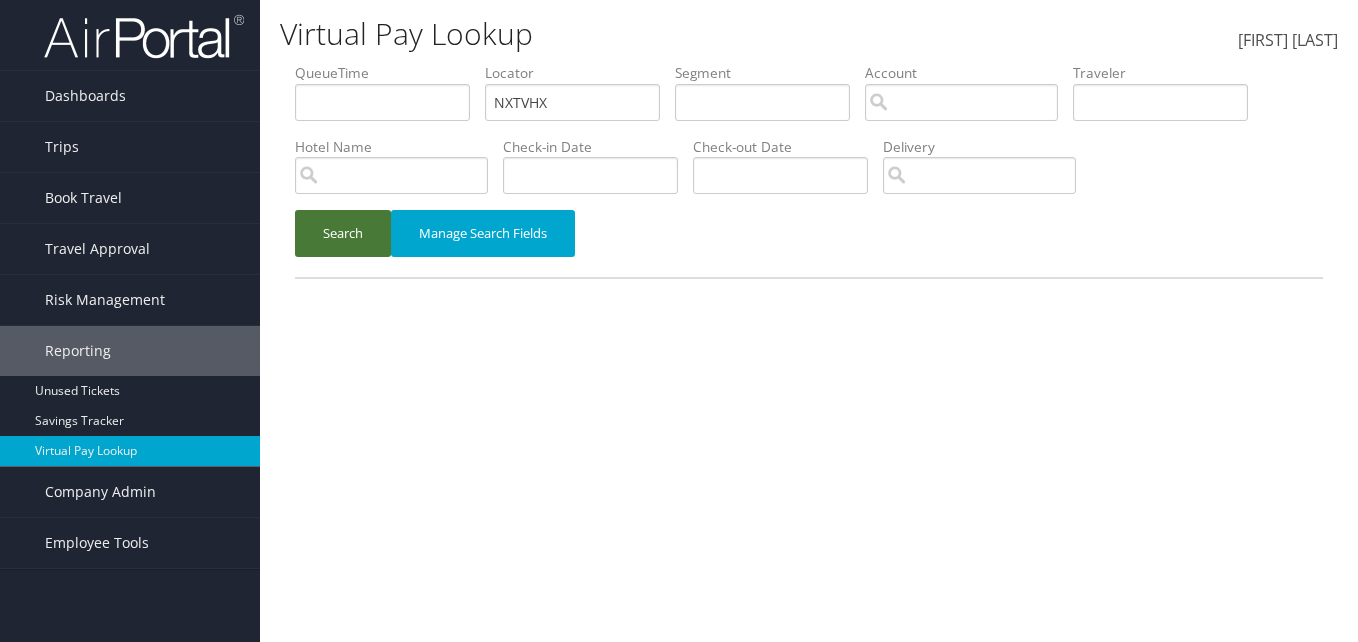 scroll, scrollTop: 0, scrollLeft: 0, axis: both 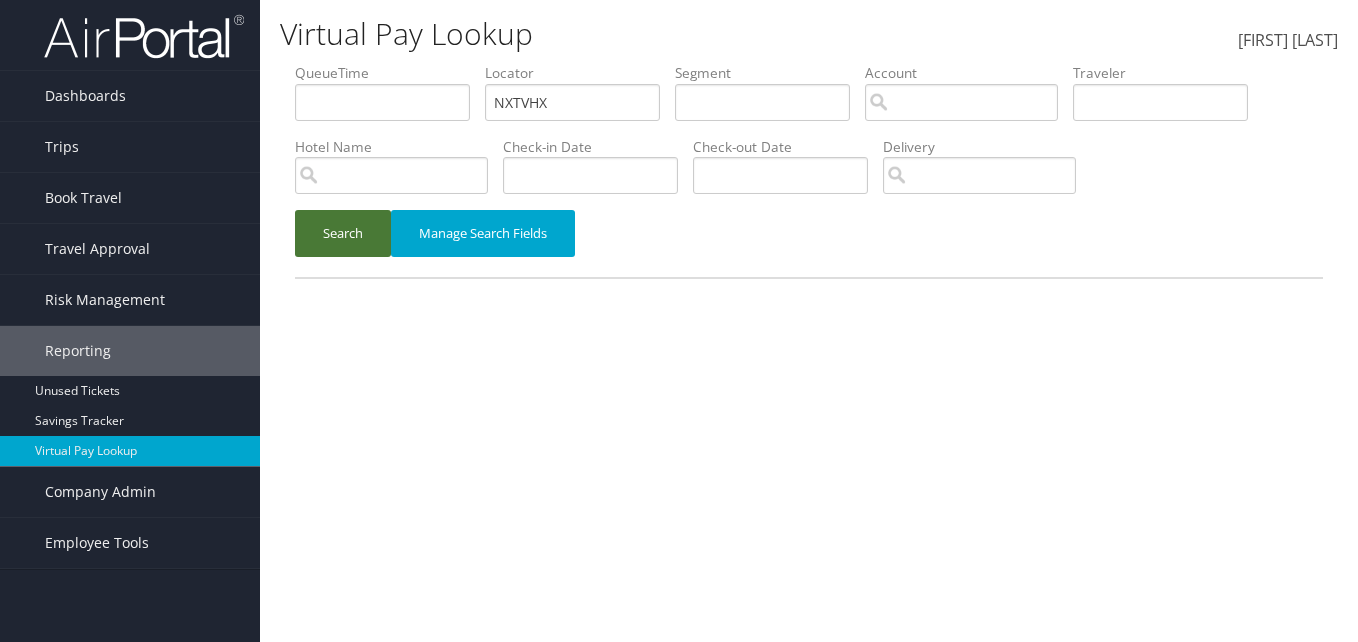 click on "Search" at bounding box center [343, 233] 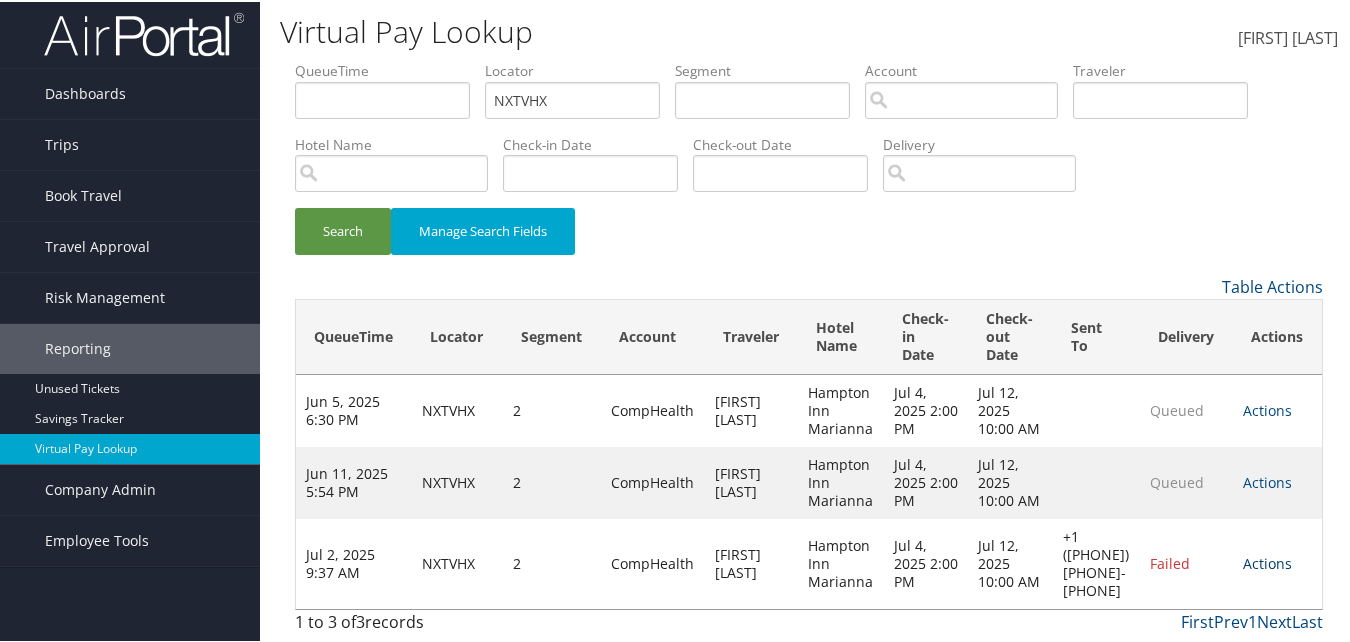 click on "Actions" at bounding box center [1267, 408] 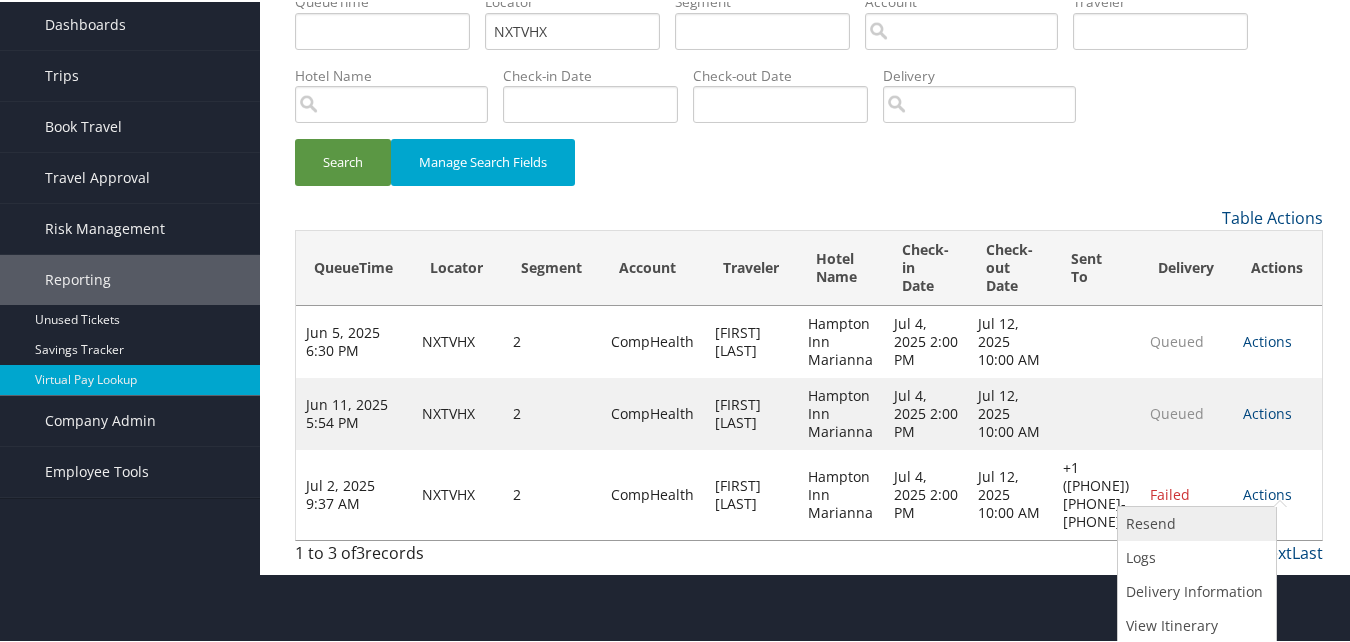 click on "Resend" at bounding box center [1194, 522] 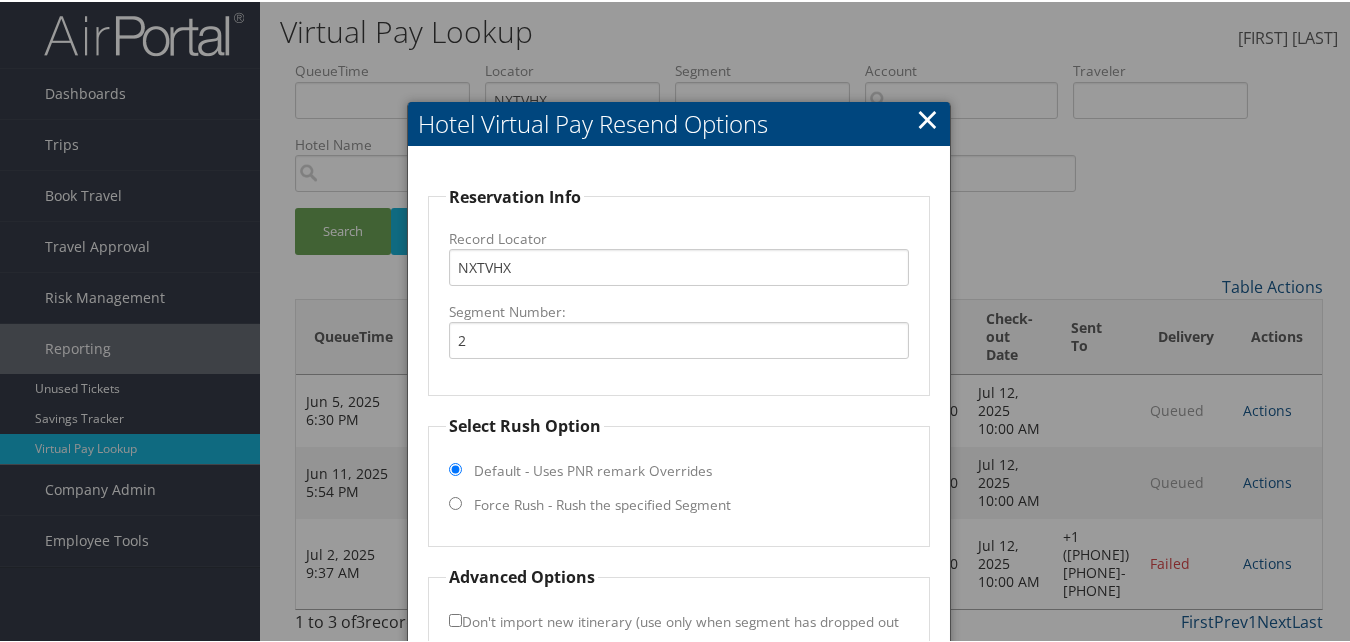 scroll, scrollTop: 139, scrollLeft: 0, axis: vertical 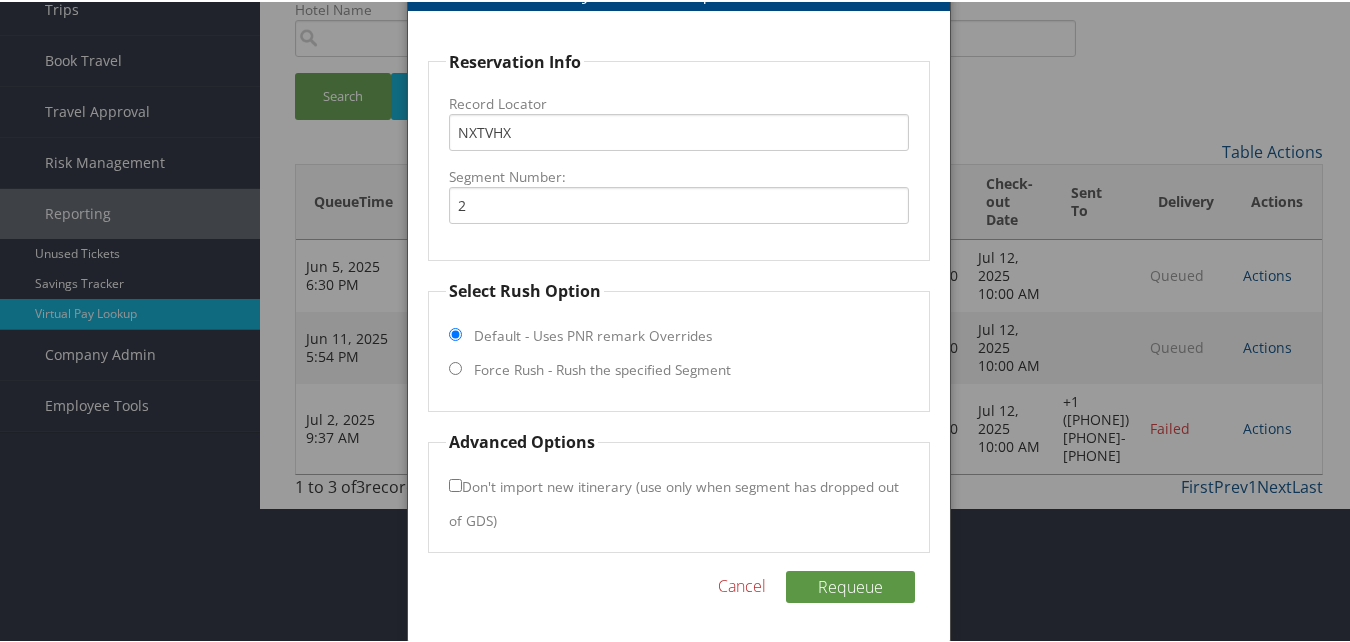 click on "Force Rush - Rush the specified Segment" at bounding box center [602, 368] 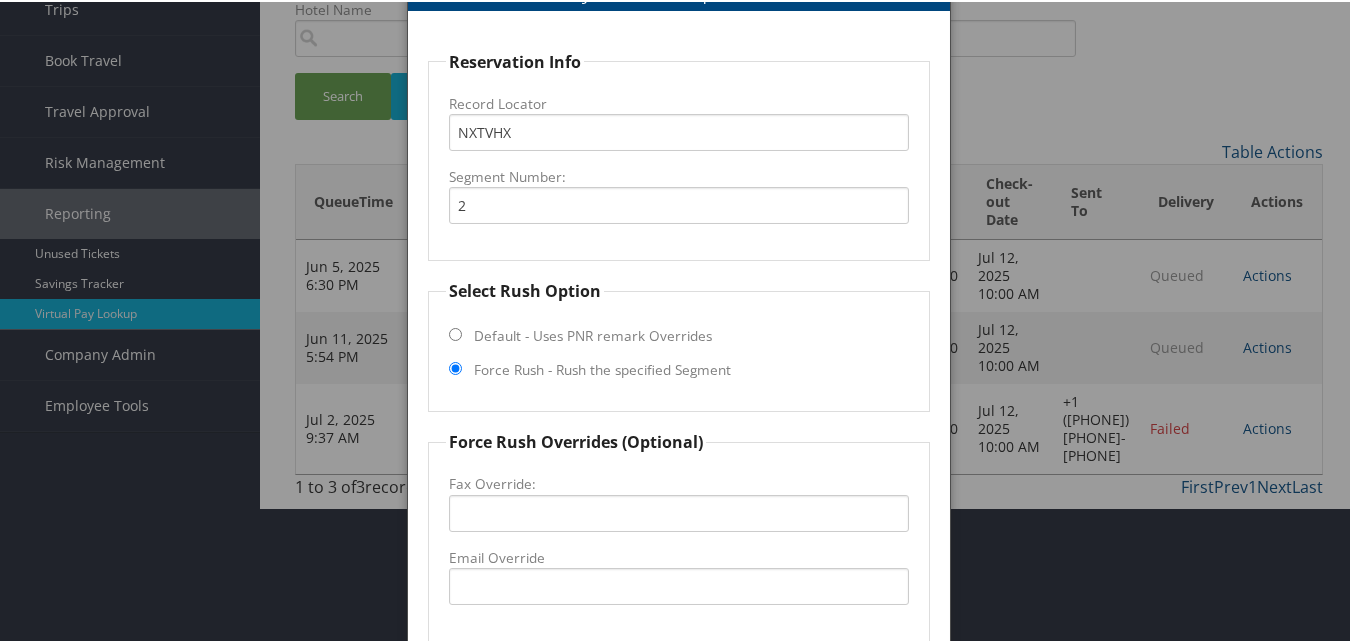 scroll, scrollTop: 369, scrollLeft: 0, axis: vertical 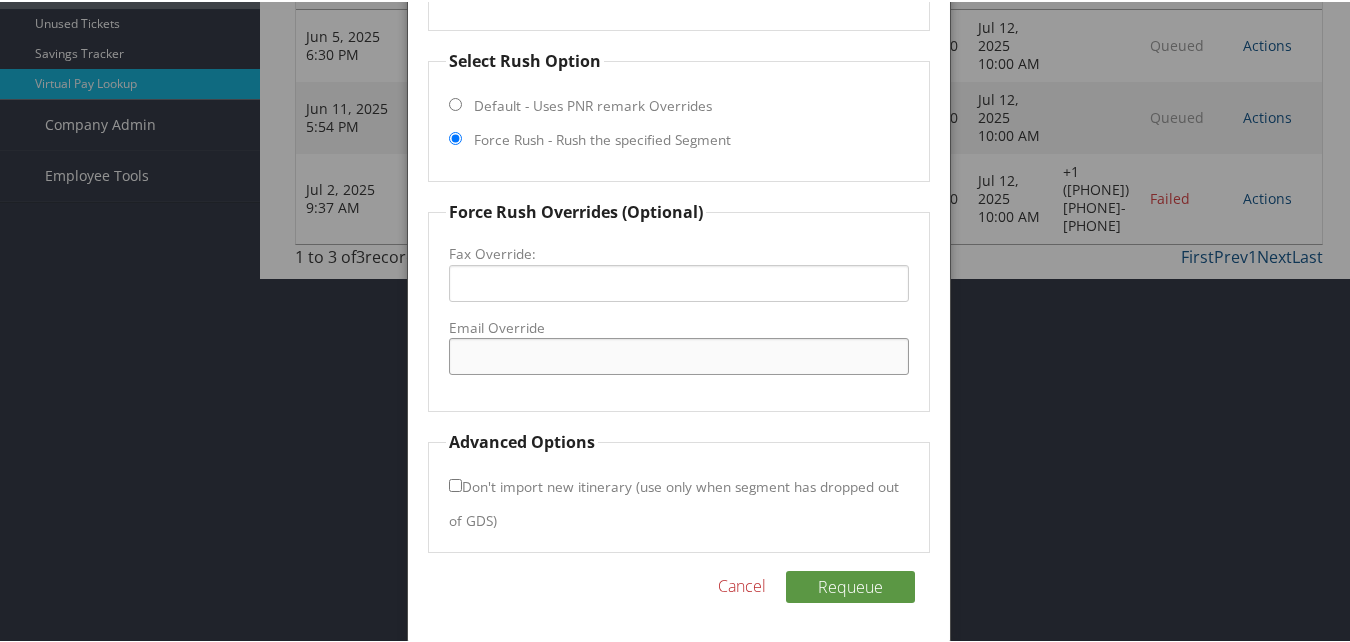 click on "Email Override" at bounding box center (678, 354) 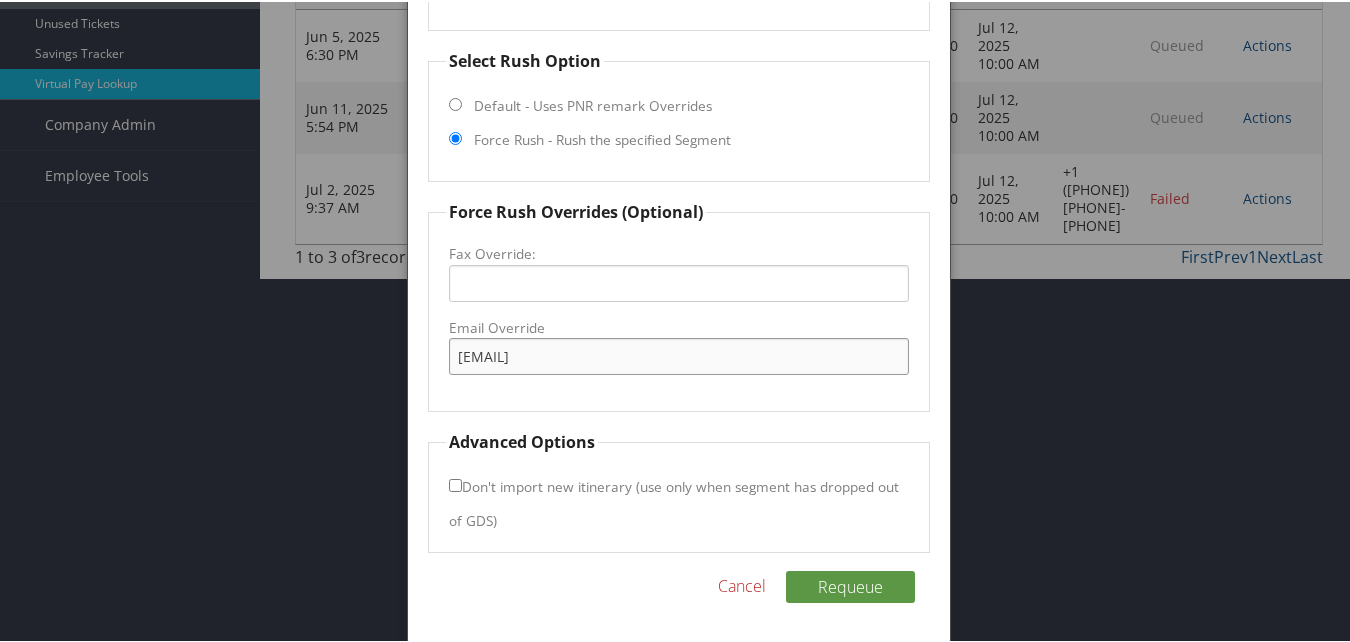 click on "hamptoninnmarianna@gmail.com" at bounding box center [678, 354] 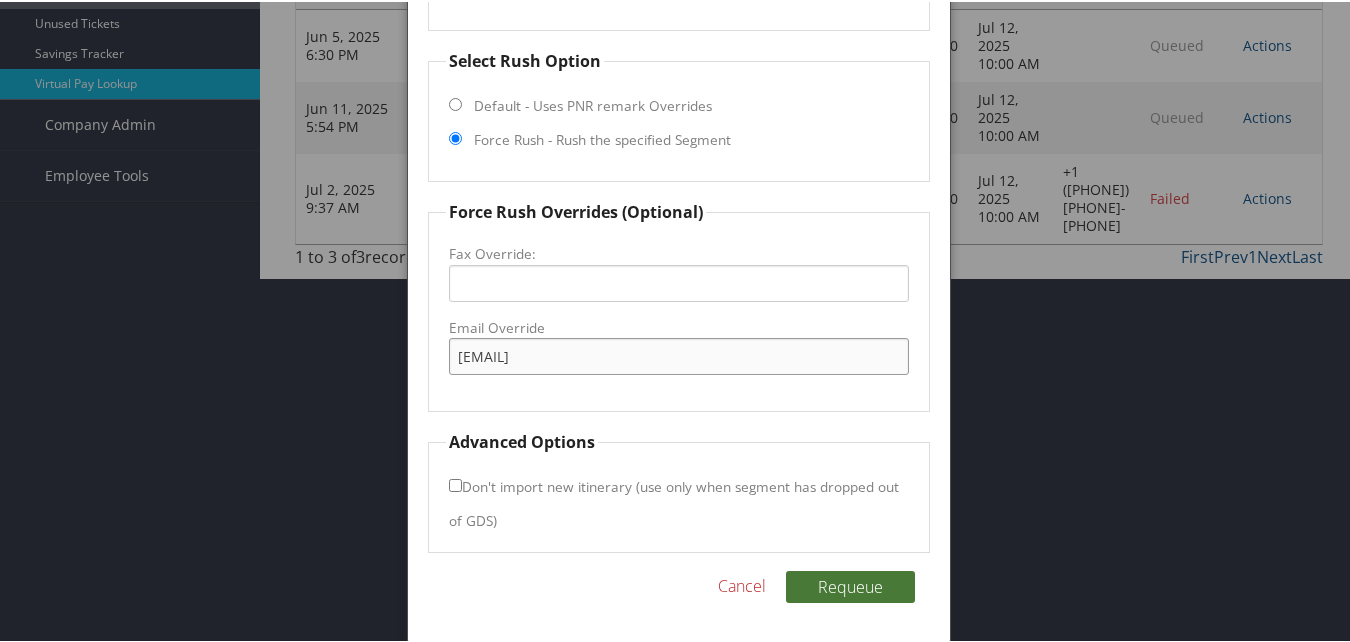 type on "hamptoninnmarianna@gmail.com" 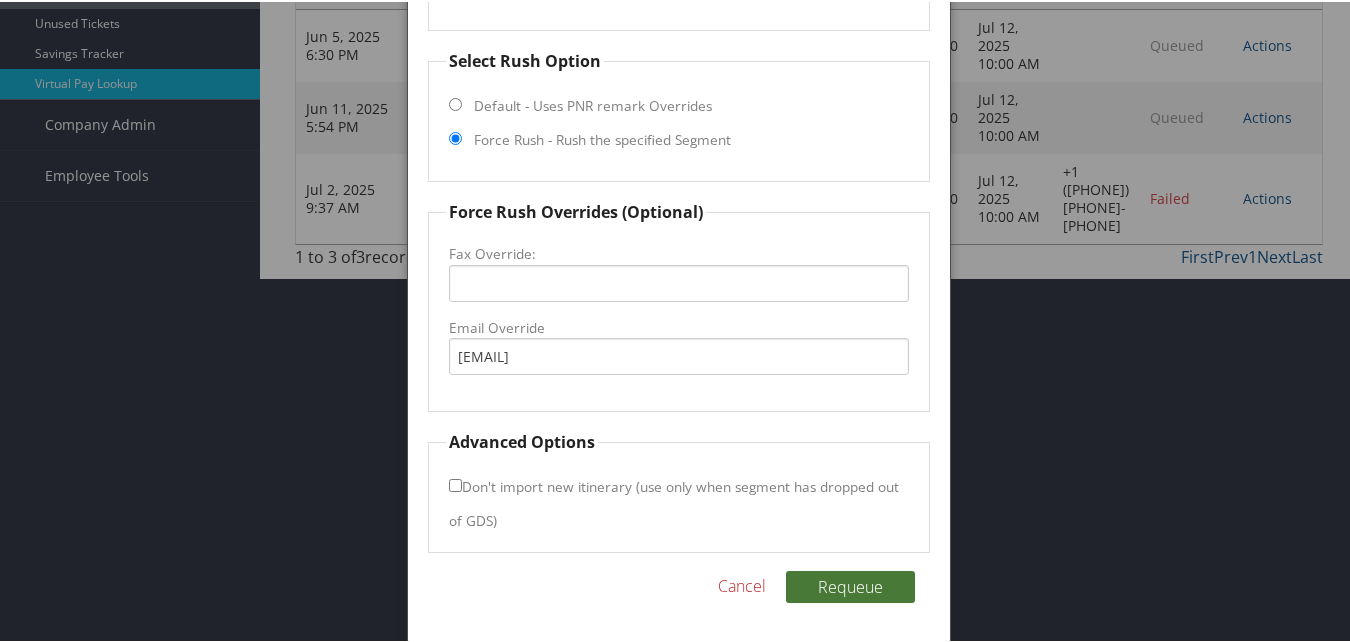 click on "Requeue" at bounding box center [850, 585] 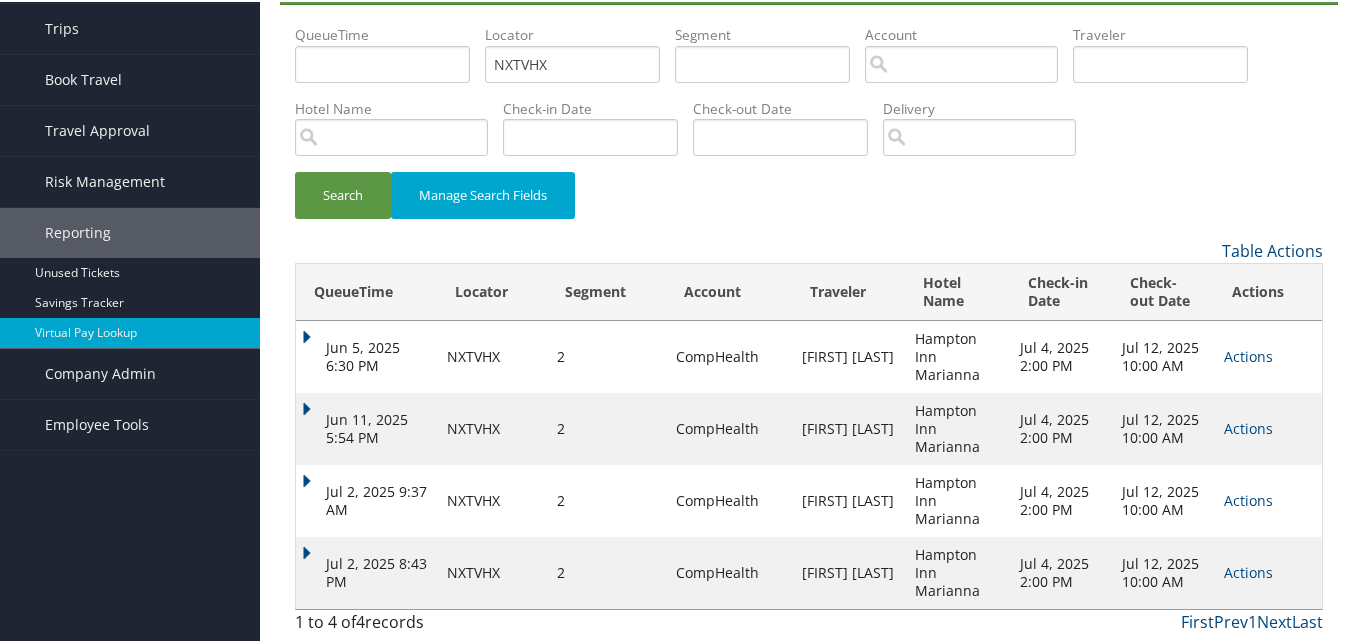 scroll, scrollTop: 40, scrollLeft: 0, axis: vertical 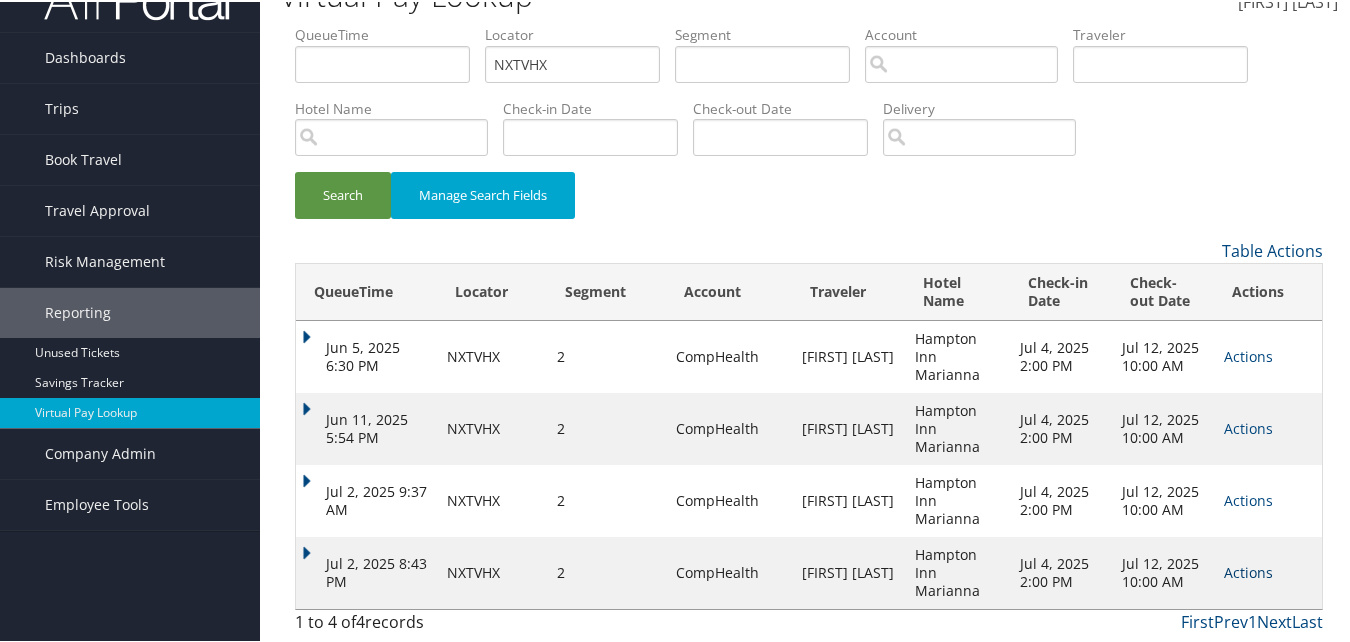 click on "Actions   Resend  Logs  View Itinerary" at bounding box center (1268, 427) 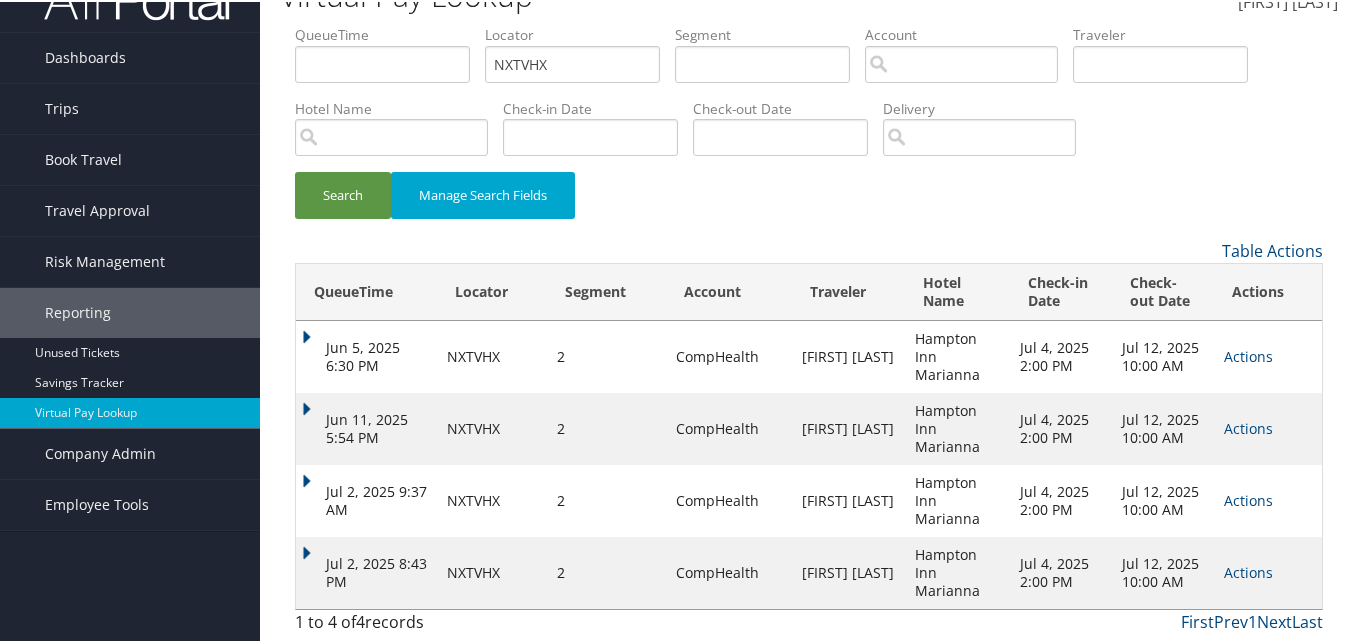 scroll, scrollTop: 102, scrollLeft: 0, axis: vertical 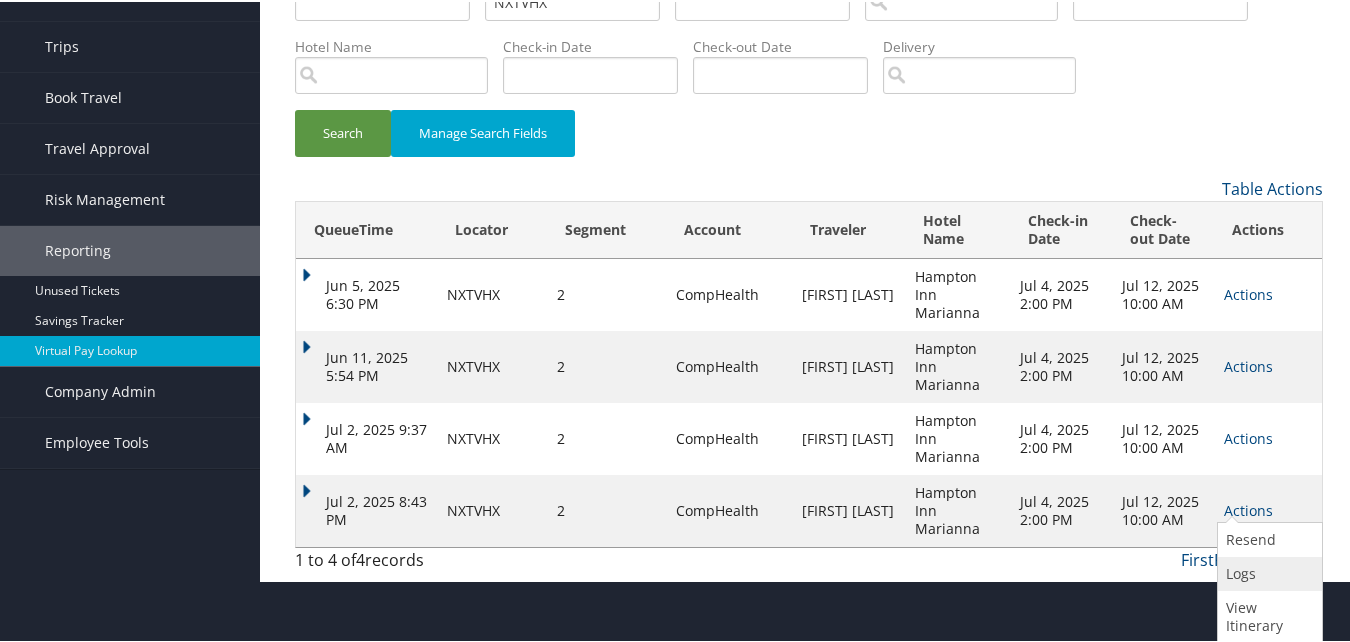 click on "Logs" at bounding box center (1267, 572) 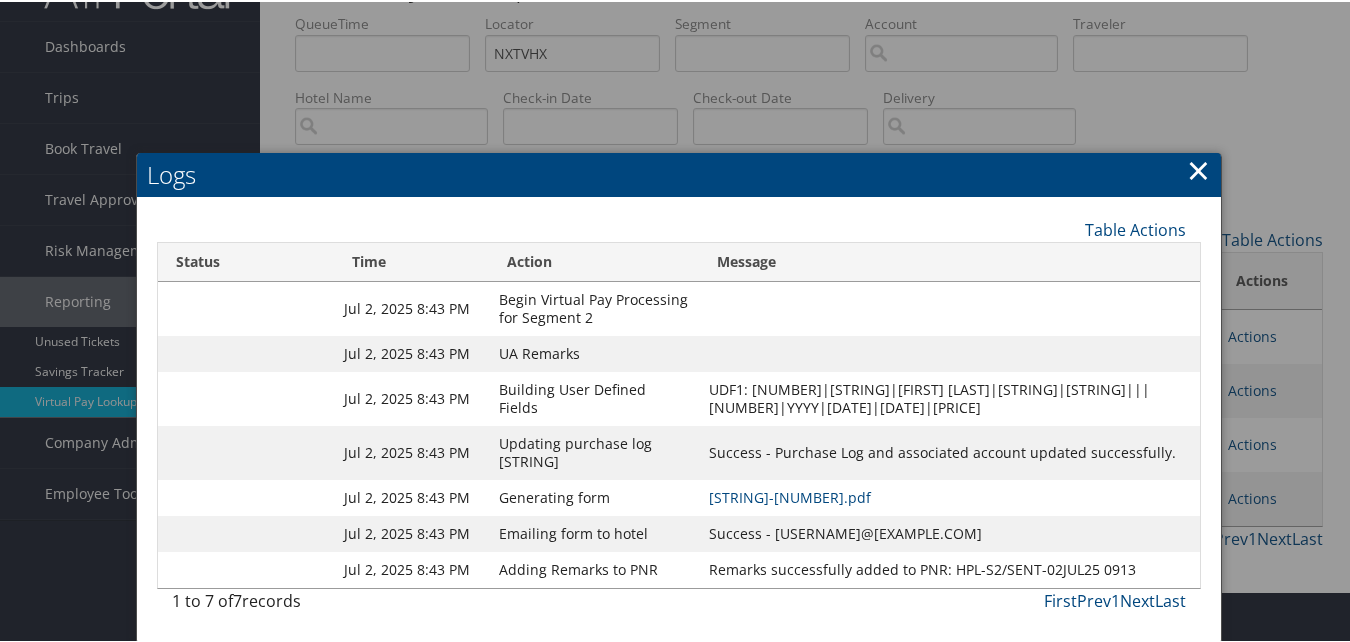 scroll, scrollTop: 195, scrollLeft: 0, axis: vertical 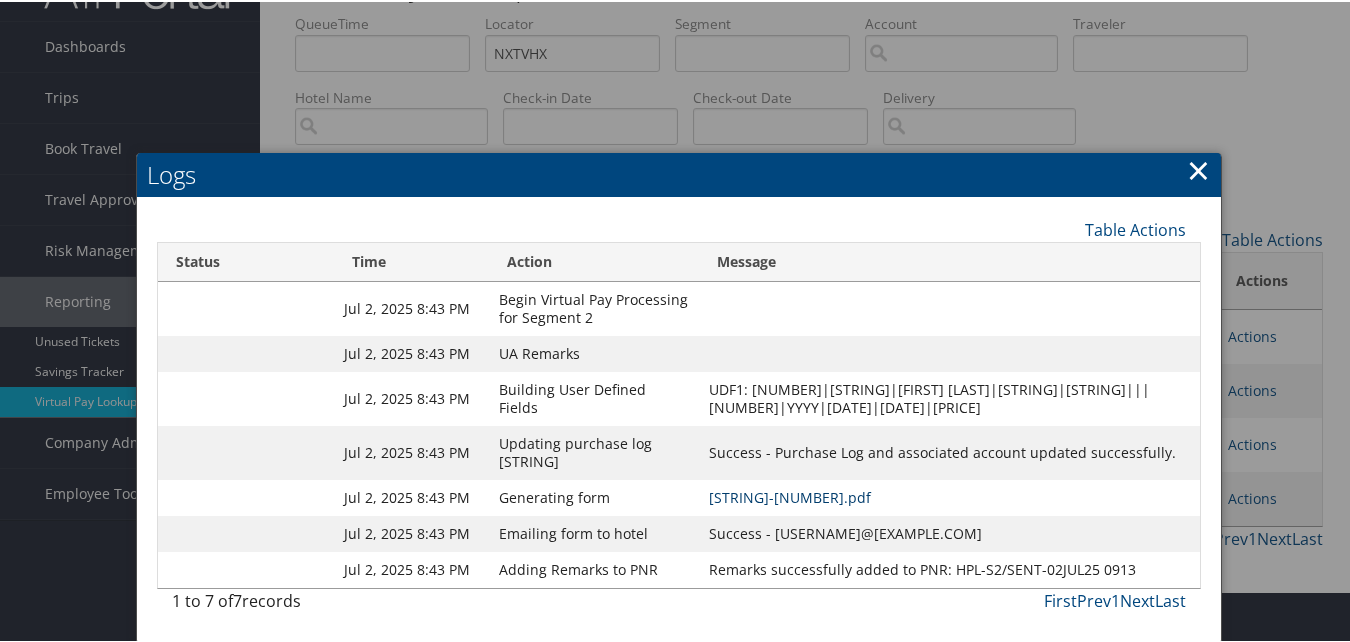 click on "NXTVHX-S2_1751469201851.pdf" at bounding box center (790, 495) 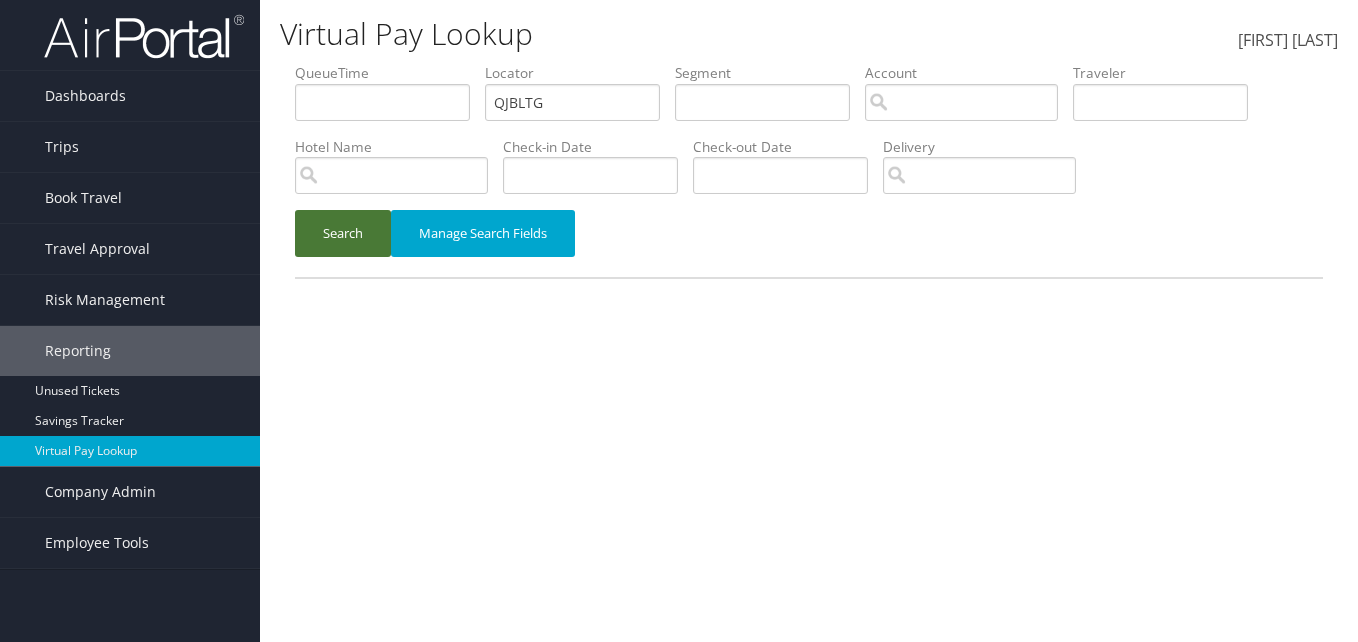 scroll, scrollTop: 0, scrollLeft: 0, axis: both 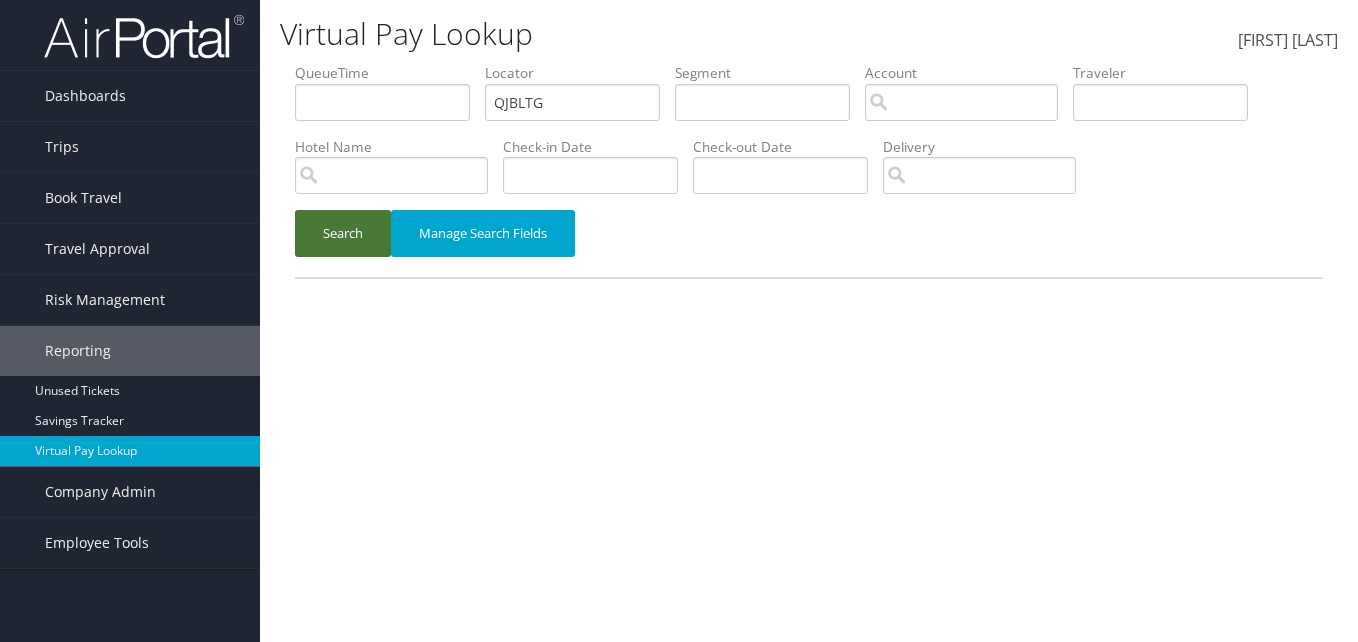click on "Search" at bounding box center [343, 233] 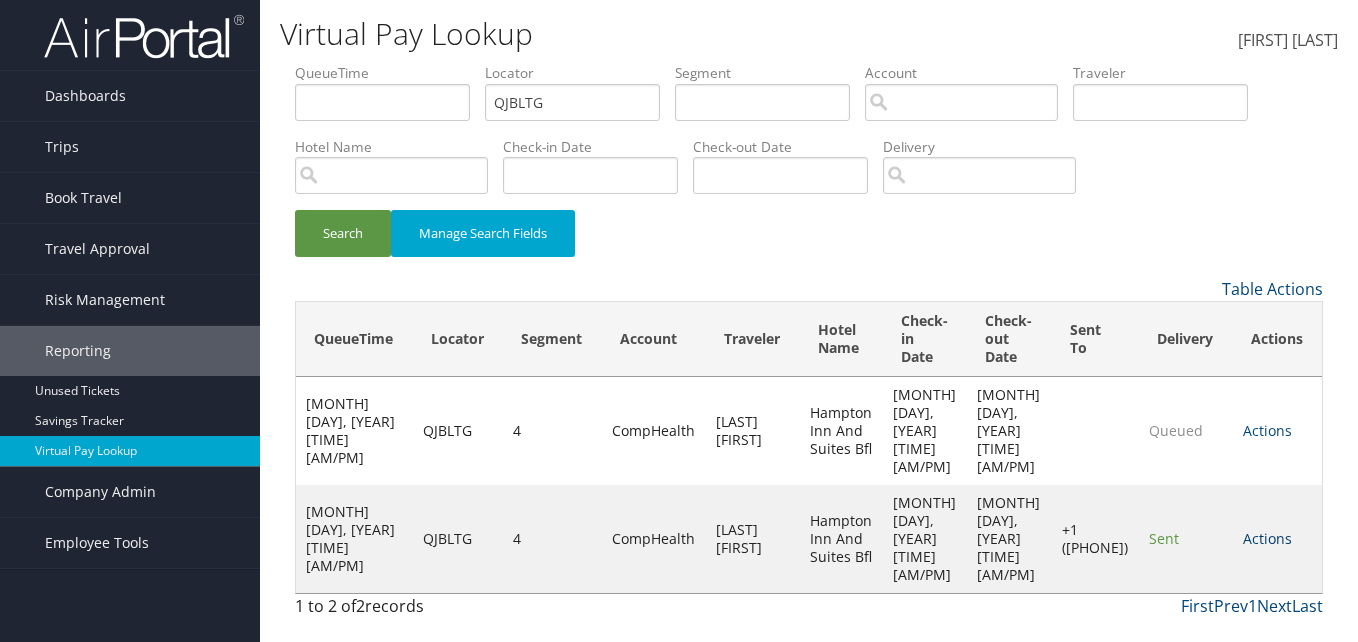 click on "Actions" at bounding box center [1267, 538] 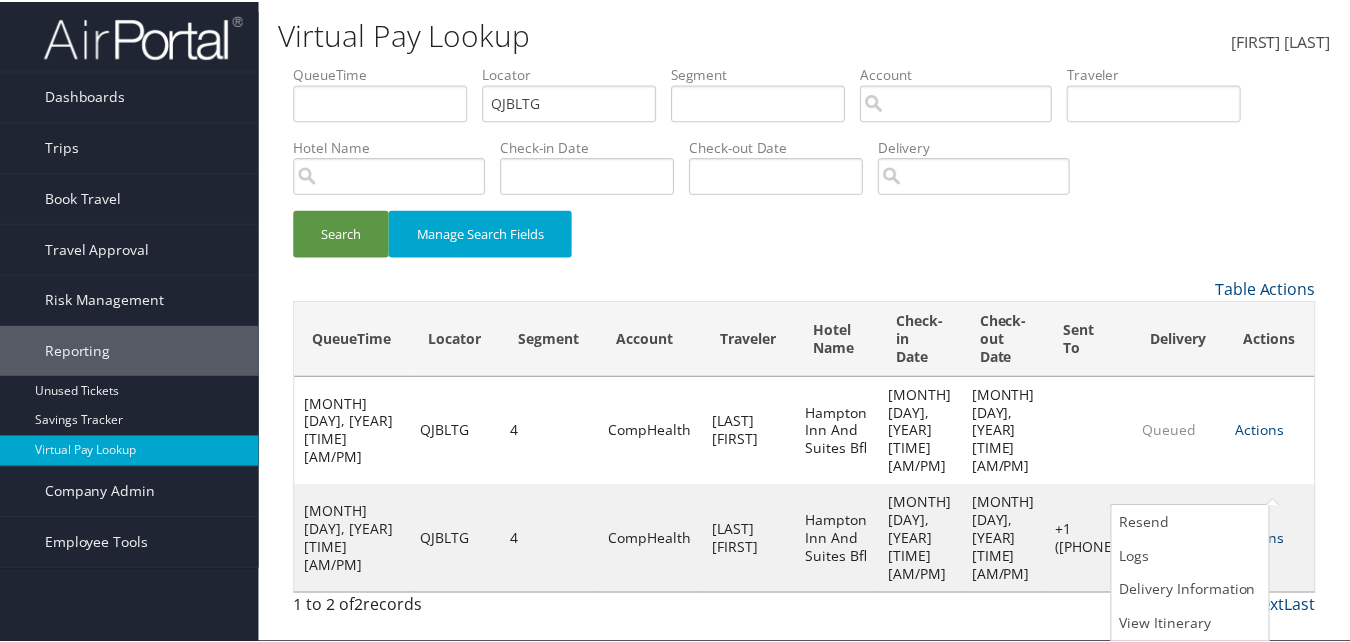scroll, scrollTop: 1, scrollLeft: 0, axis: vertical 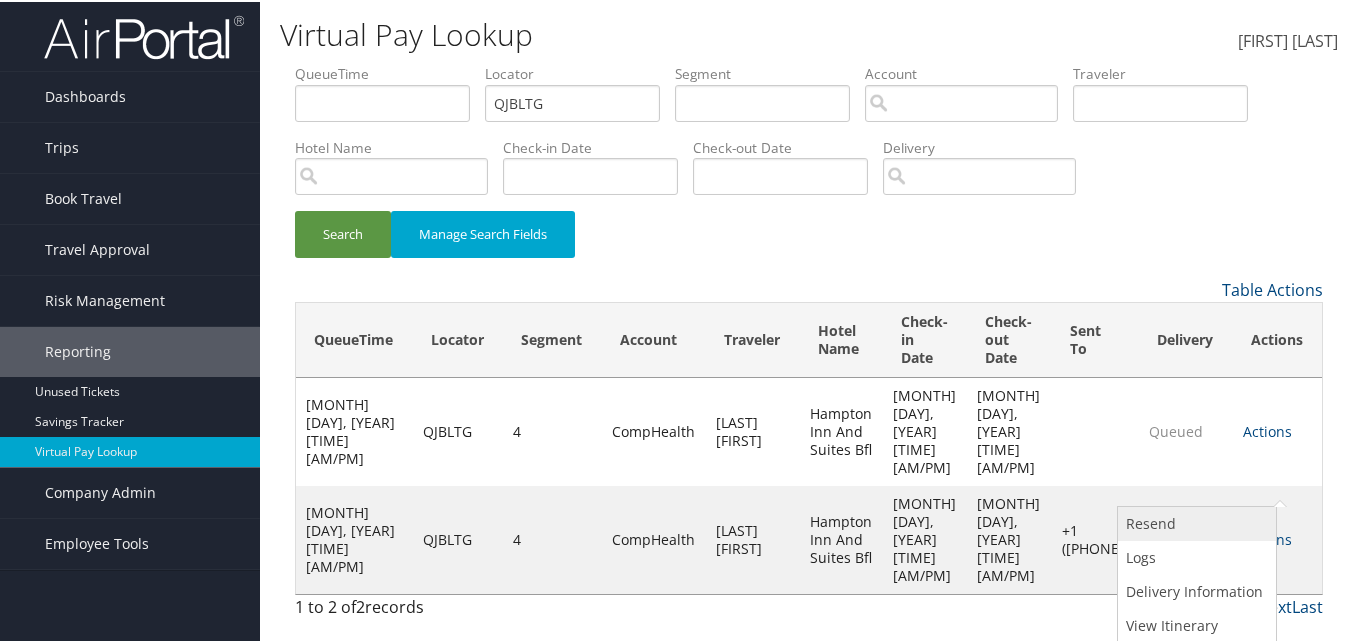 click on "Resend" at bounding box center (1194, 522) 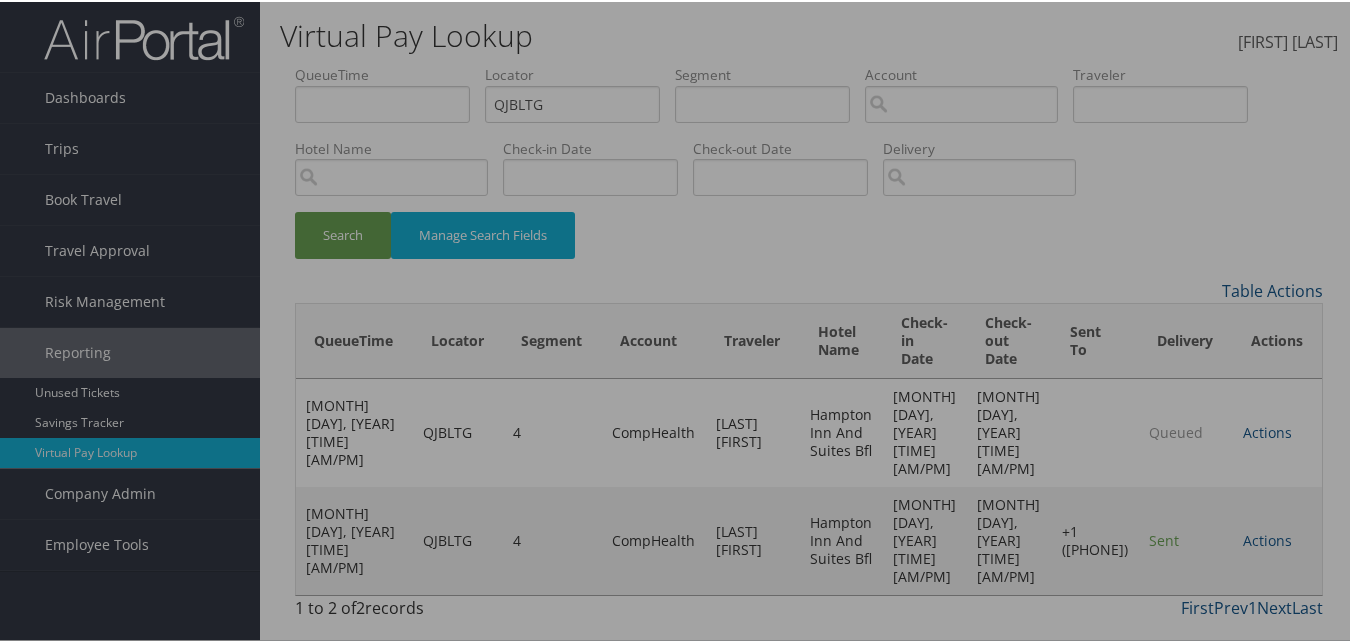 scroll, scrollTop: 0, scrollLeft: 0, axis: both 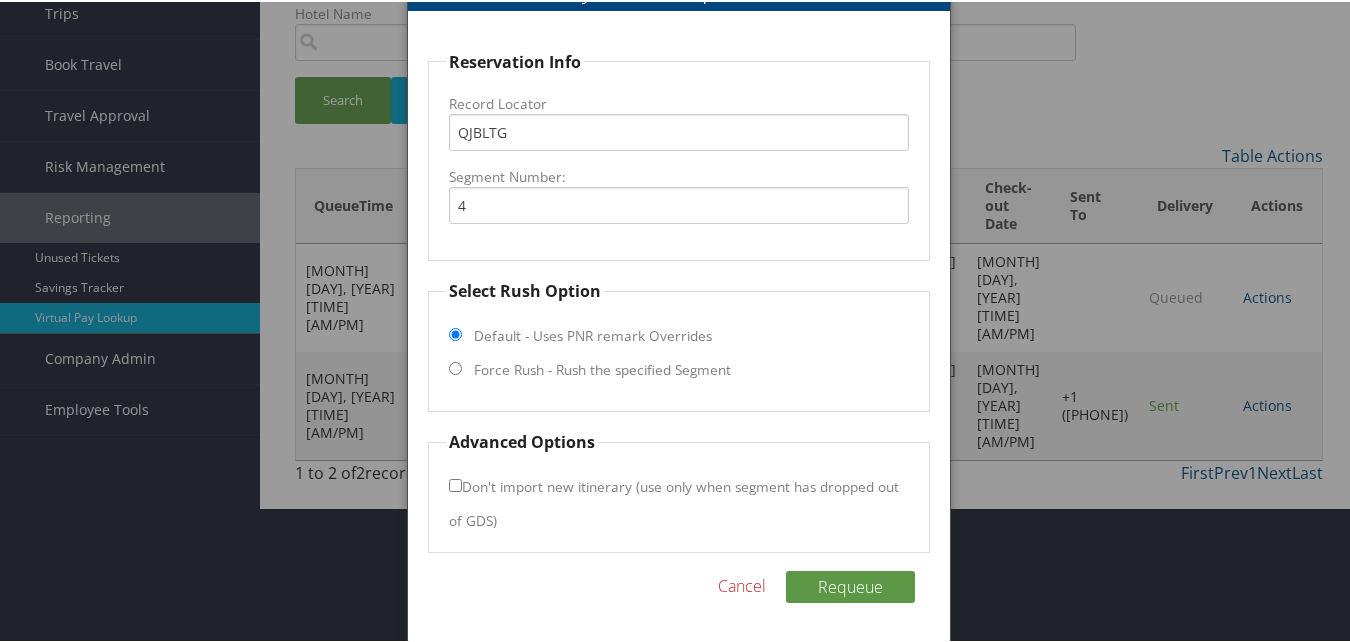 click on "Select Rush Option
Default - Uses PNR remark Overrides
Force Rush - Rush the specified Segment" at bounding box center (678, 343) 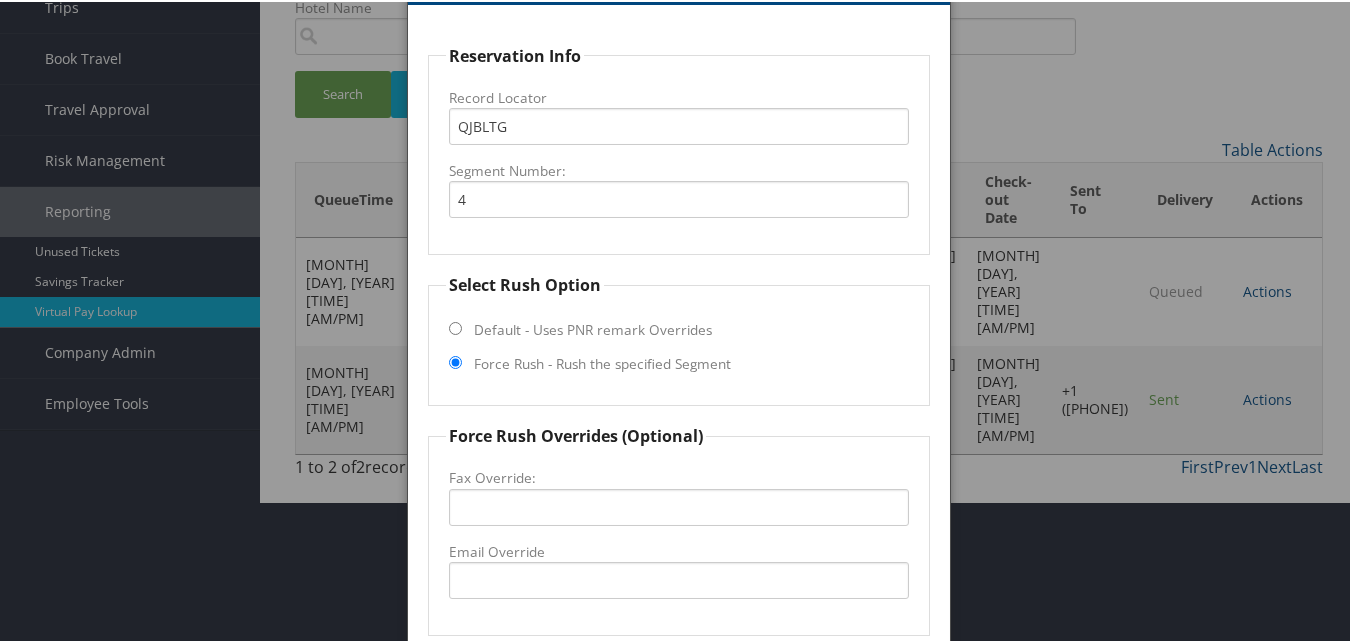 scroll, scrollTop: 365, scrollLeft: 0, axis: vertical 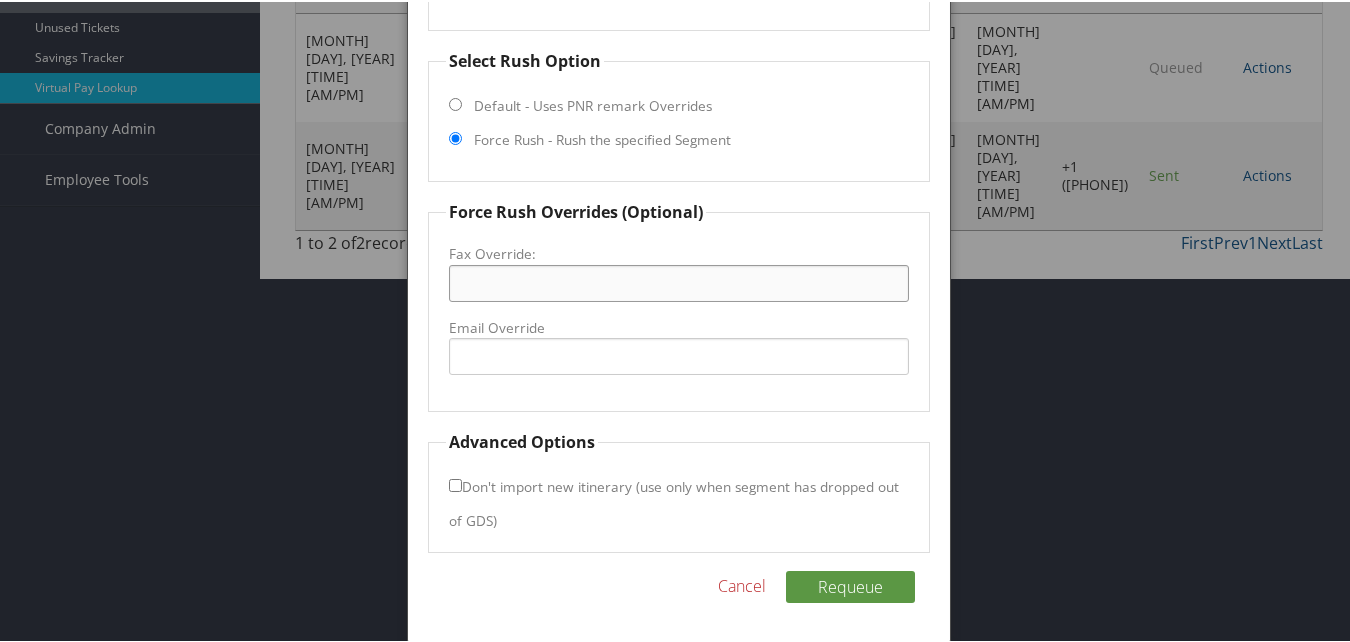 click on "Fax Override:" at bounding box center (678, 281) 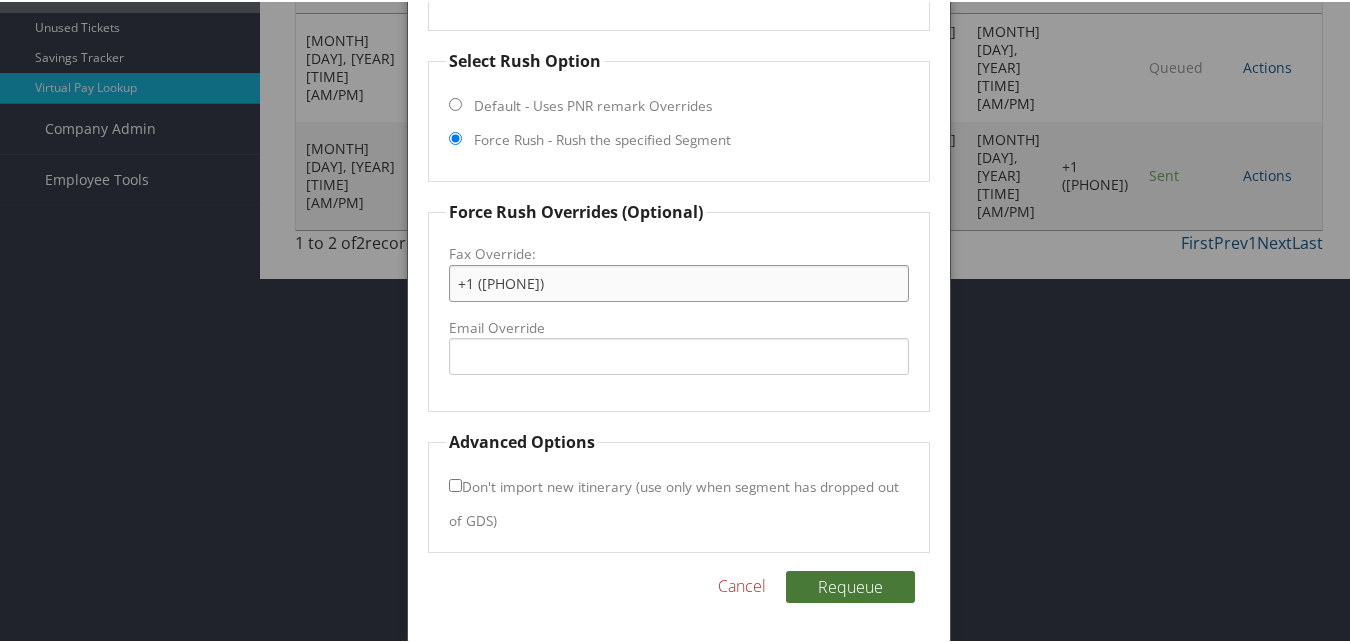 type on "+1 (661) 501-7200" 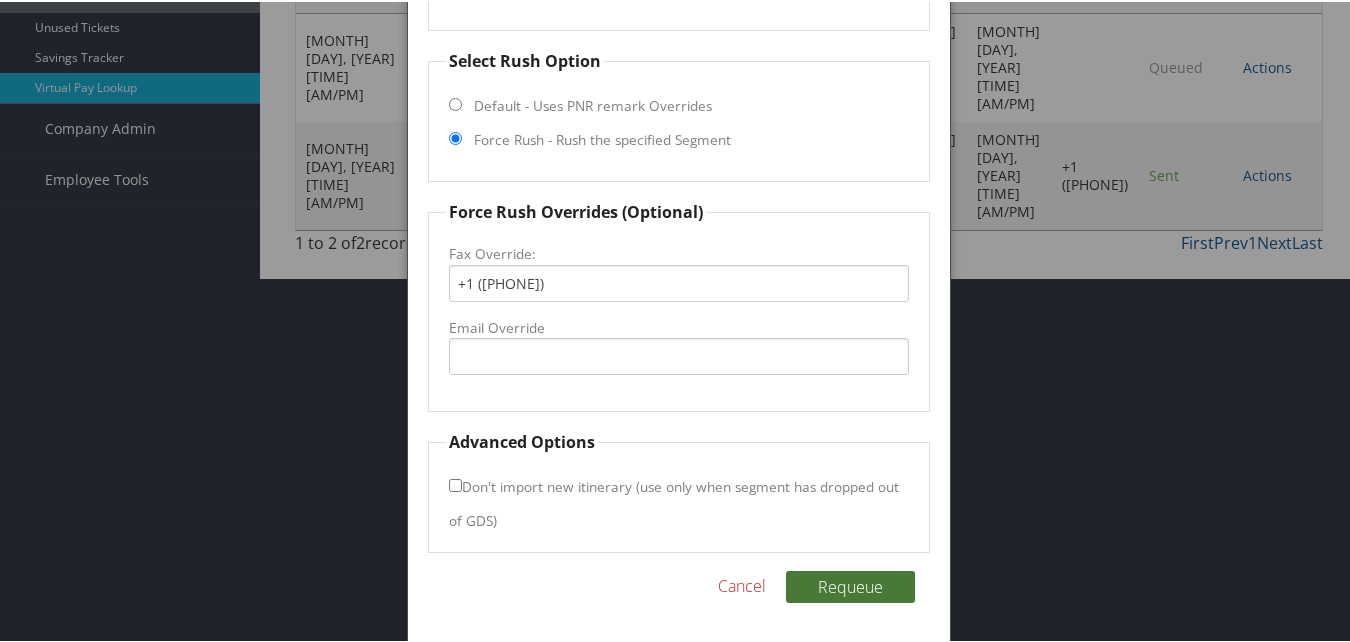 click on "Requeue" at bounding box center [850, 585] 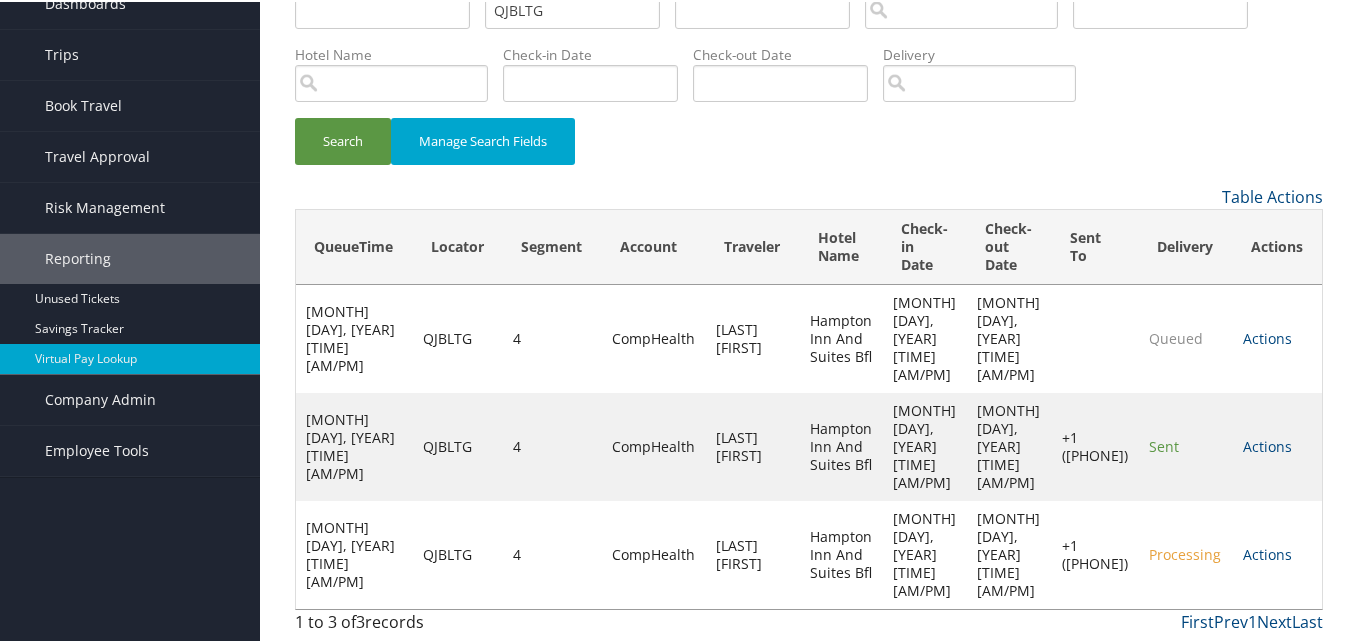 scroll, scrollTop: 22, scrollLeft: 0, axis: vertical 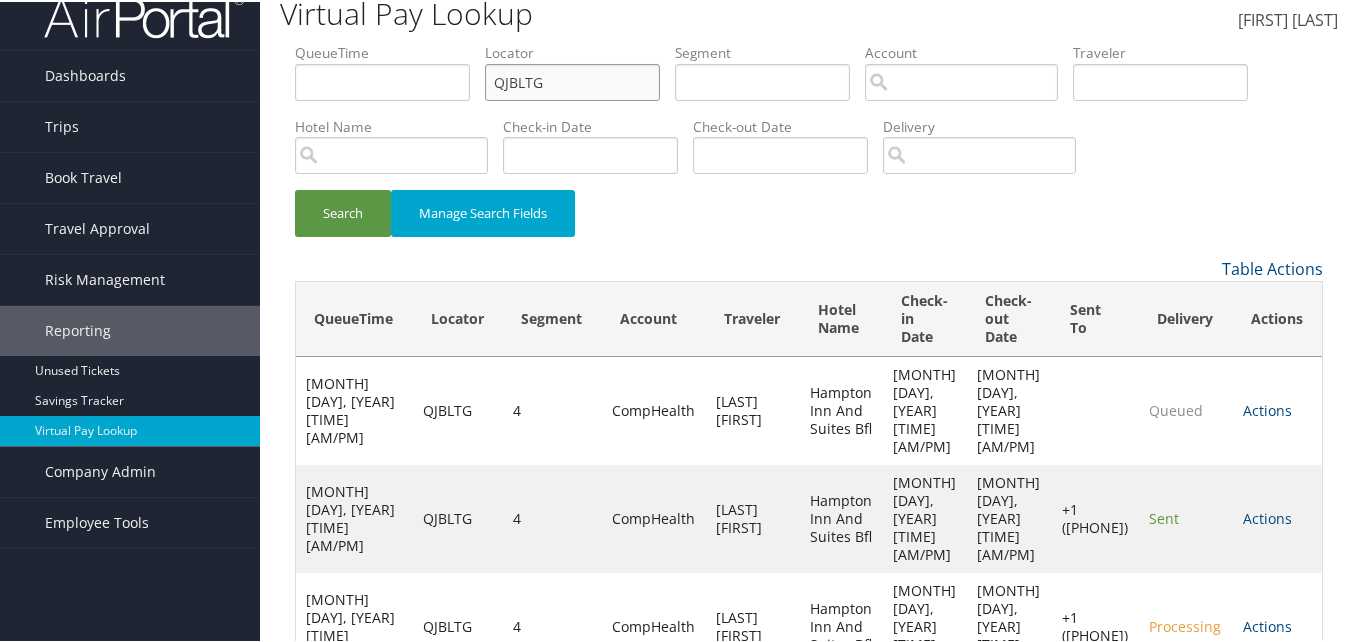 paste on "YRPDUL" 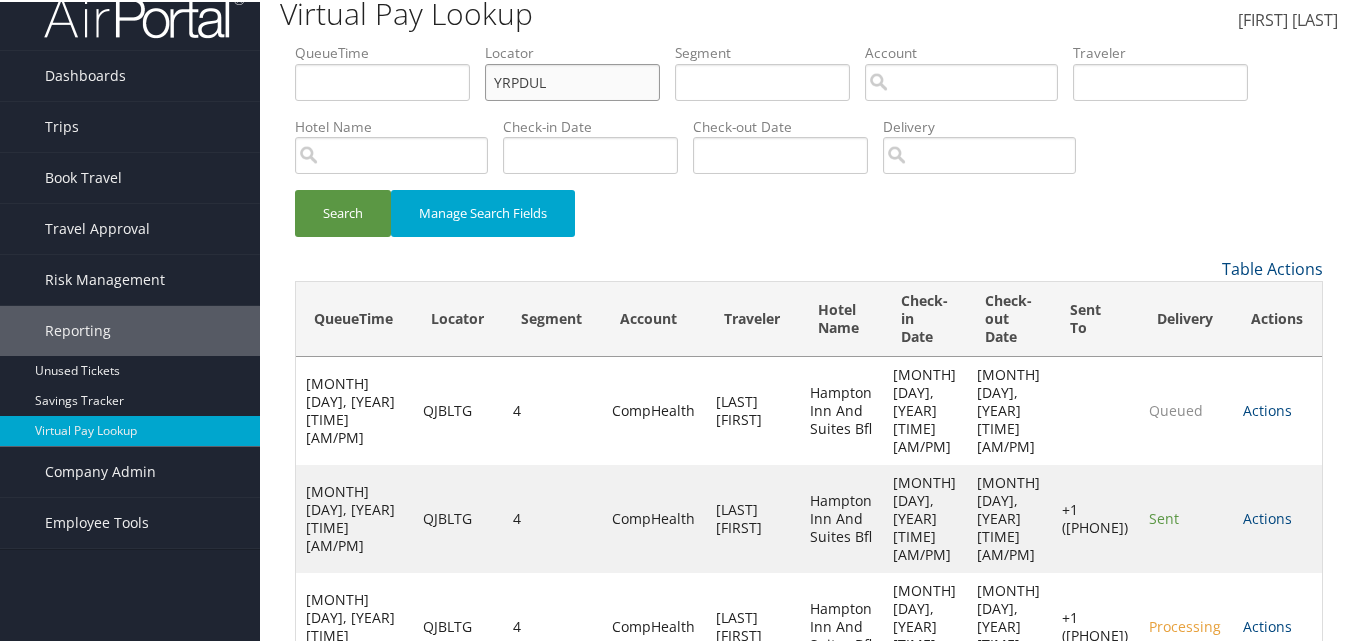 drag, startPoint x: 547, startPoint y: 86, endPoint x: 470, endPoint y: 102, distance: 78.64477 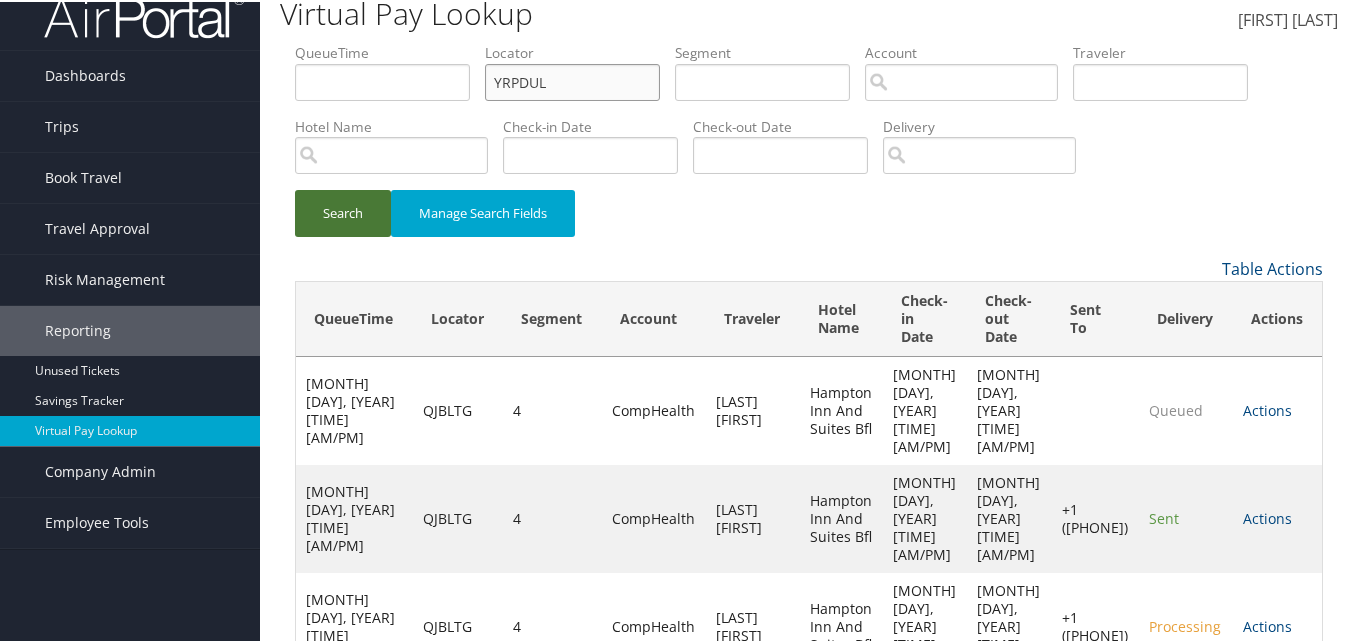 type on "YRPDUL" 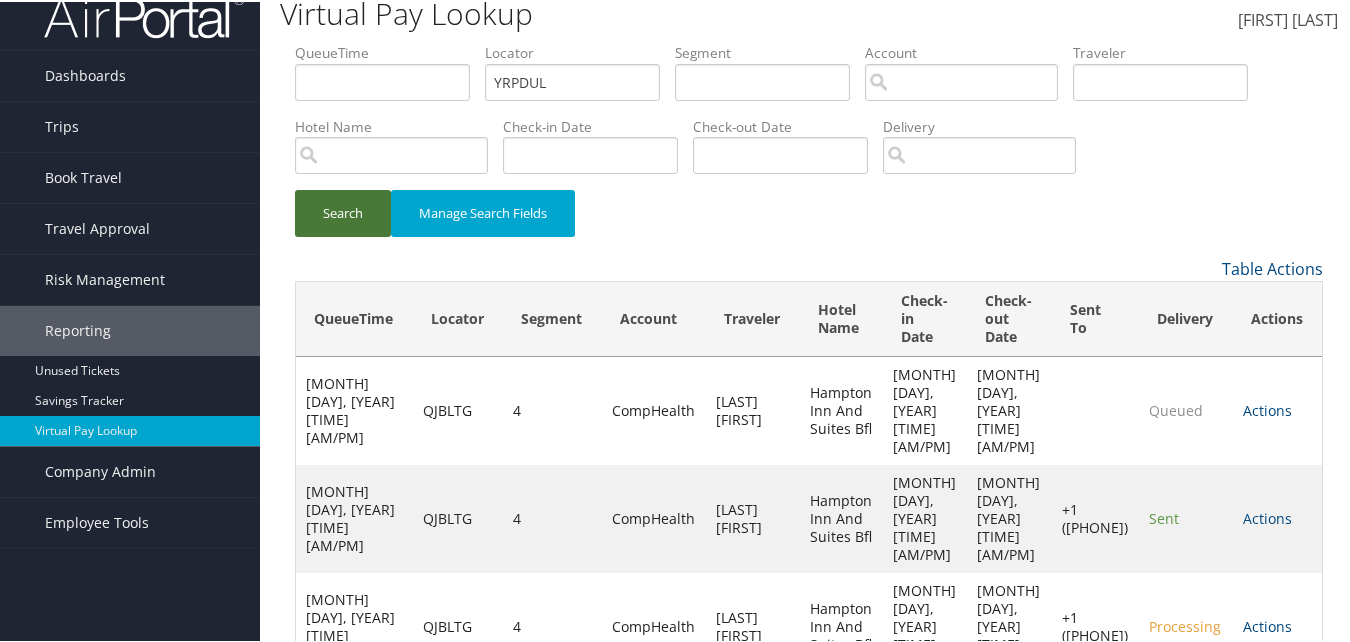 click on "Search" at bounding box center (343, 211) 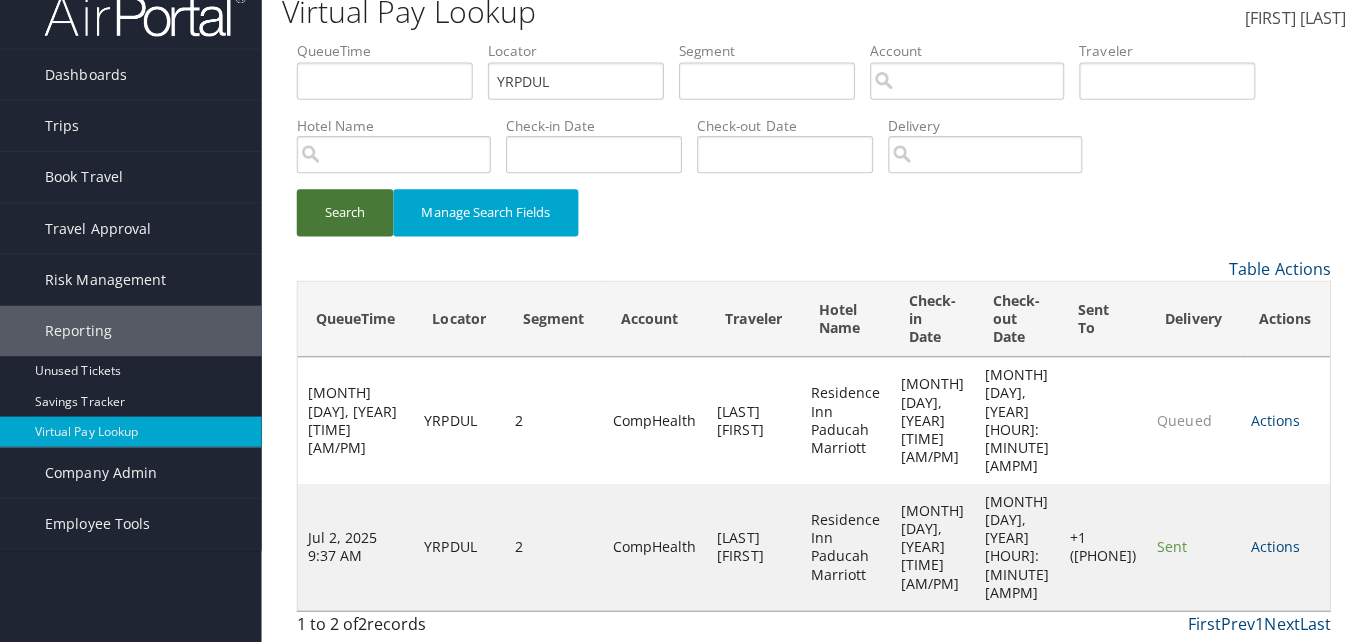 scroll, scrollTop: 0, scrollLeft: 0, axis: both 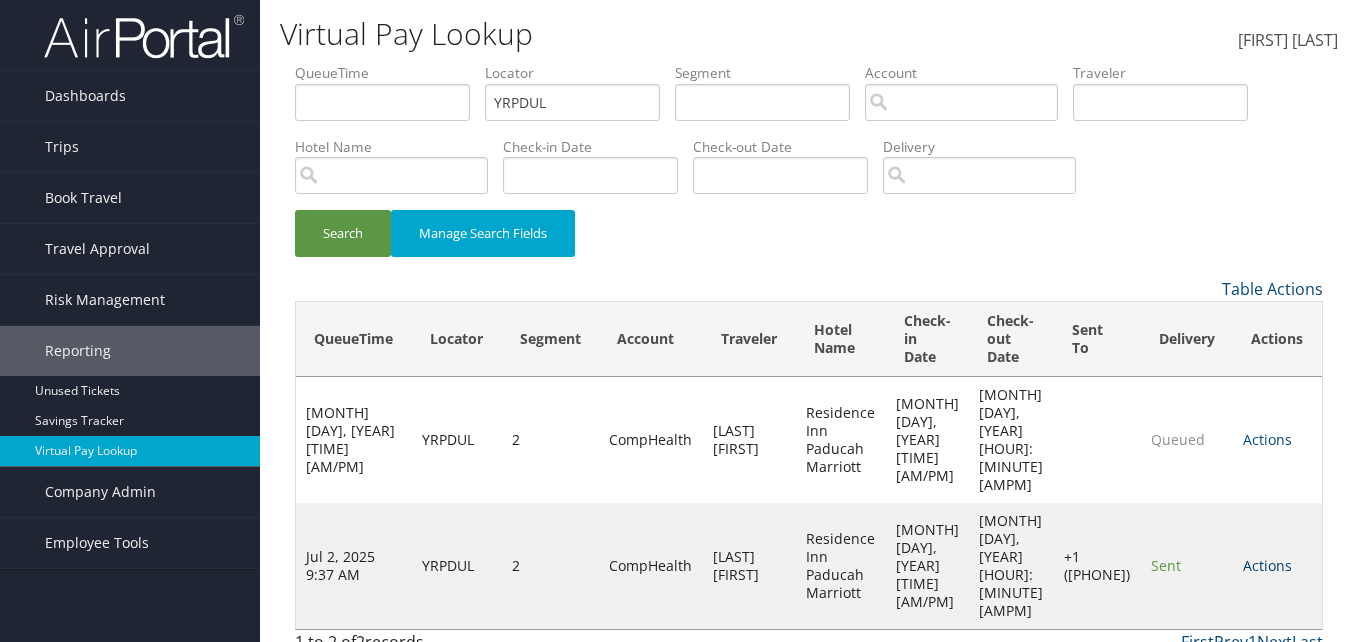 click on "Actions" at bounding box center (1267, 565) 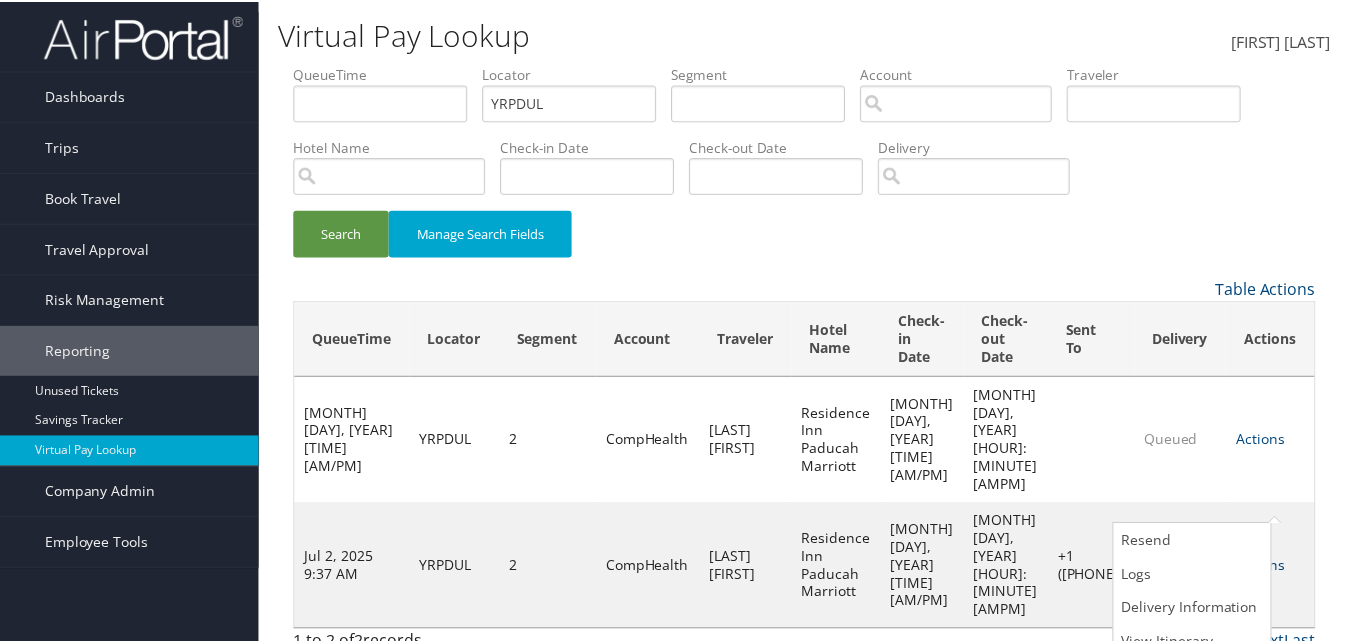 scroll, scrollTop: 19, scrollLeft: 0, axis: vertical 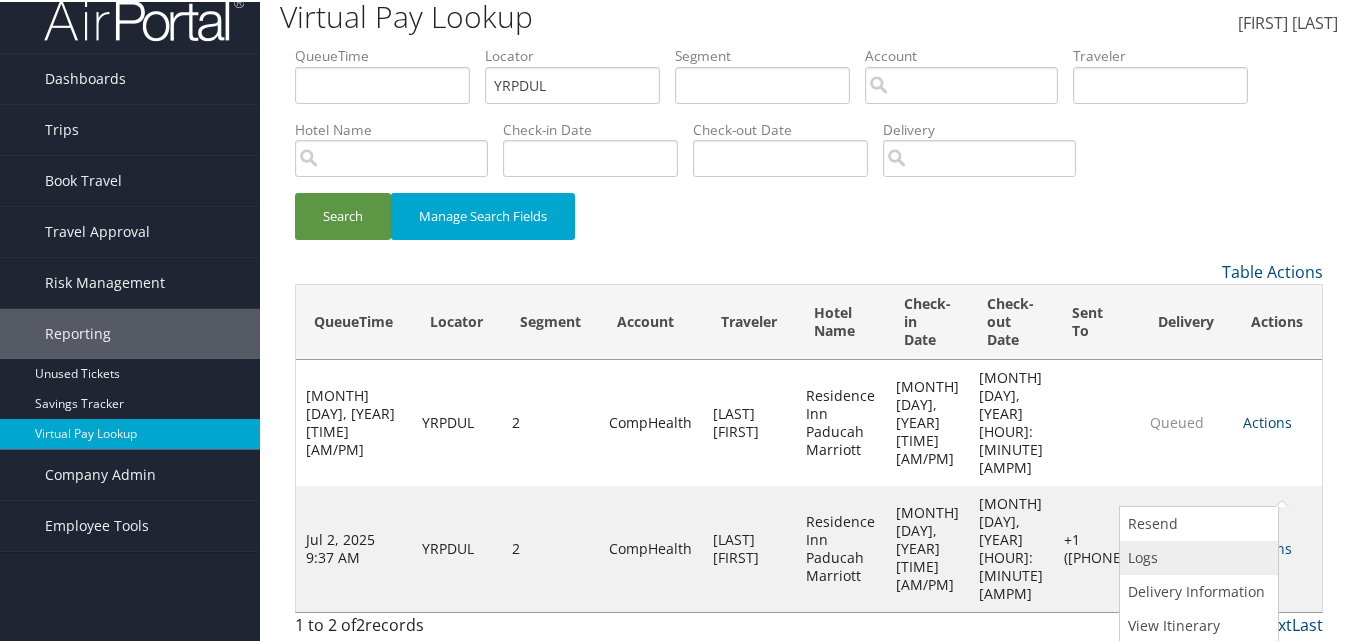 click on "Logs" at bounding box center (1196, 556) 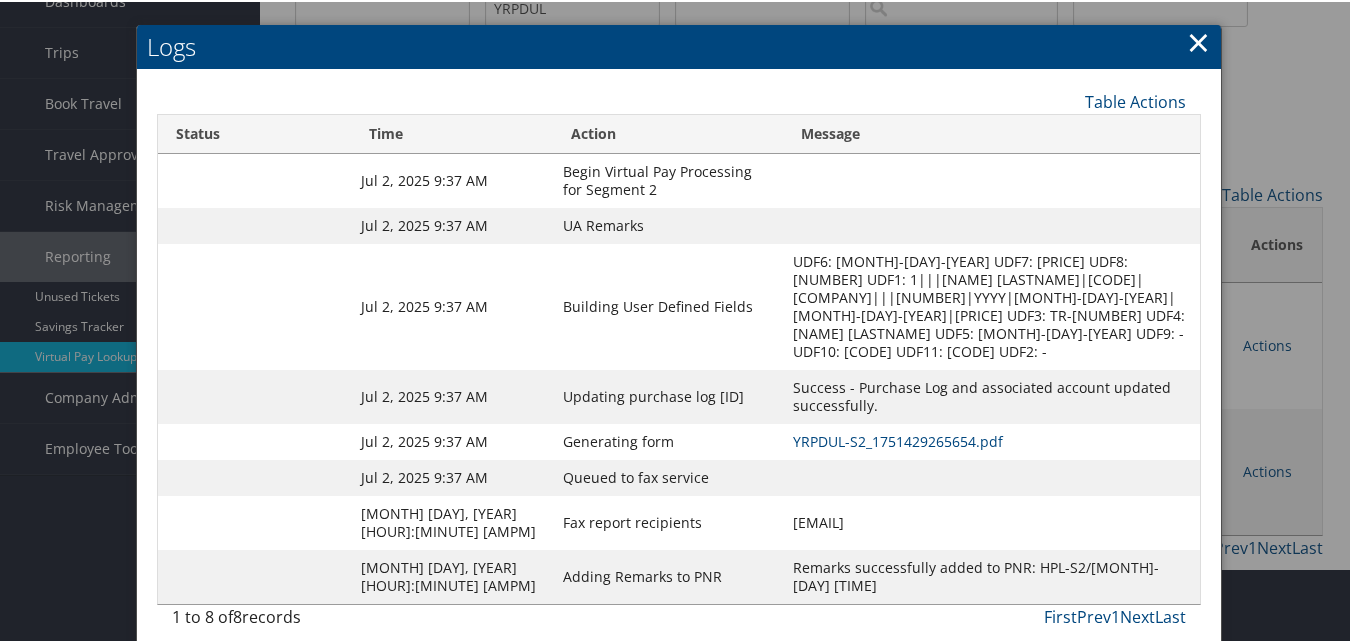 scroll, scrollTop: 190, scrollLeft: 0, axis: vertical 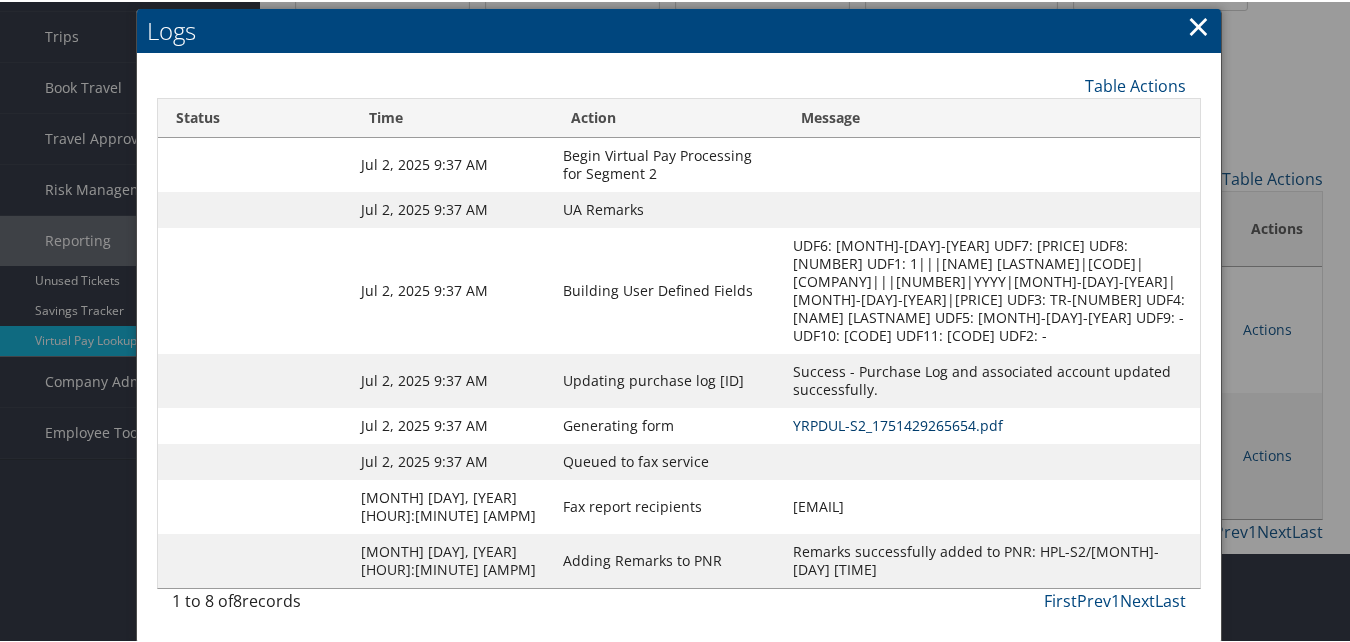 click on "YRPDUL-S2_1751429265654.pdf" at bounding box center (898, 423) 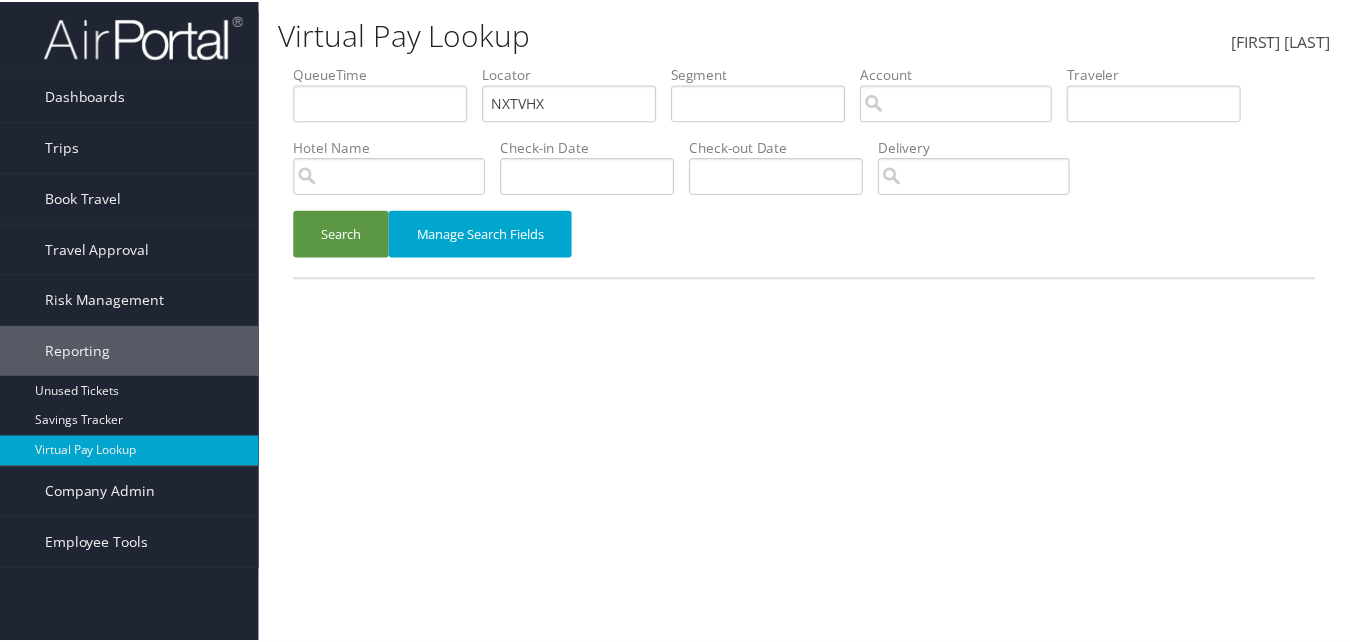 scroll, scrollTop: 0, scrollLeft: 0, axis: both 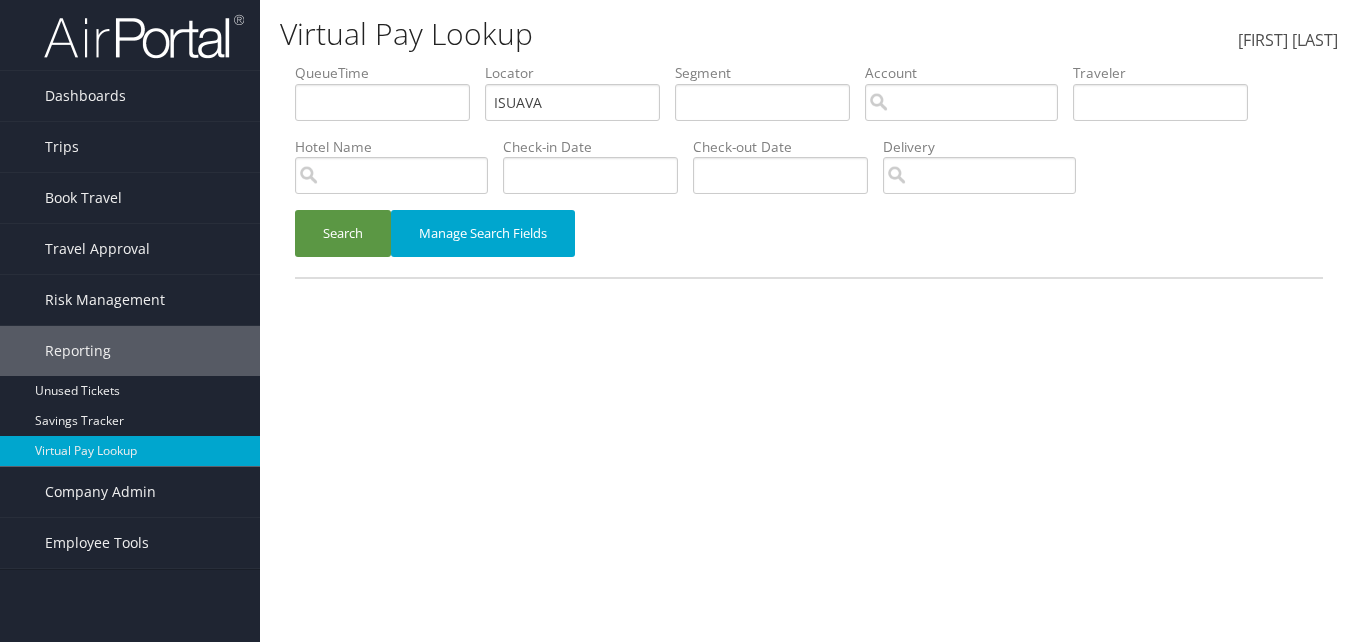 click on "QueueTime Locator ISUAVA Segment Account Traveler Hotel Name Check-in Date Check-out Date Delivery" at bounding box center [809, 63] 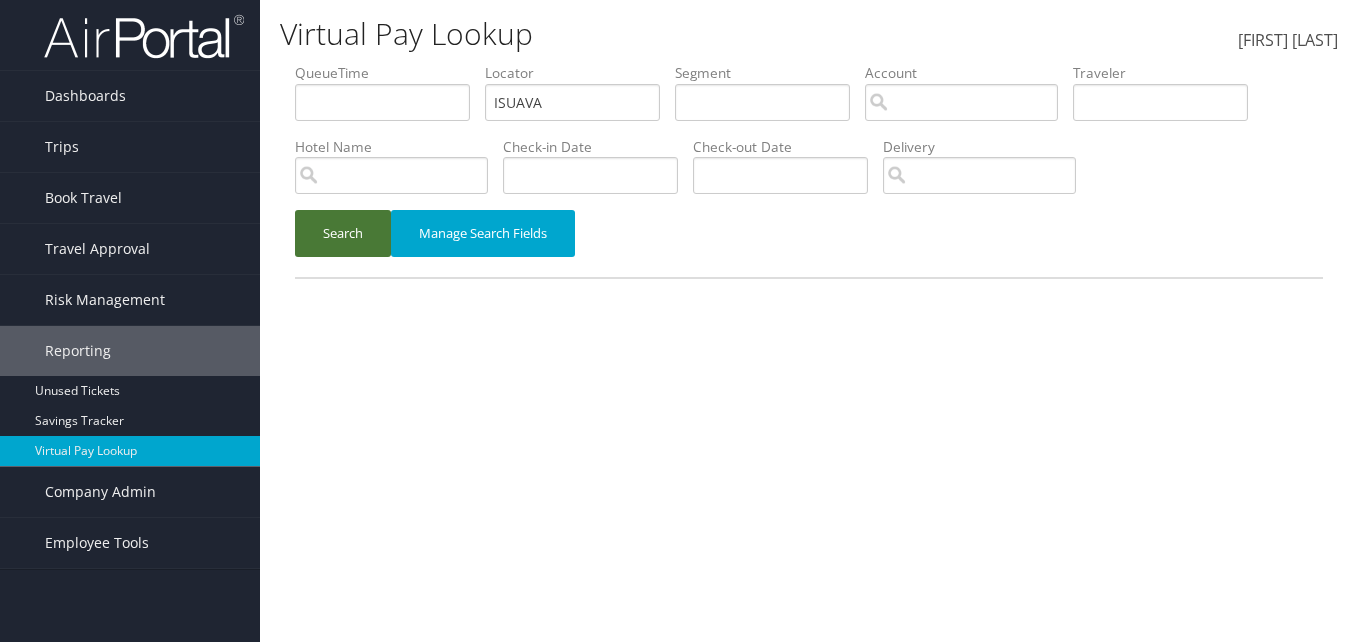 type on "ISUAVA" 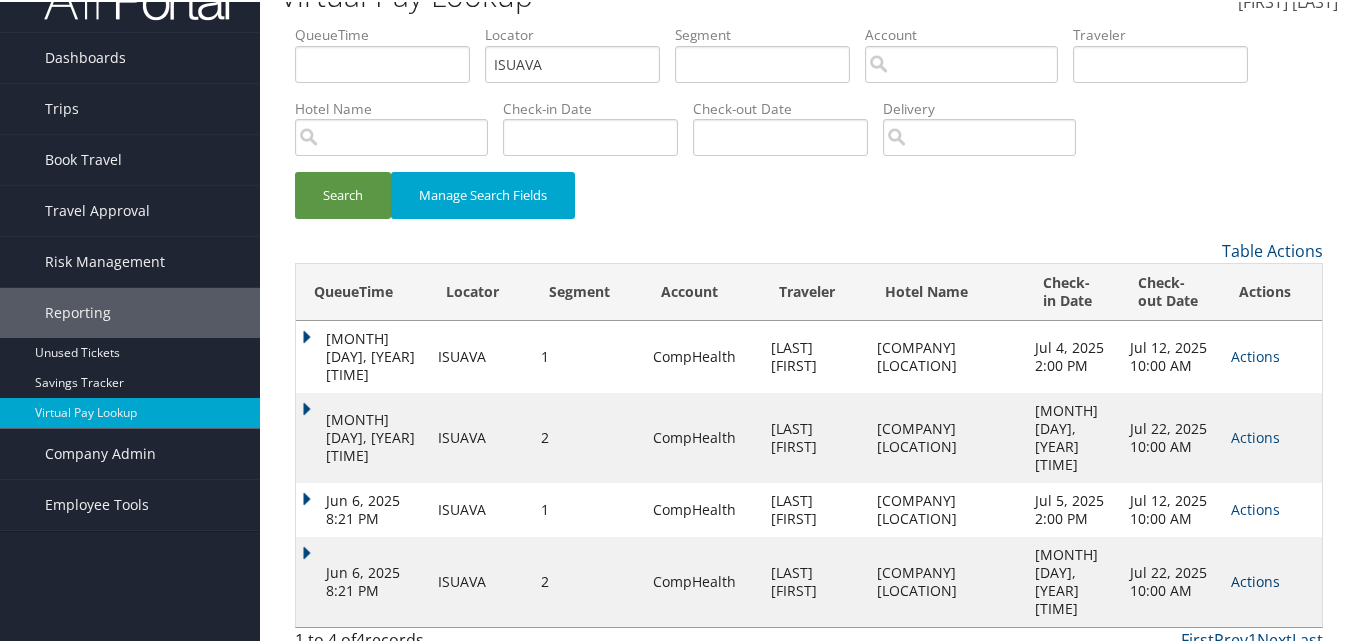 click on "Actions" at bounding box center (1255, 435) 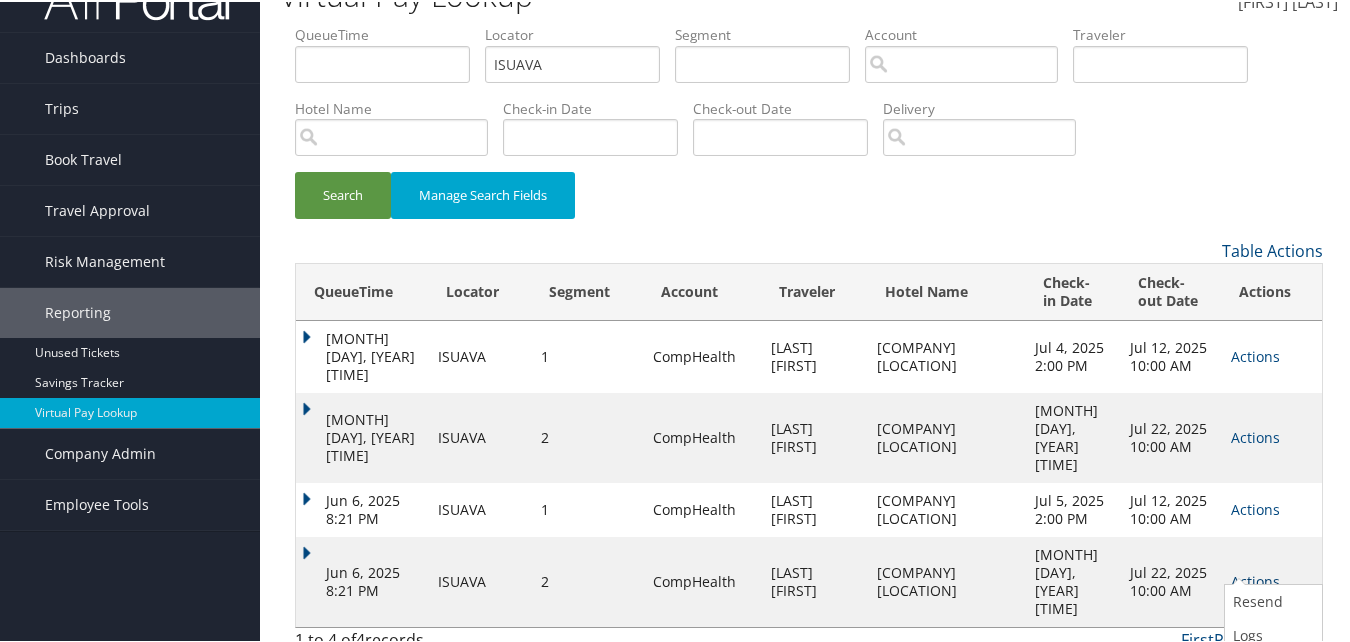 scroll, scrollTop: 120, scrollLeft: 0, axis: vertical 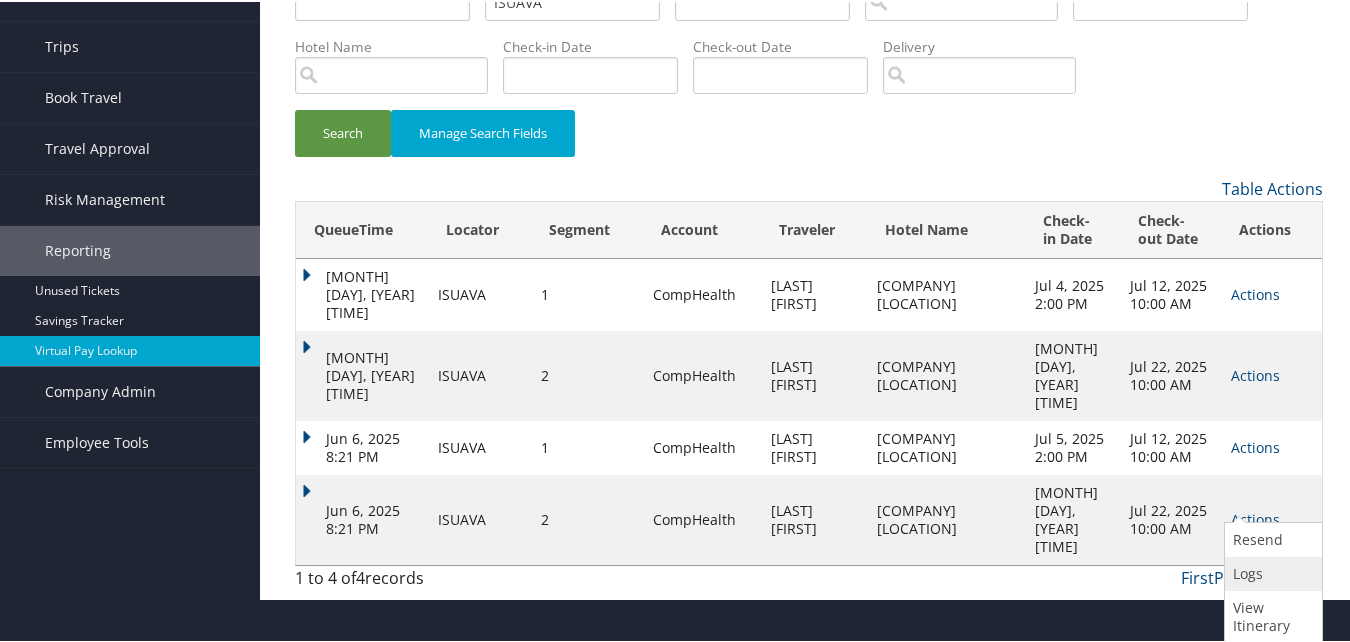 click on "Logs" at bounding box center (1271, 572) 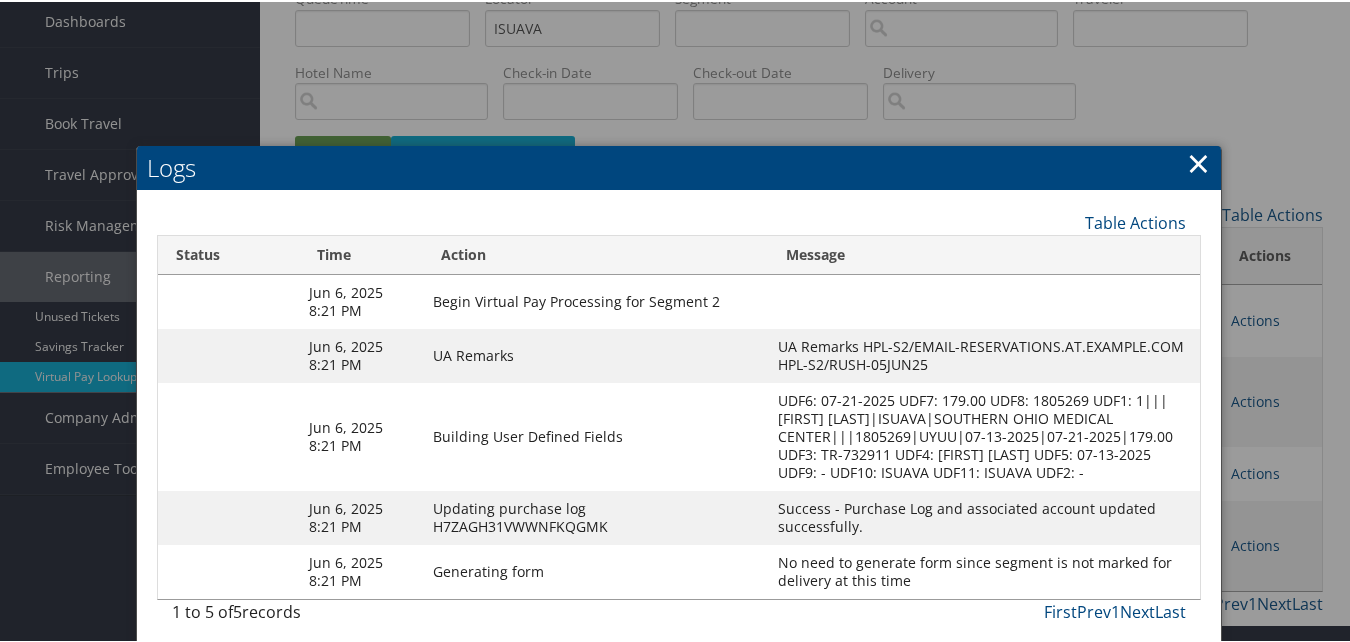 scroll, scrollTop: 111, scrollLeft: 0, axis: vertical 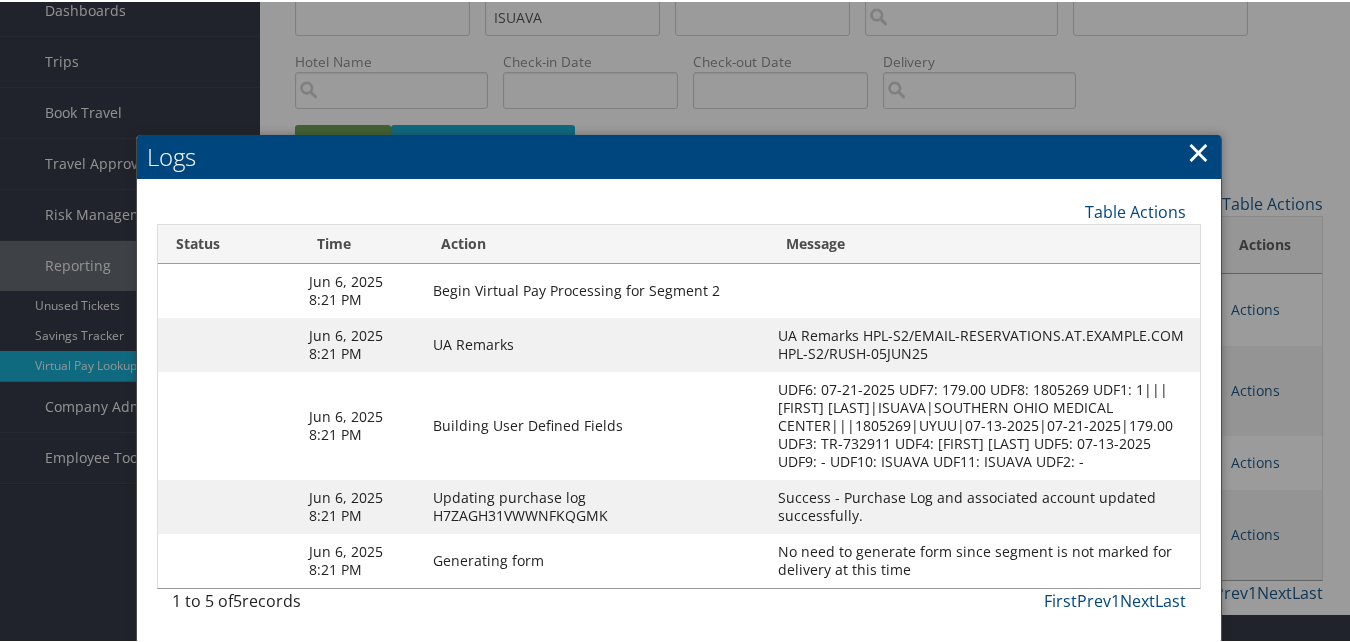 click on "×" at bounding box center (1198, 150) 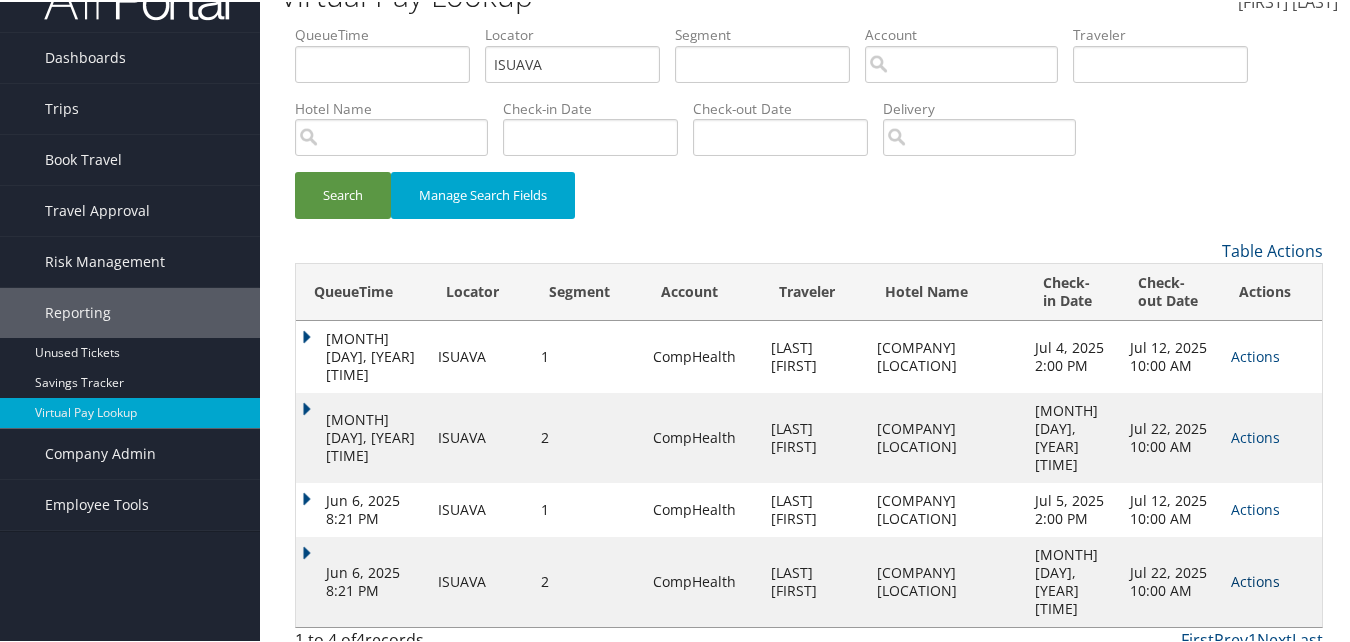 click on "Actions" at bounding box center [1255, 435] 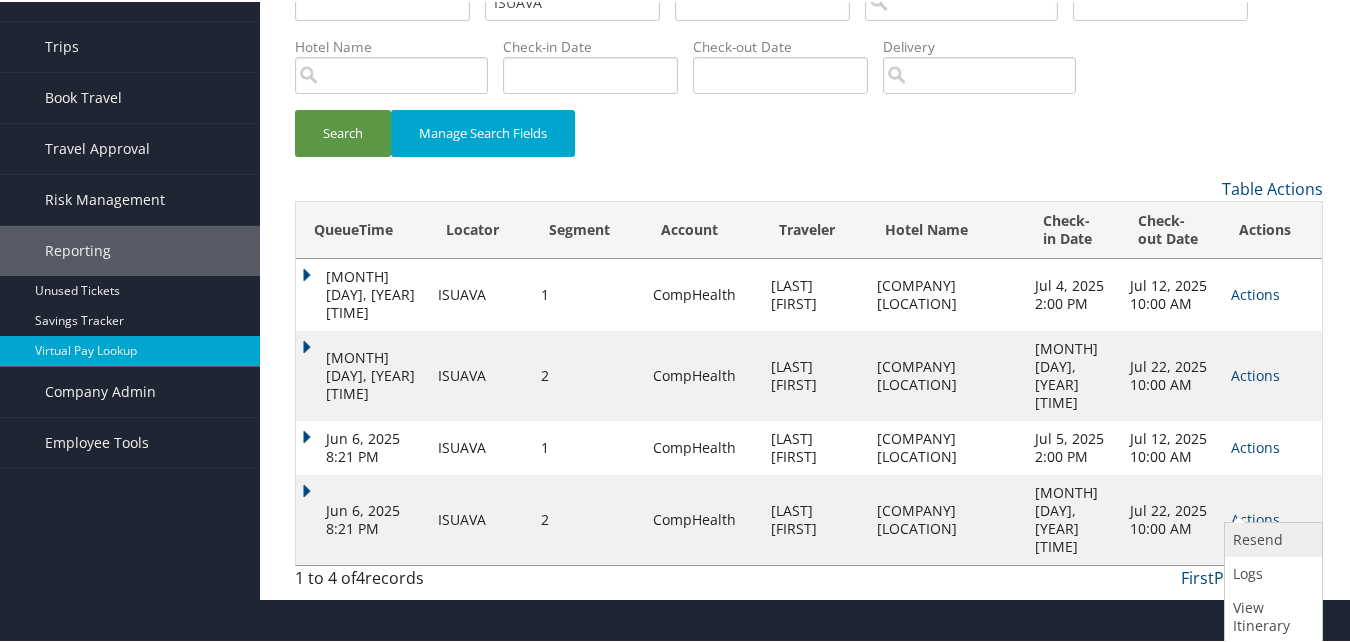 click on "Resend" at bounding box center (1271, 538) 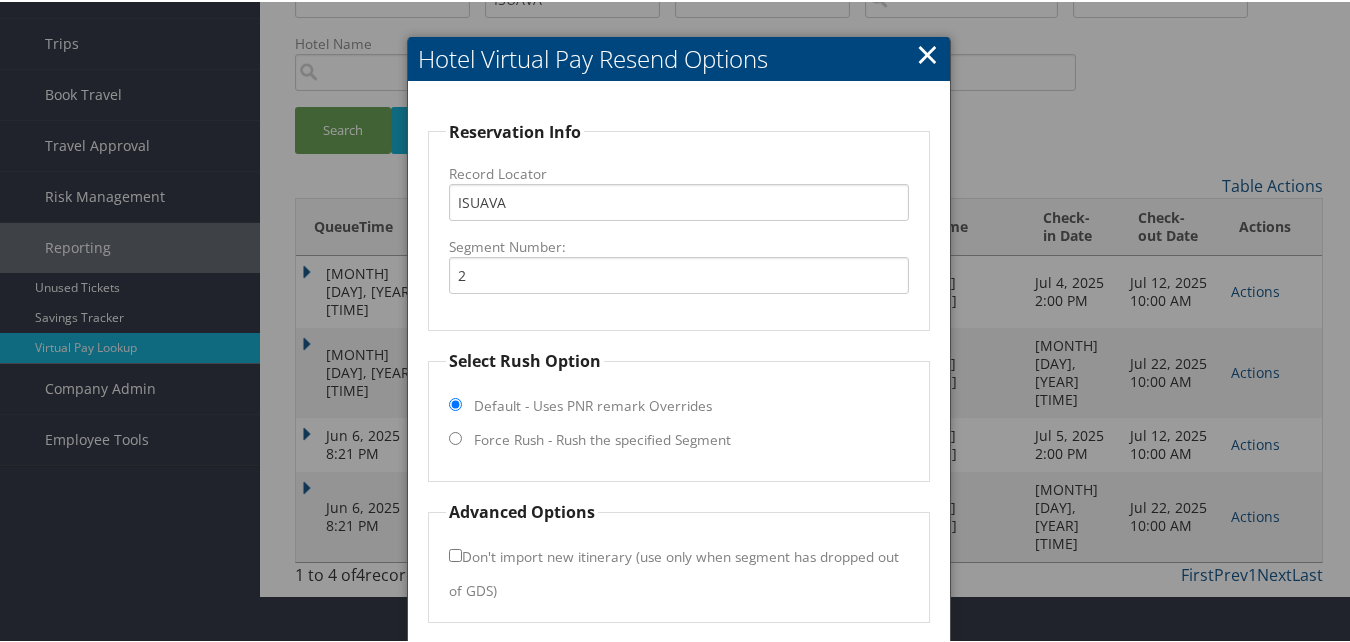 scroll, scrollTop: 175, scrollLeft: 0, axis: vertical 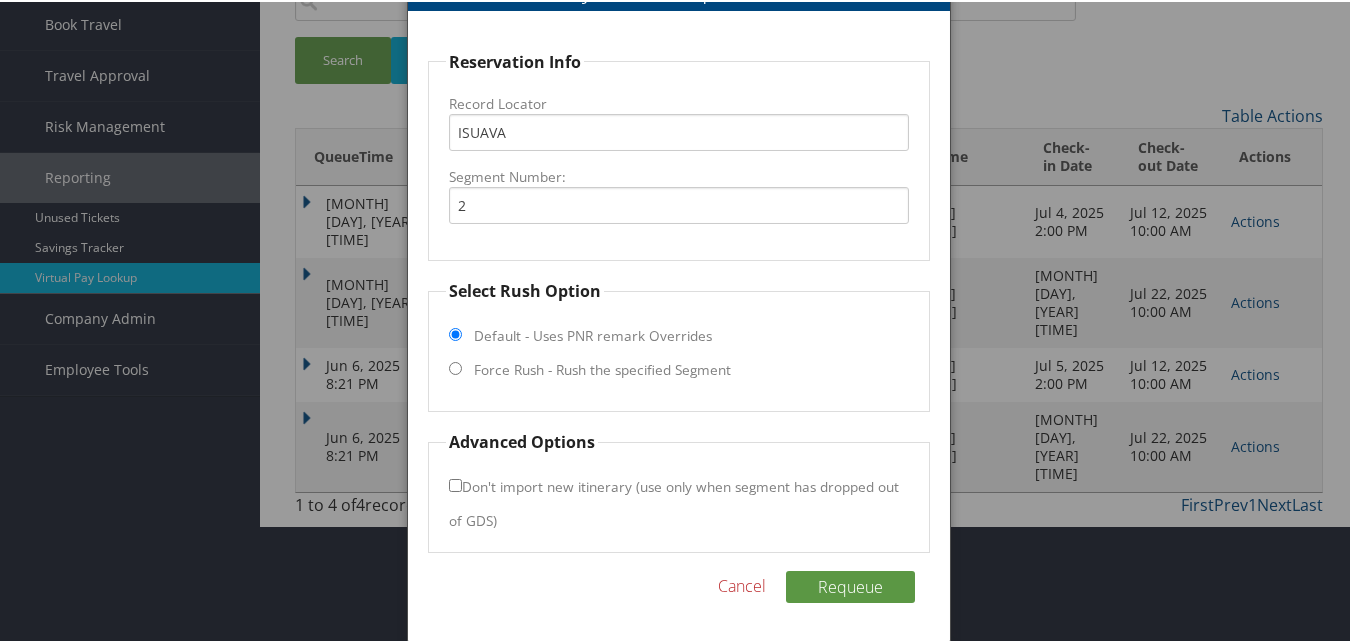 drag, startPoint x: 487, startPoint y: 333, endPoint x: 490, endPoint y: 348, distance: 15.297058 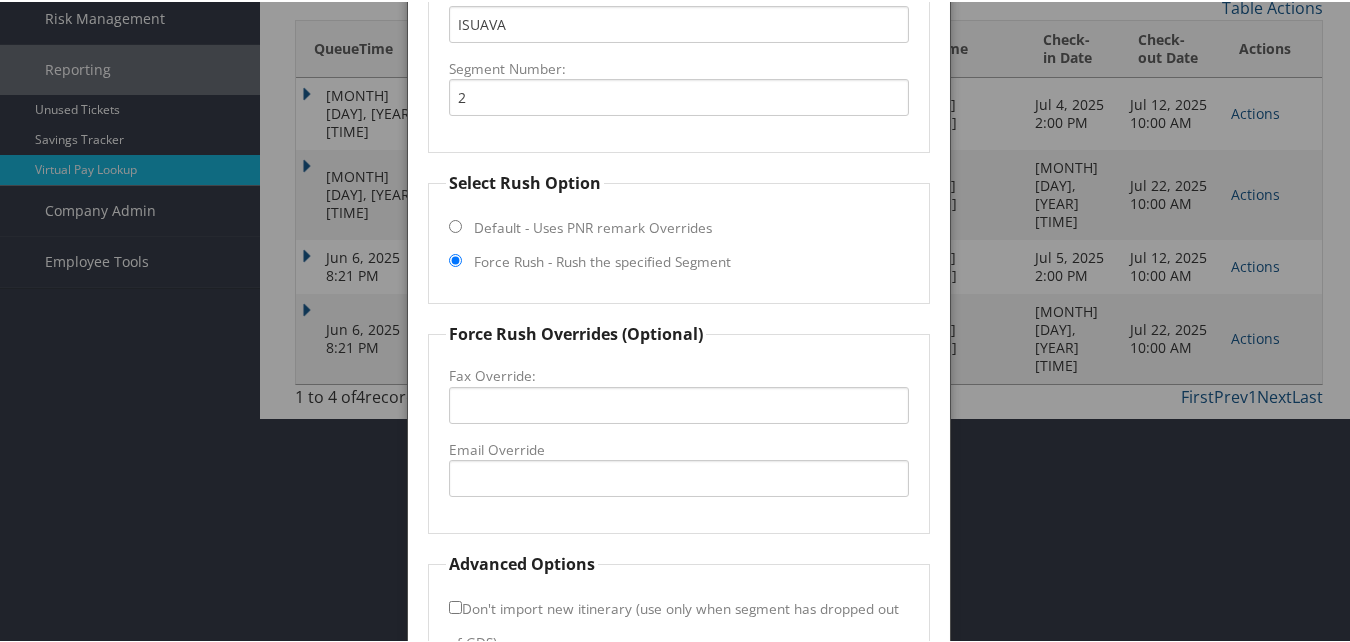 scroll, scrollTop: 405, scrollLeft: 0, axis: vertical 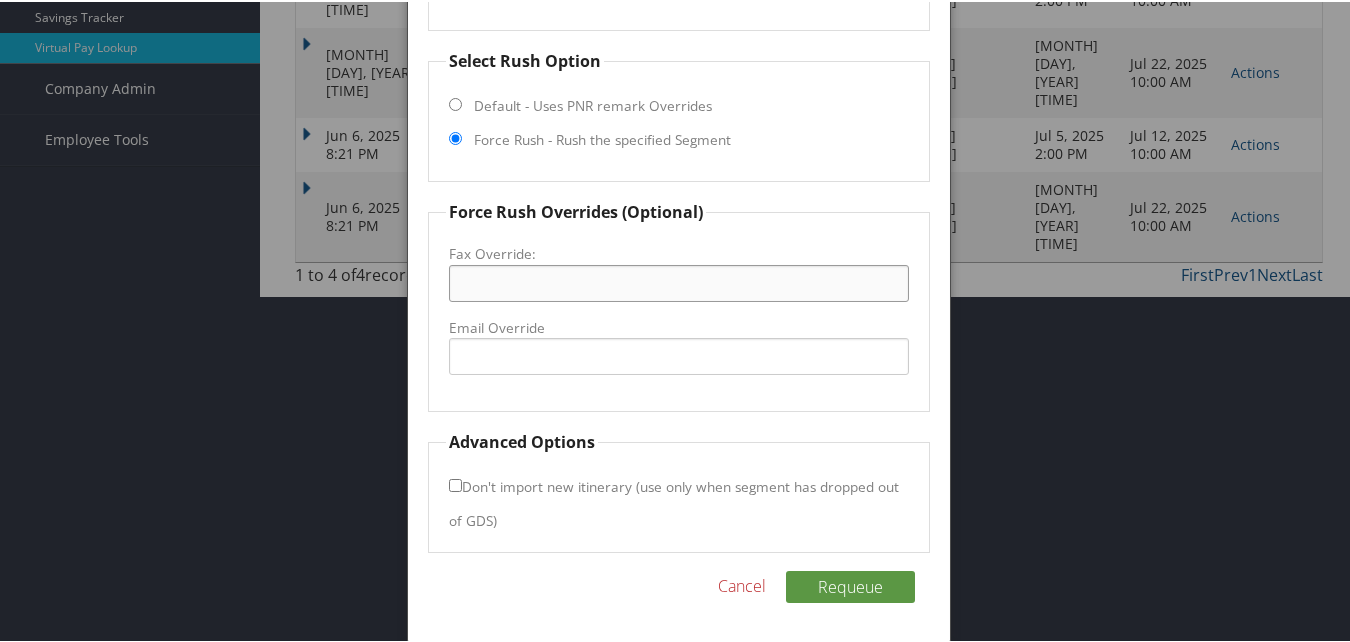 click on "Fax Override:" at bounding box center (678, 281) 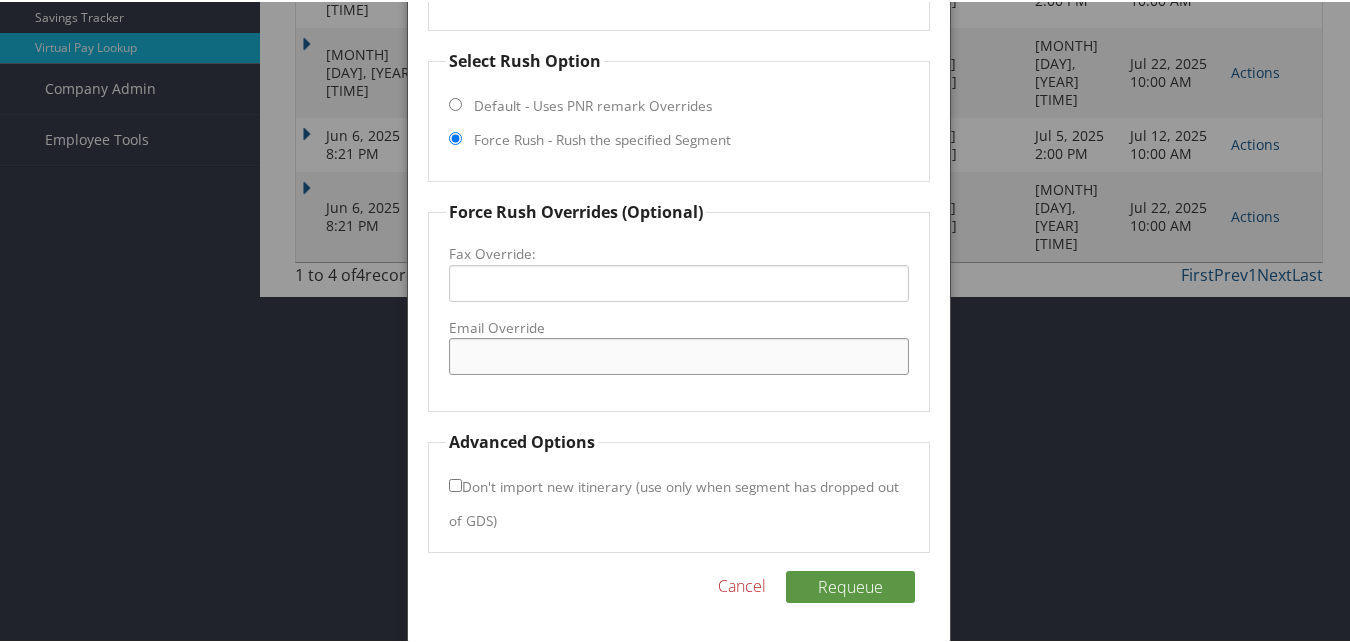click on "Email Override" at bounding box center [678, 354] 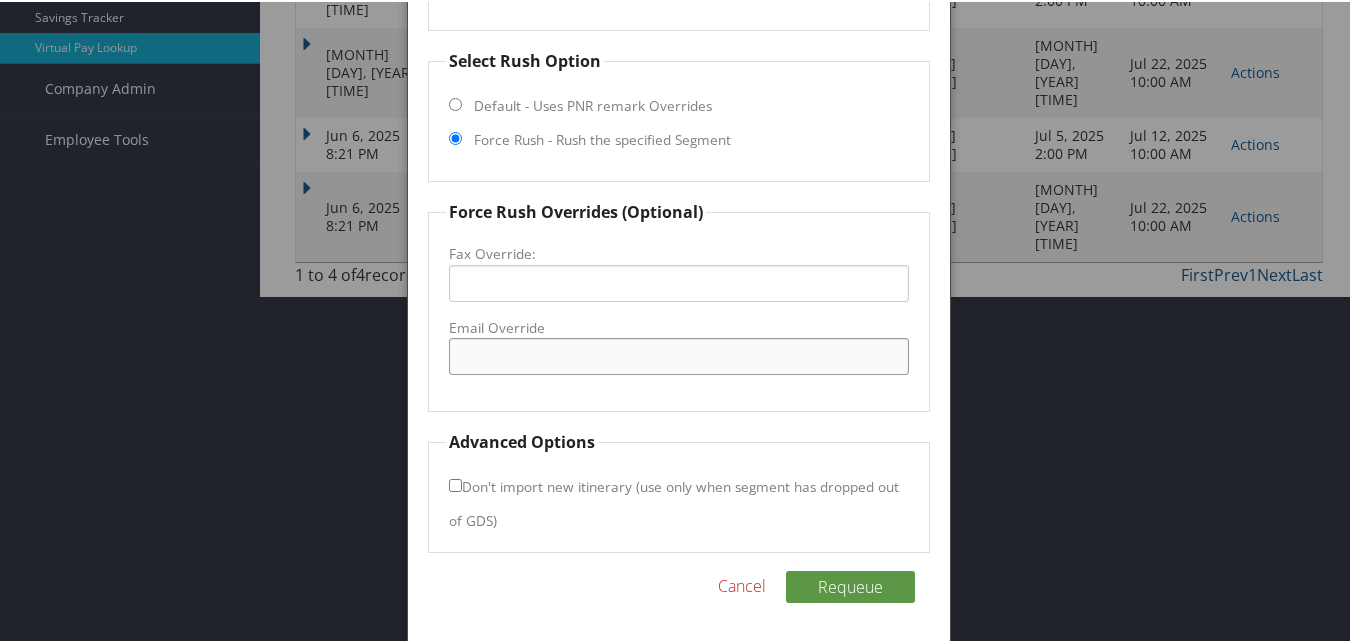type on "ecare@chghealthcare.com" 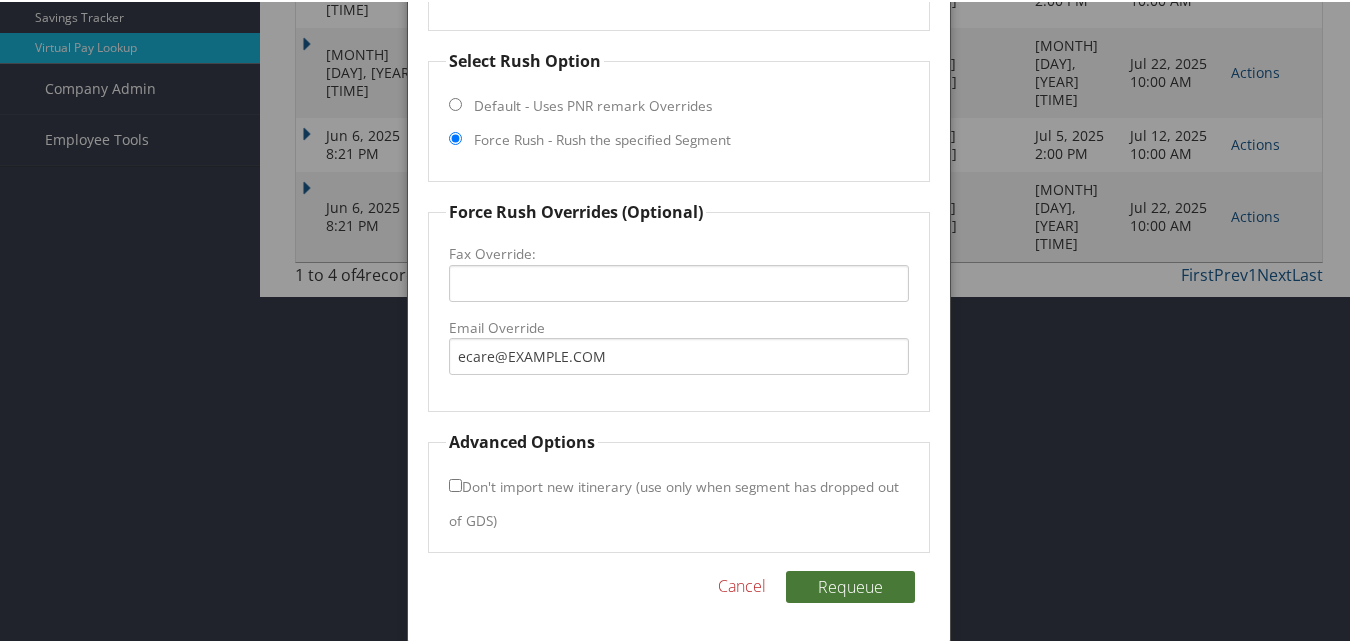 click on "Requeue" at bounding box center [850, 585] 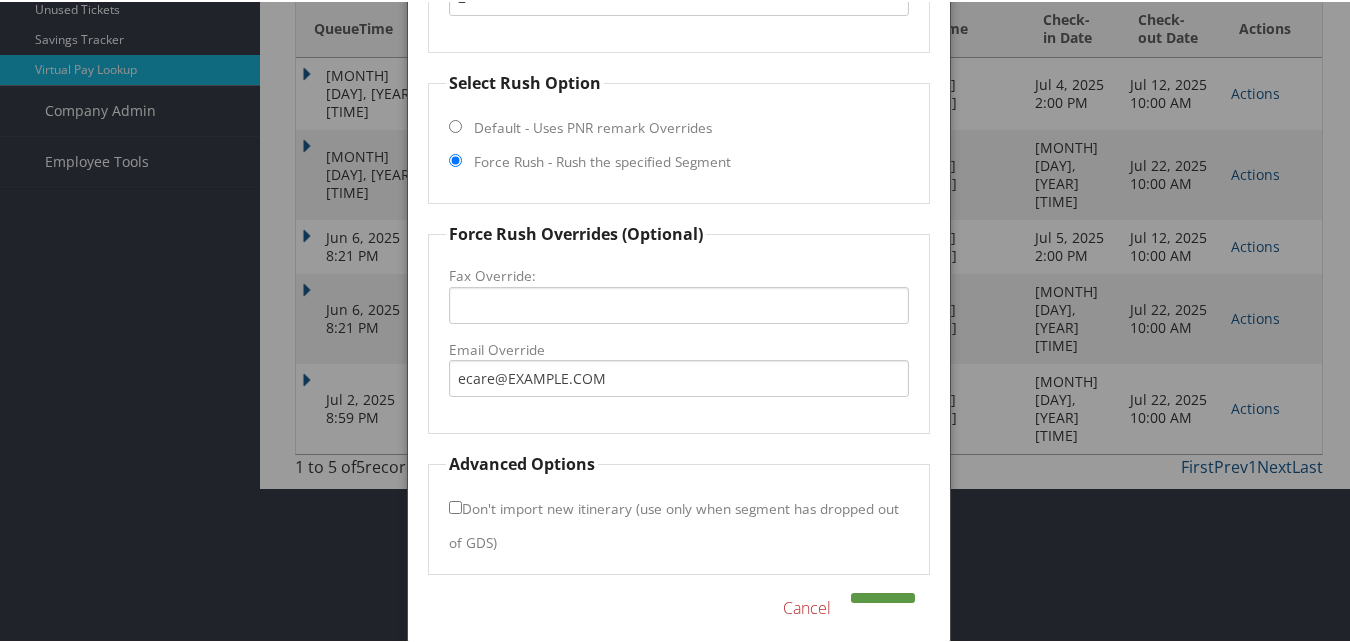 scroll, scrollTop: 192, scrollLeft: 0, axis: vertical 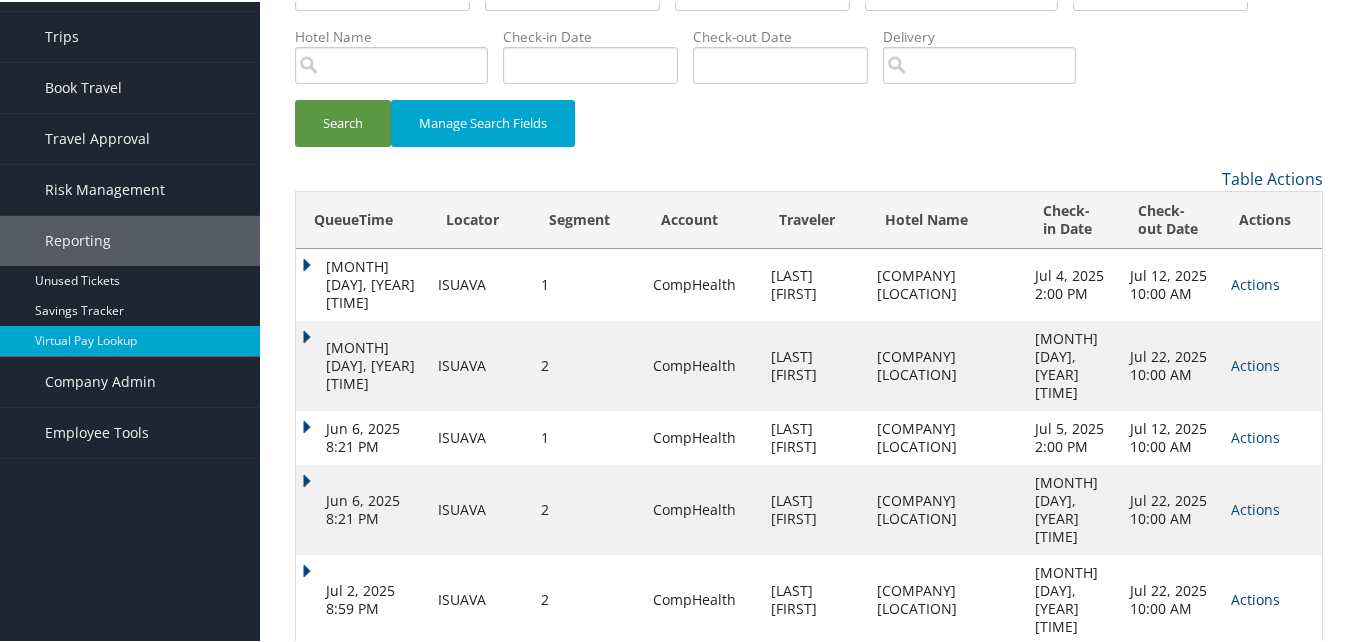 click on "Actions" at bounding box center (1255, 282) 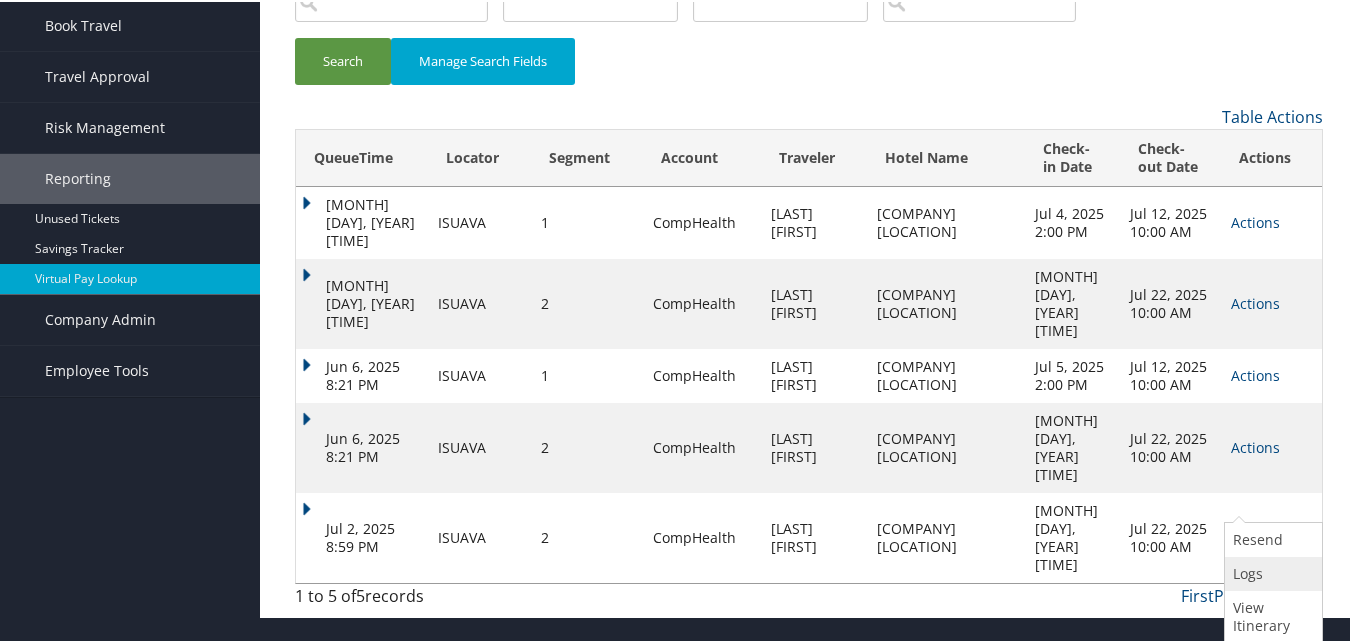 click at bounding box center (1233, 571) 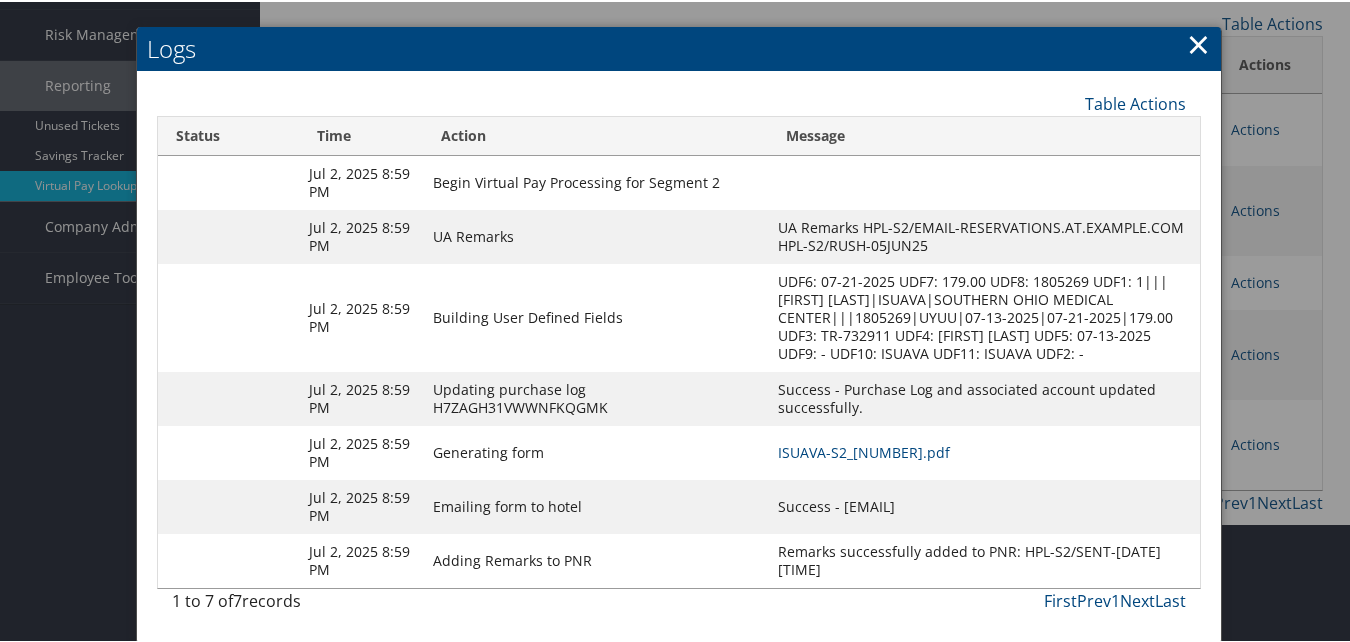scroll, scrollTop: 303, scrollLeft: 0, axis: vertical 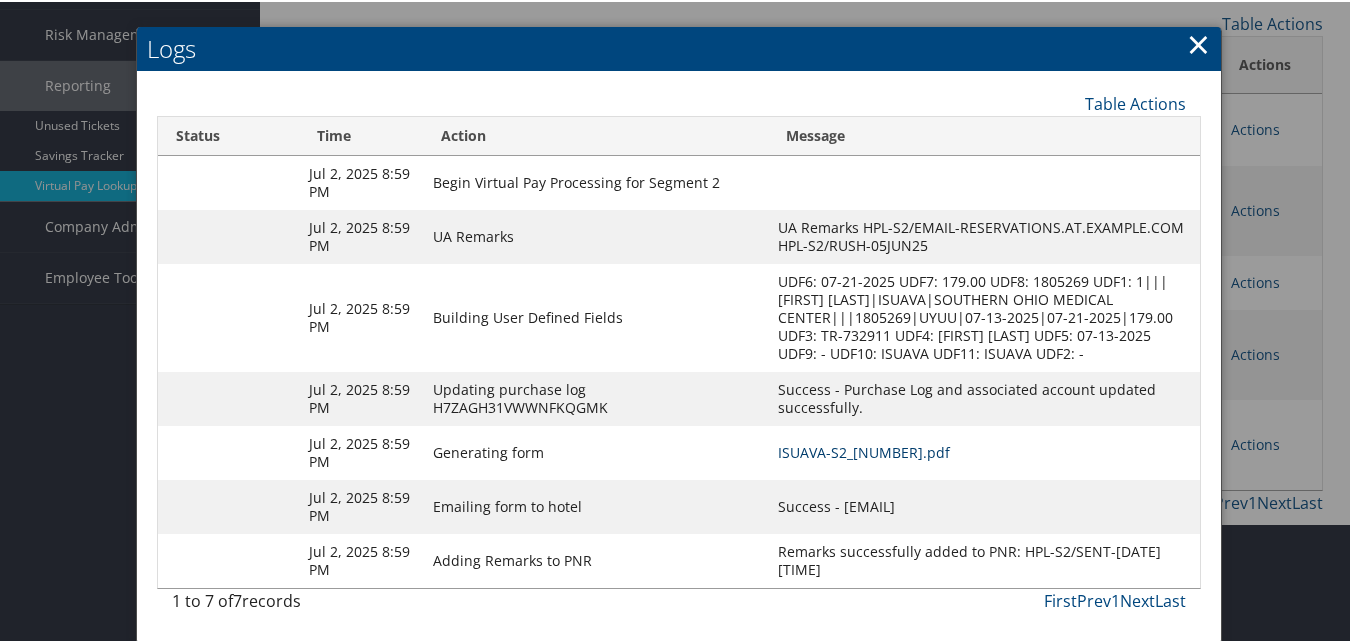 click on "ISUAVA-S2_1751470187947.pdf" at bounding box center (864, 450) 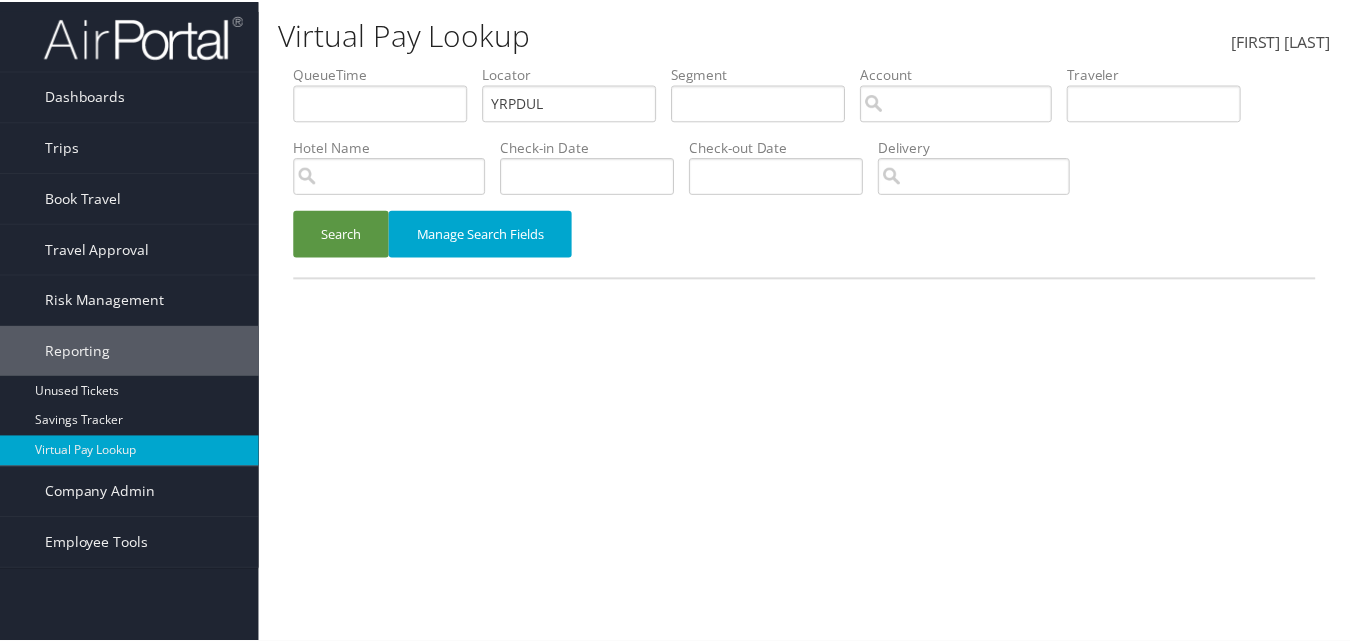 scroll, scrollTop: 0, scrollLeft: 0, axis: both 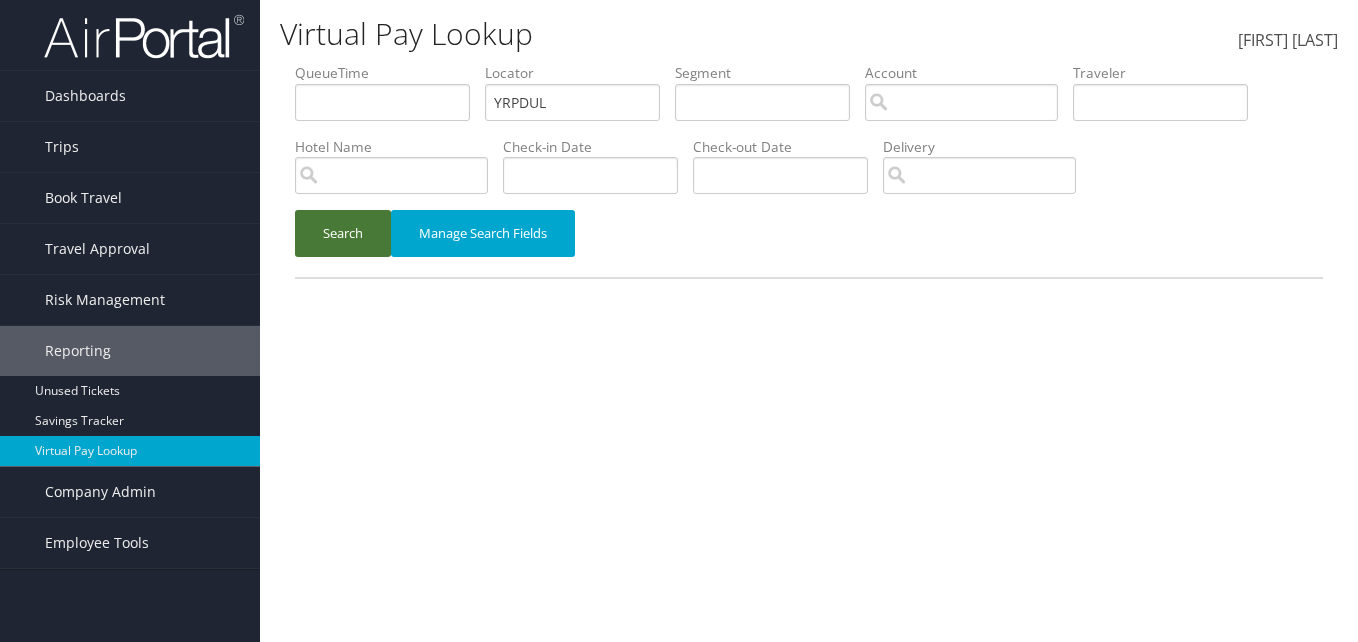 click on "Search" at bounding box center [343, 233] 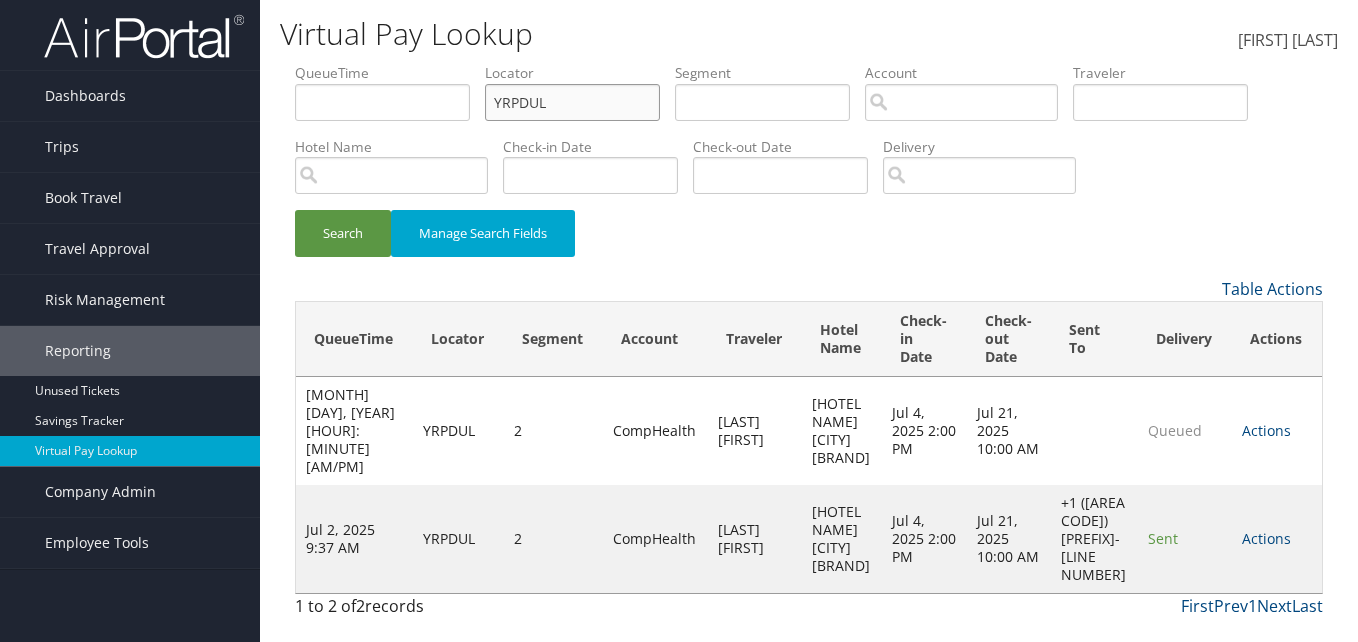 drag, startPoint x: 580, startPoint y: 108, endPoint x: 465, endPoint y: 107, distance: 115.00435 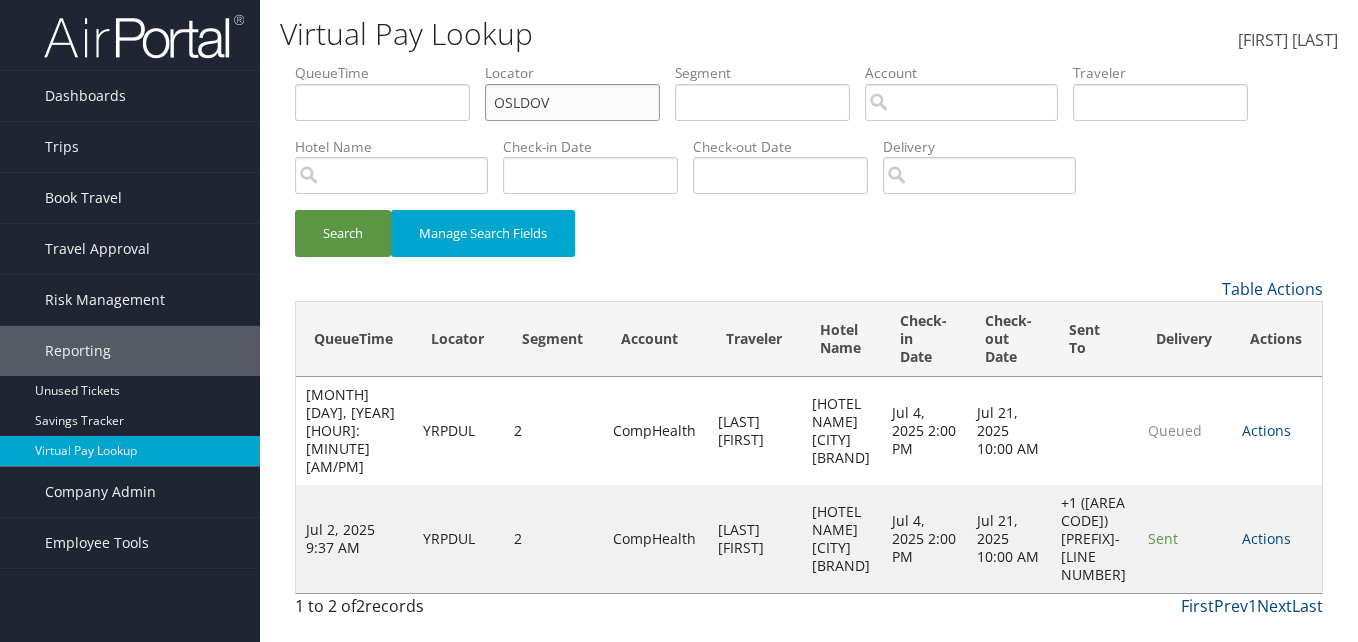 click on "OSLDOV" at bounding box center (382, 102) 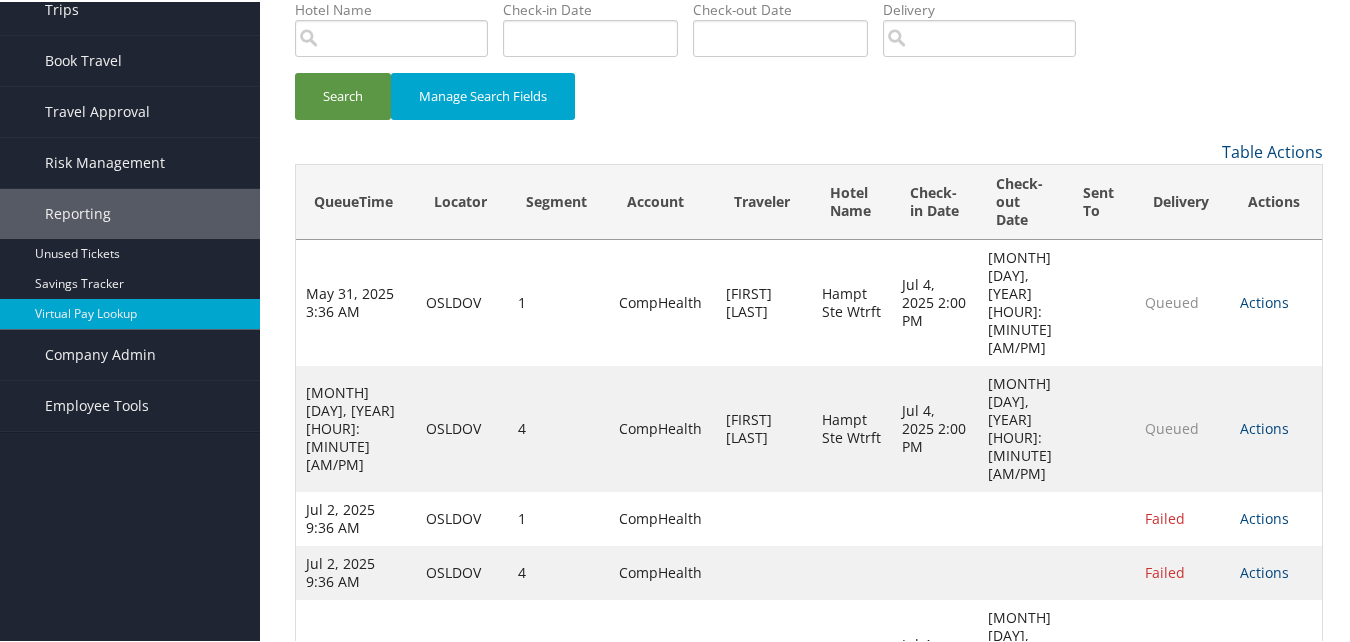 scroll, scrollTop: 220, scrollLeft: 0, axis: vertical 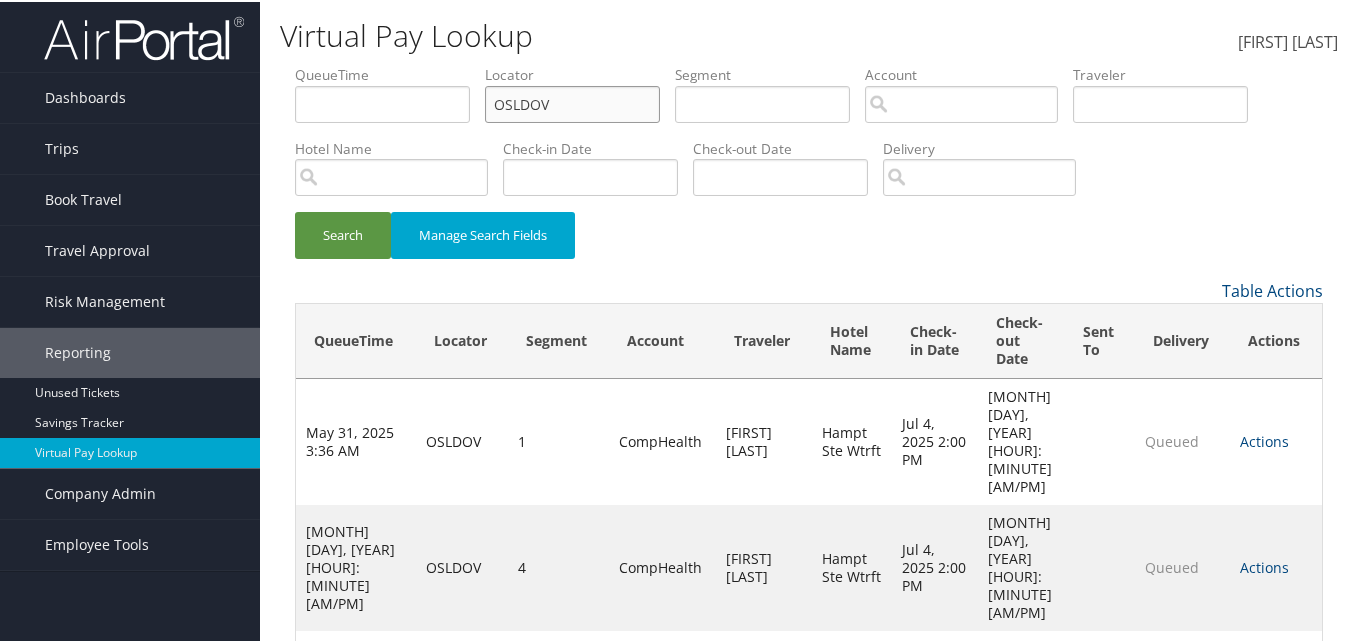 paste on "MARNYX" 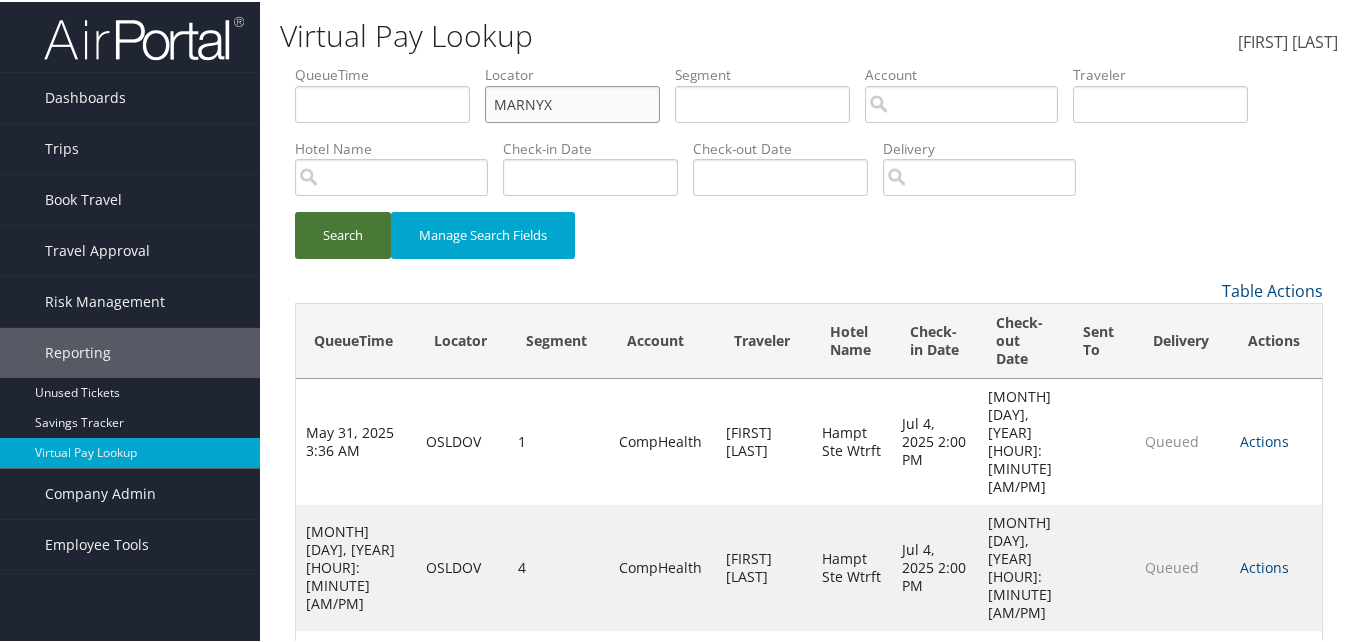 type on "MARNYX" 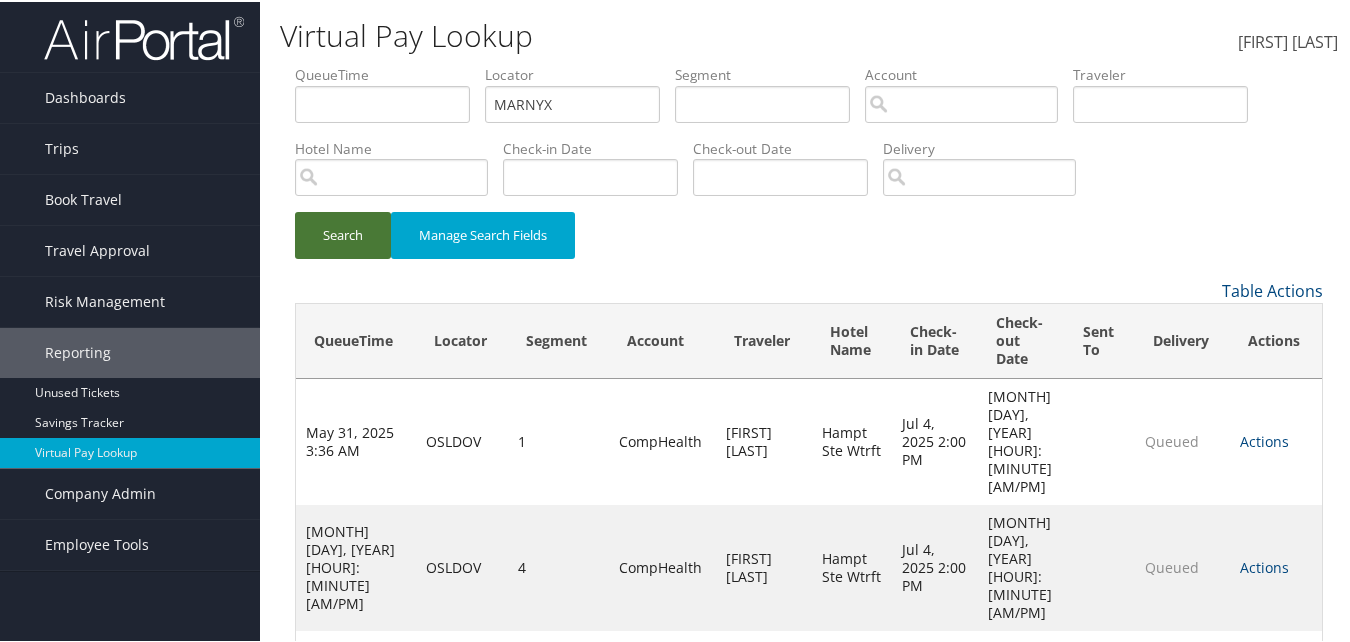 click on "Search" at bounding box center (343, 233) 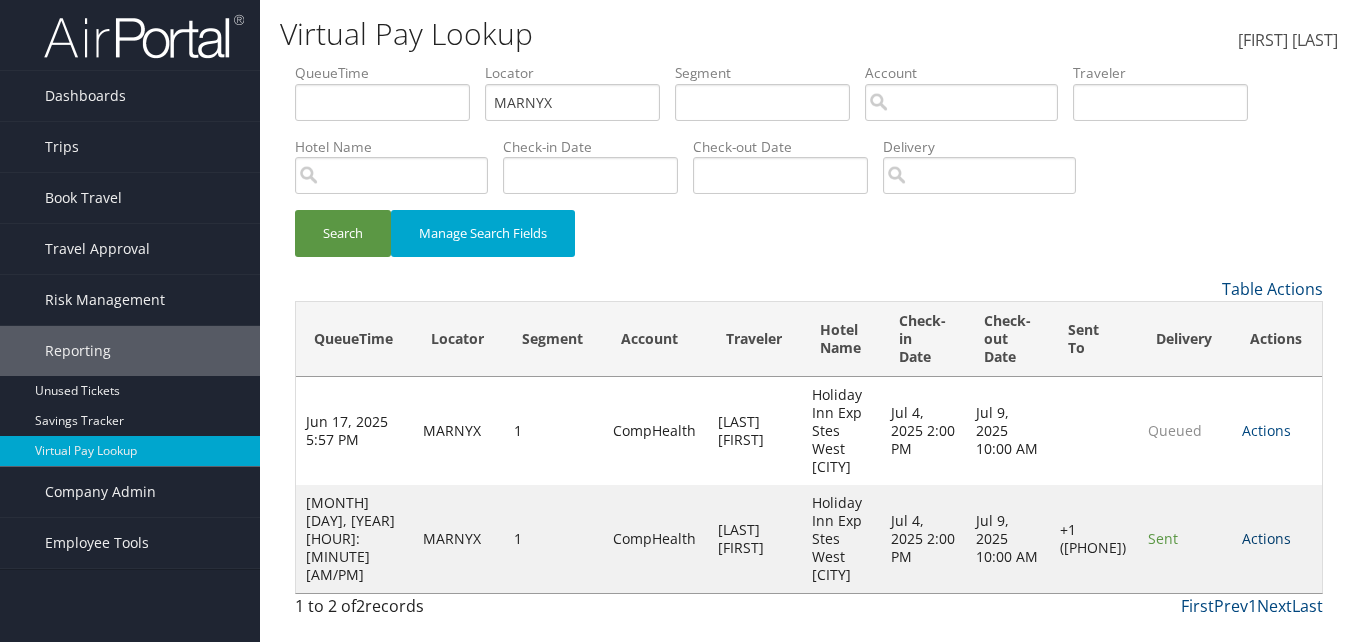 click on "Actions" at bounding box center (1266, 538) 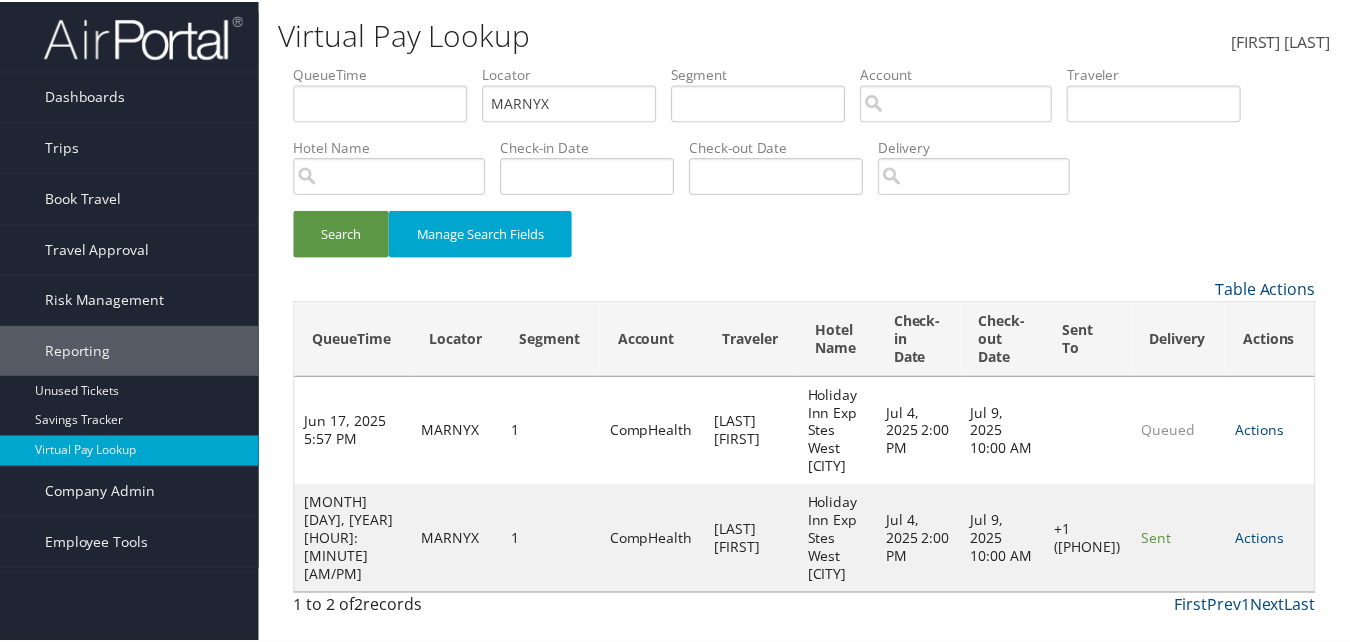 scroll, scrollTop: 46, scrollLeft: 0, axis: vertical 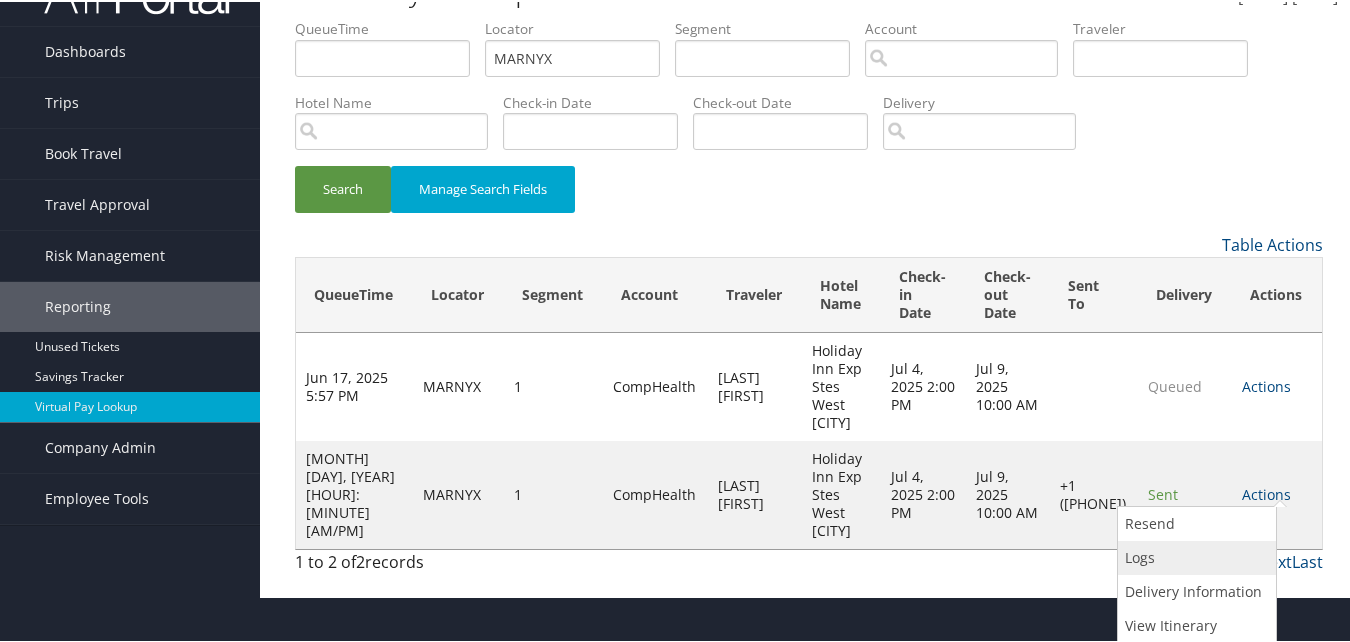 click on "Logs" at bounding box center (1194, 556) 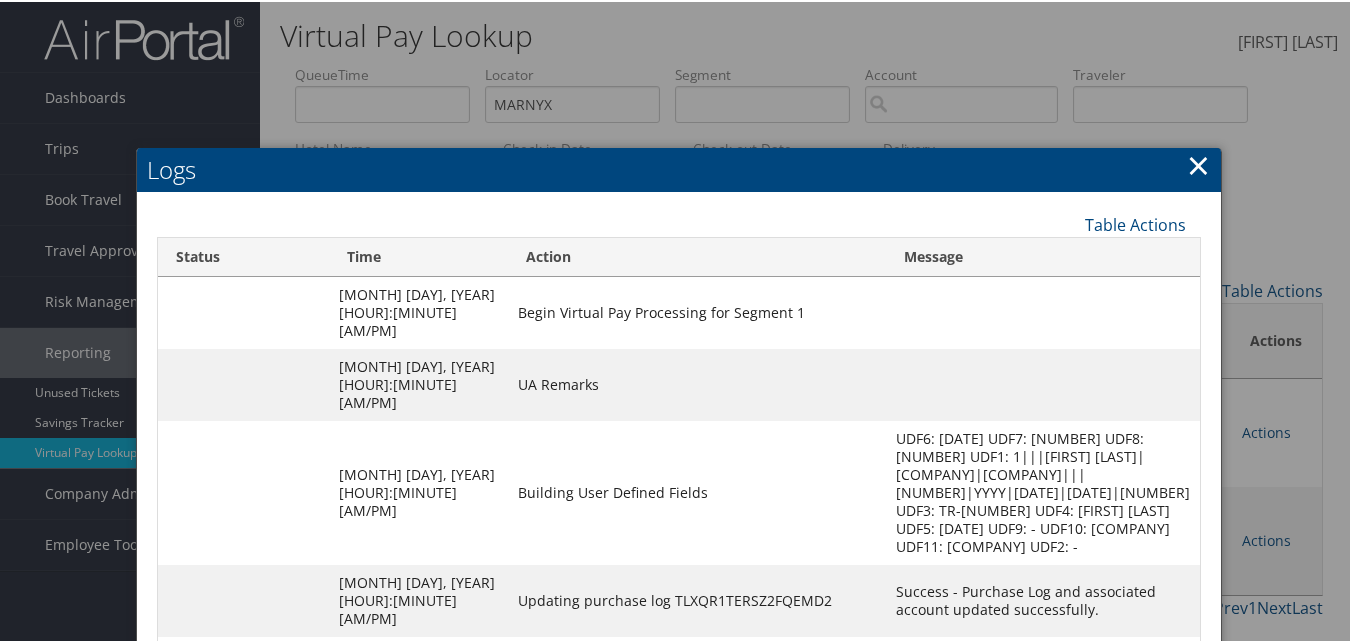 scroll, scrollTop: 199, scrollLeft: 0, axis: vertical 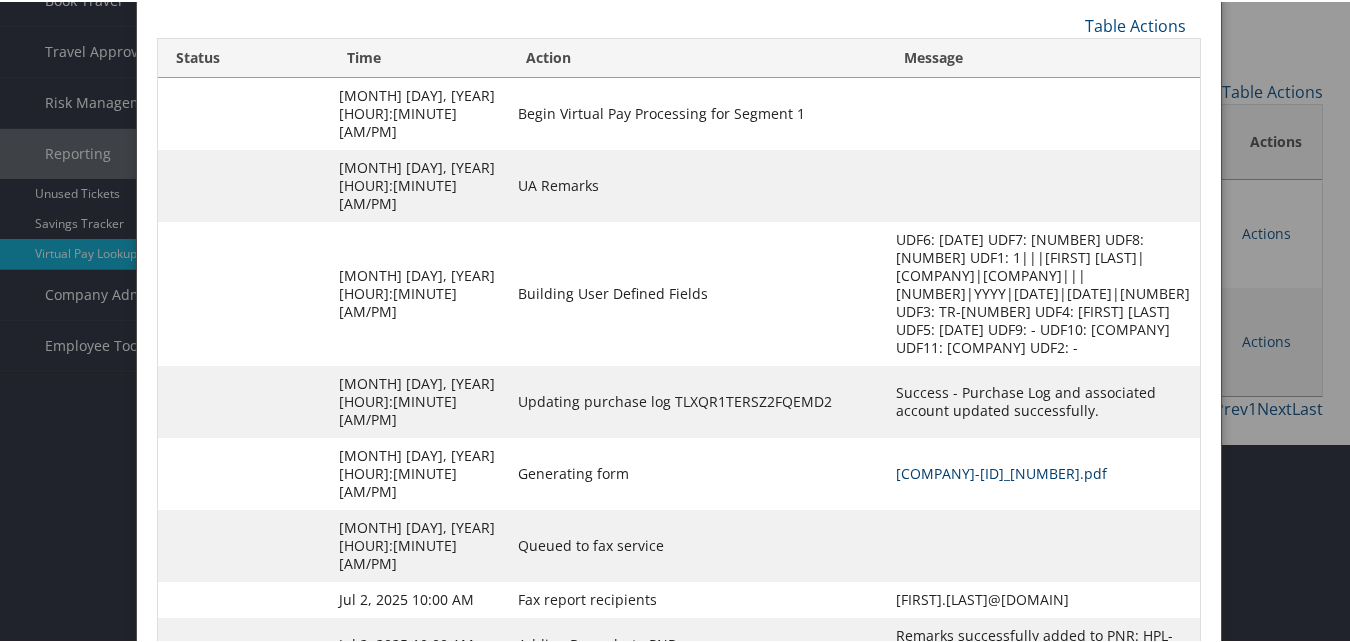click on "MARNYX-S1_1751429316240.pdf" at bounding box center (1001, 471) 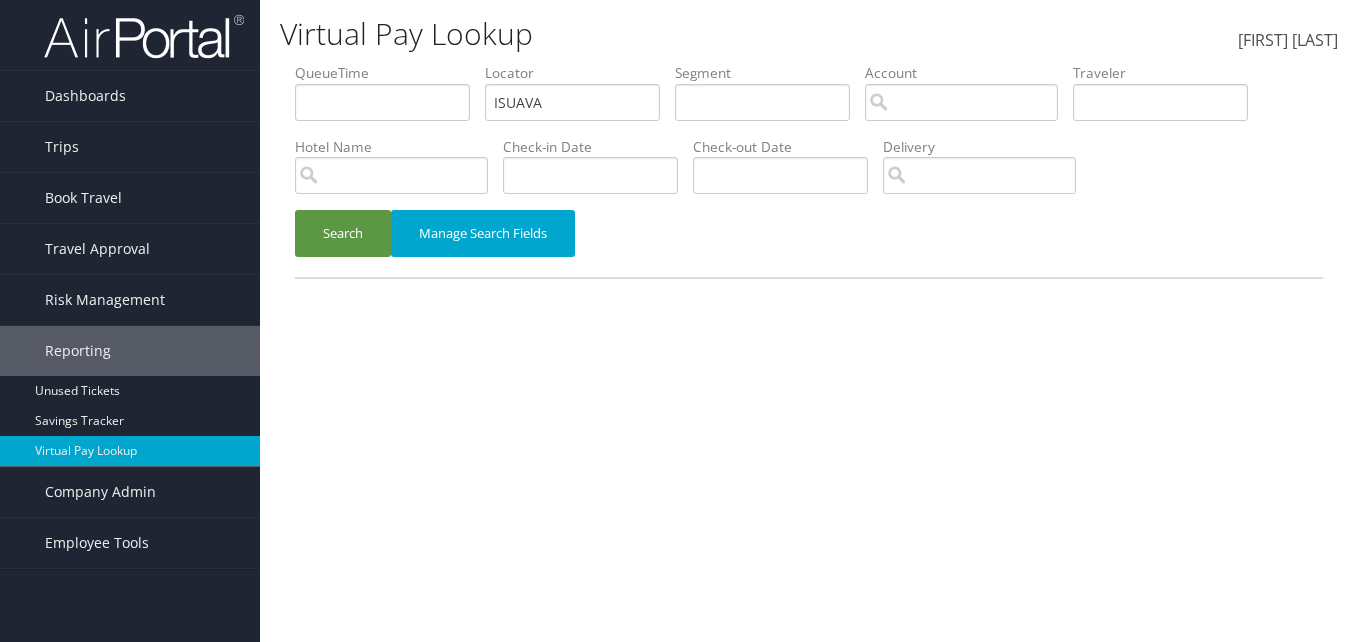 scroll, scrollTop: 0, scrollLeft: 0, axis: both 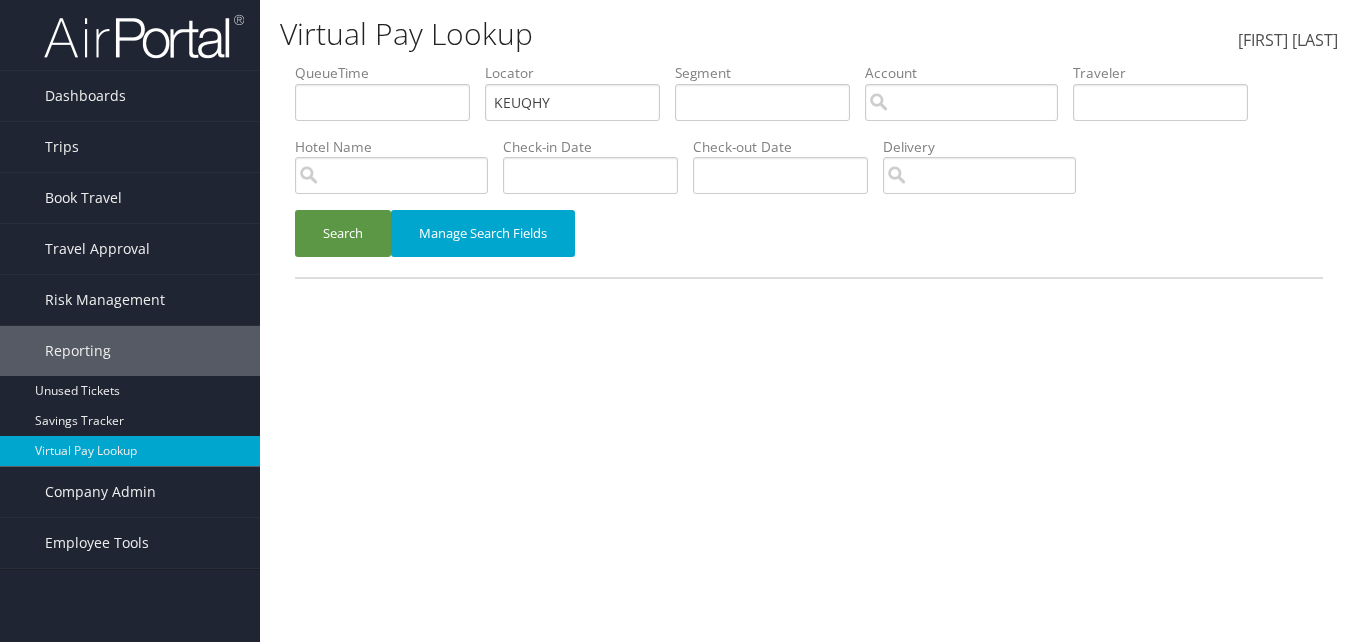 click on "QueueTime Locator KEUQHY Segment Account Traveler Hotel Name Check-in Date Check-out Date Delivery" at bounding box center [809, 63] 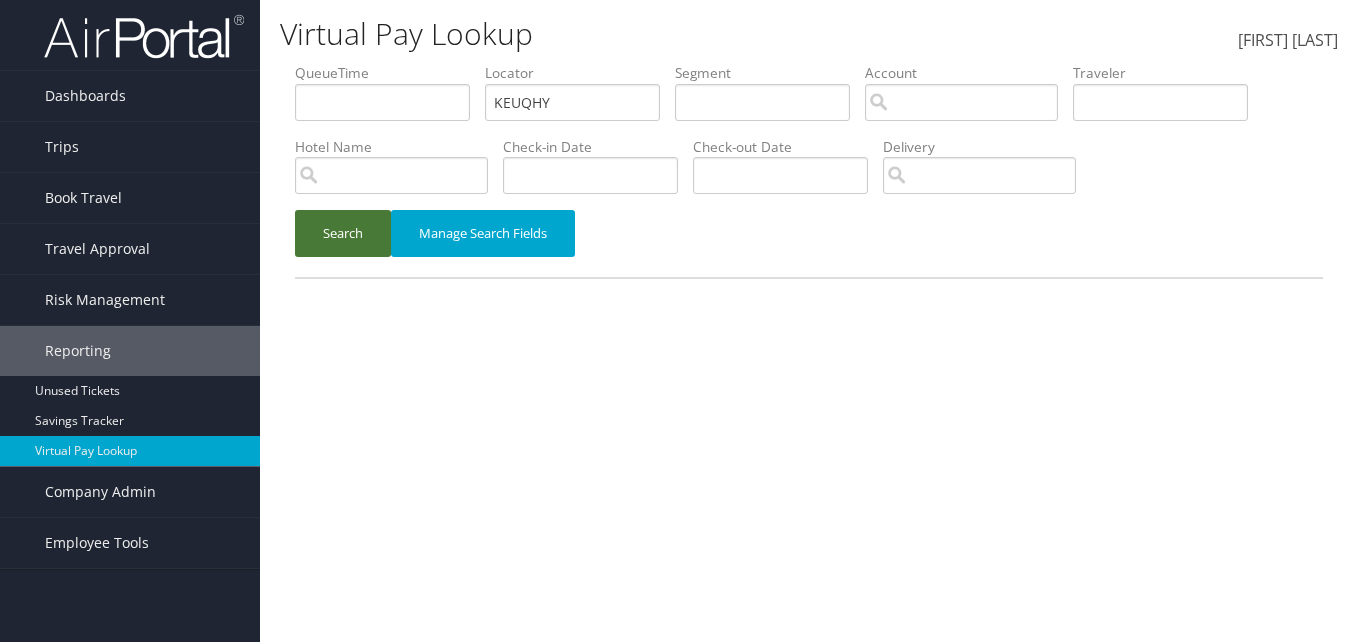 type on "KEUQHY" 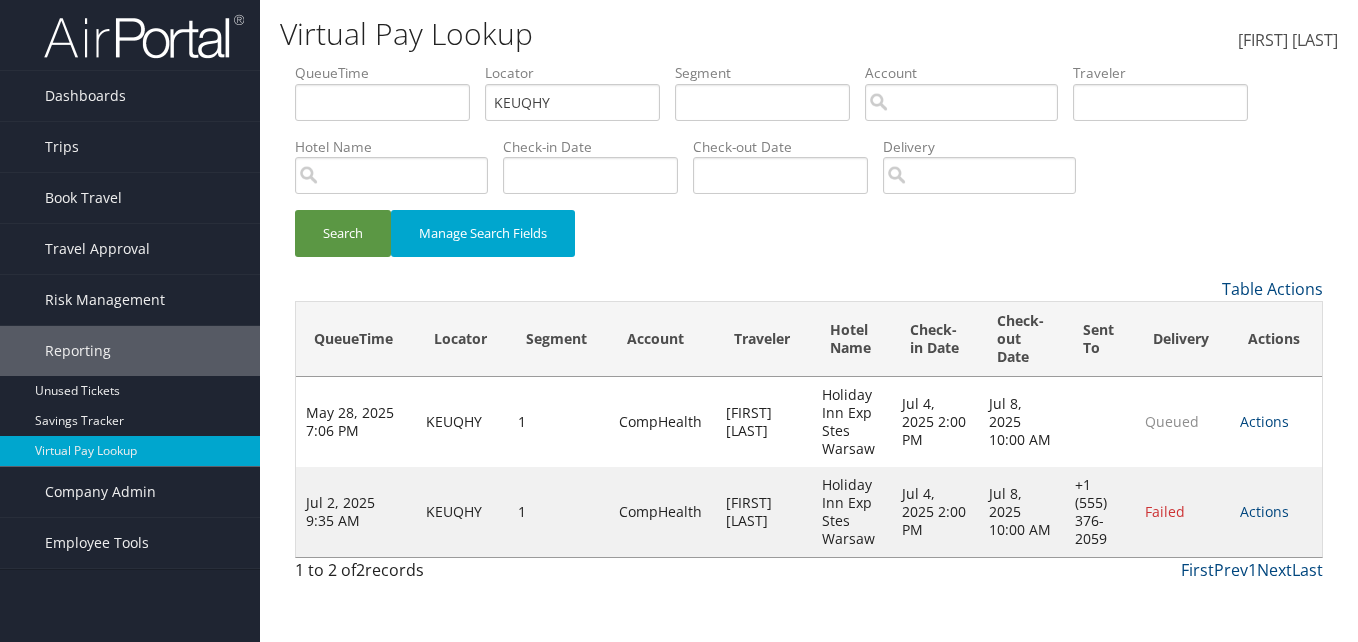 drag, startPoint x: 1284, startPoint y: 508, endPoint x: 1274, endPoint y: 511, distance: 10.440307 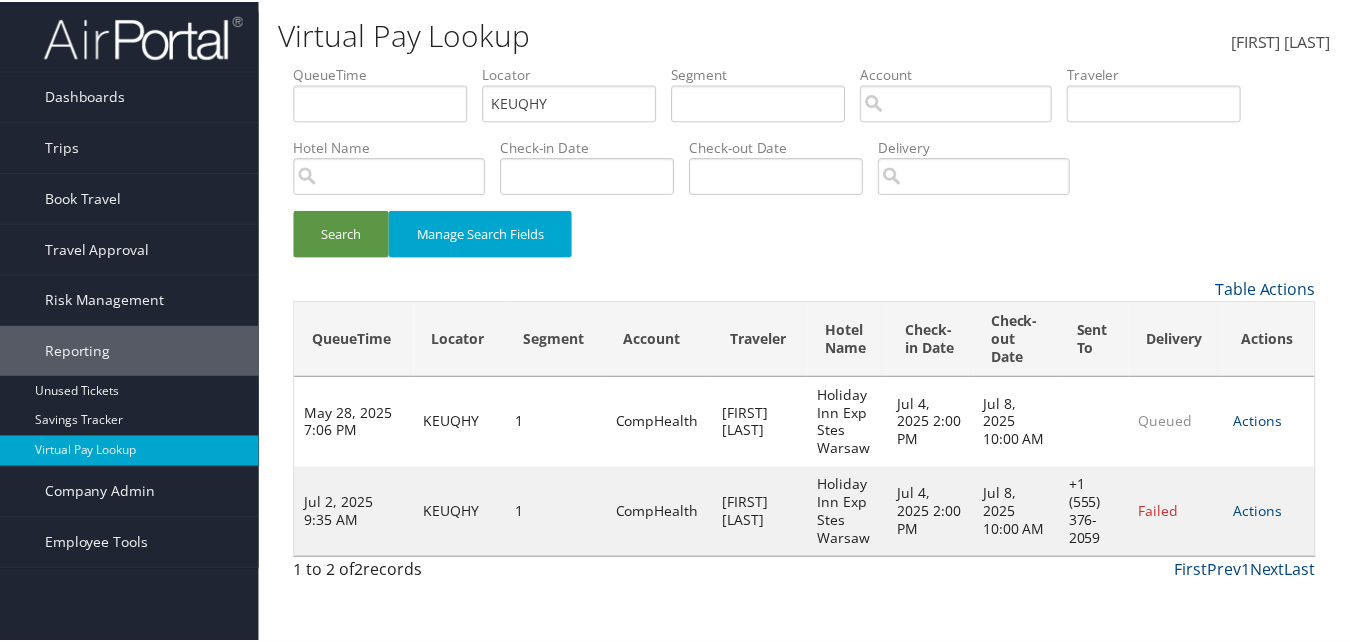 scroll, scrollTop: 19, scrollLeft: 0, axis: vertical 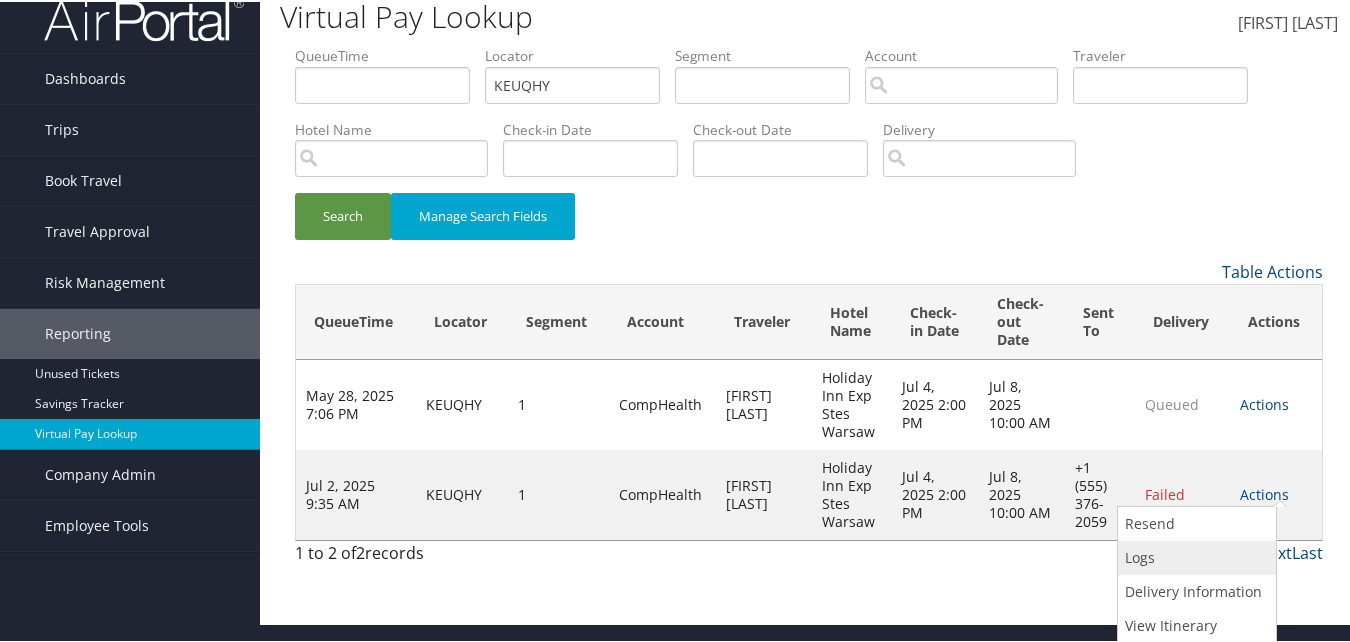 click on "Logs" at bounding box center (1194, 556) 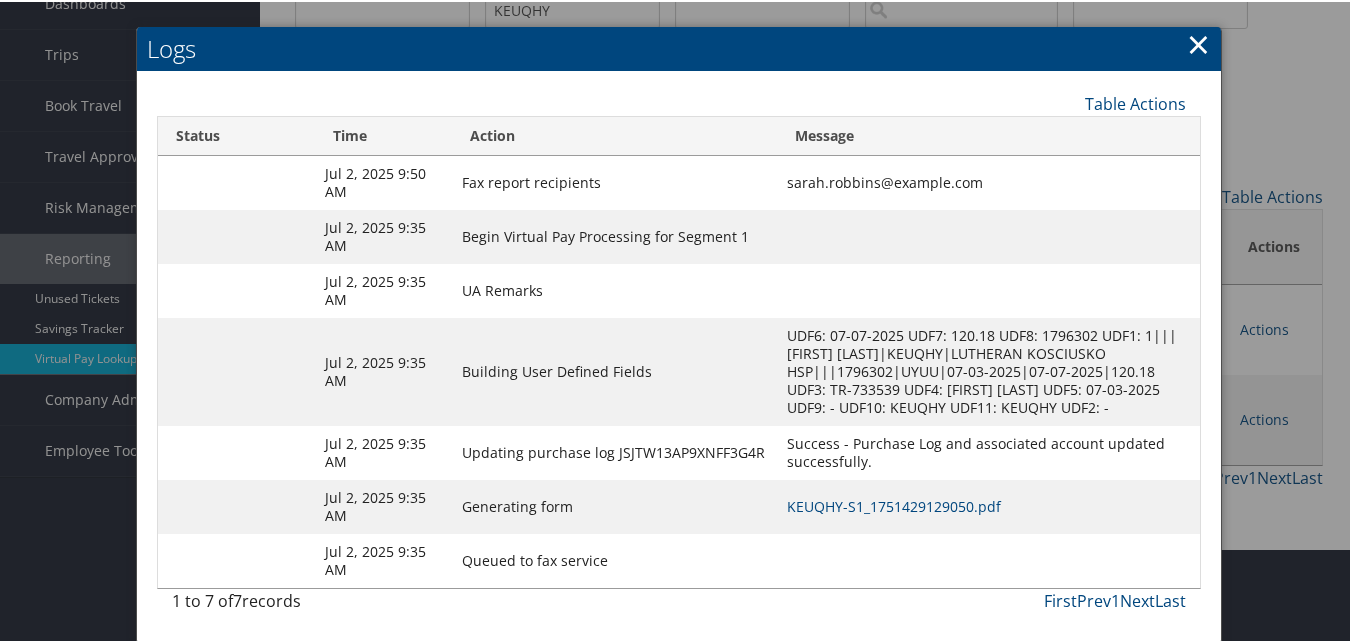 scroll, scrollTop: 130, scrollLeft: 0, axis: vertical 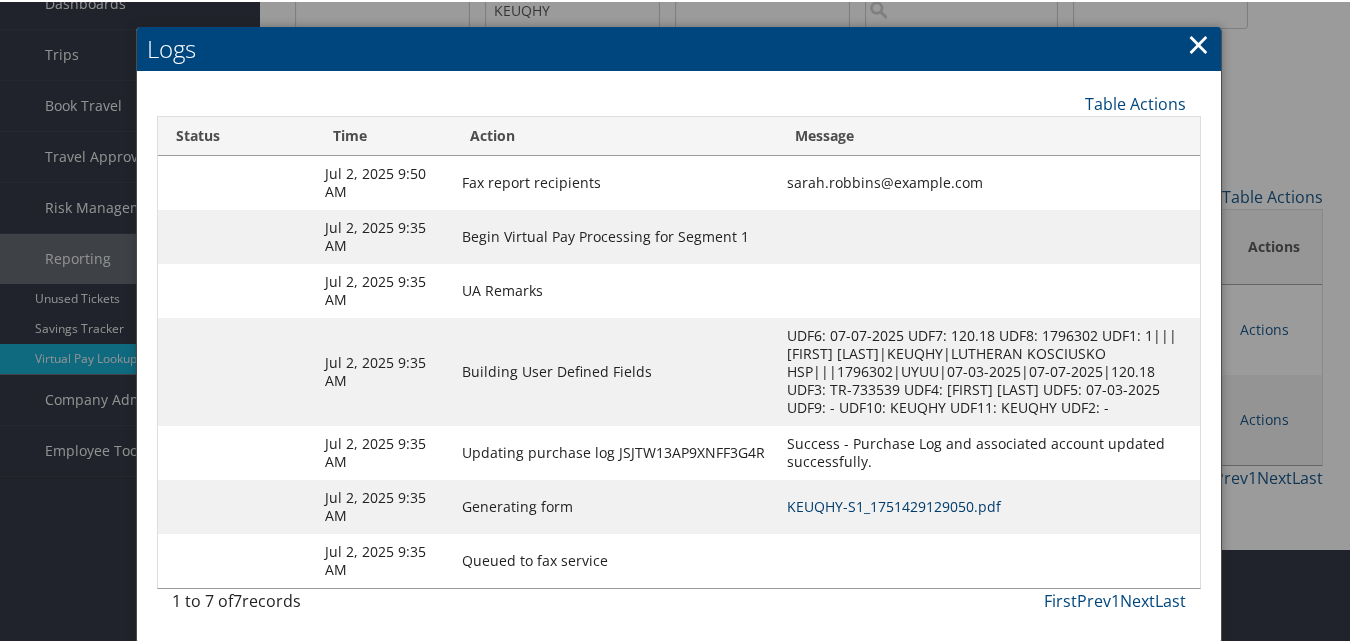 click on "KEUQHY-S1_1751429129050.pdf" at bounding box center (894, 504) 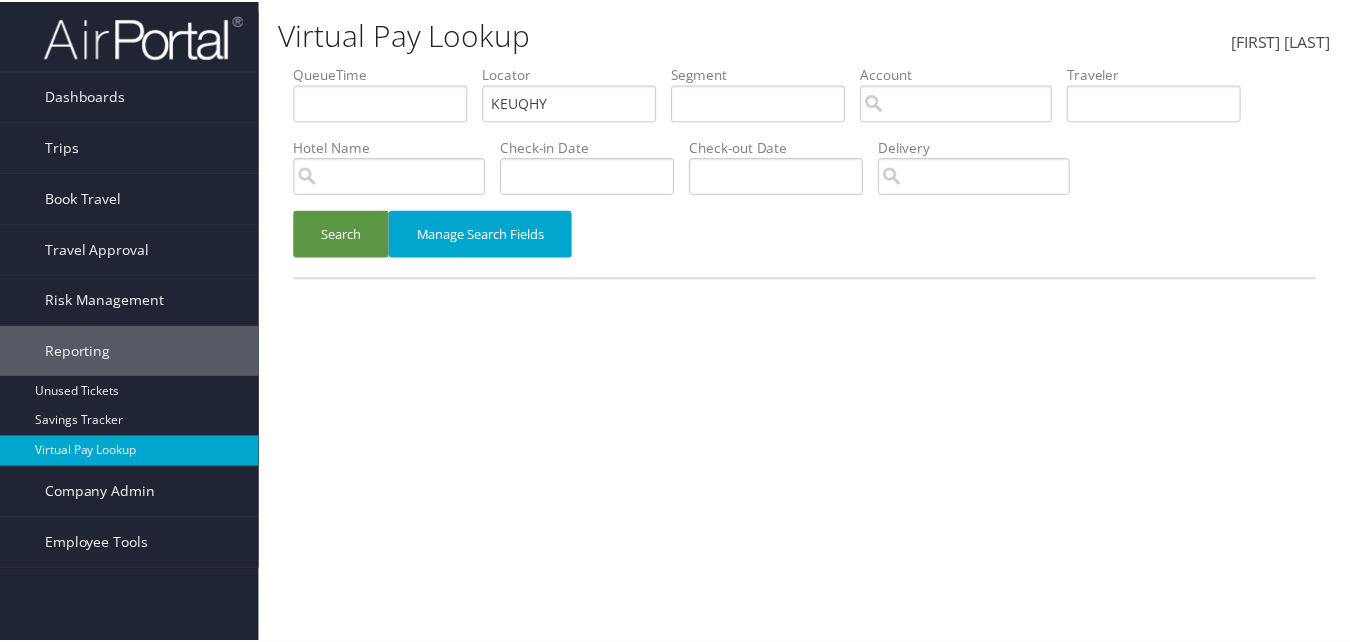 scroll, scrollTop: 0, scrollLeft: 0, axis: both 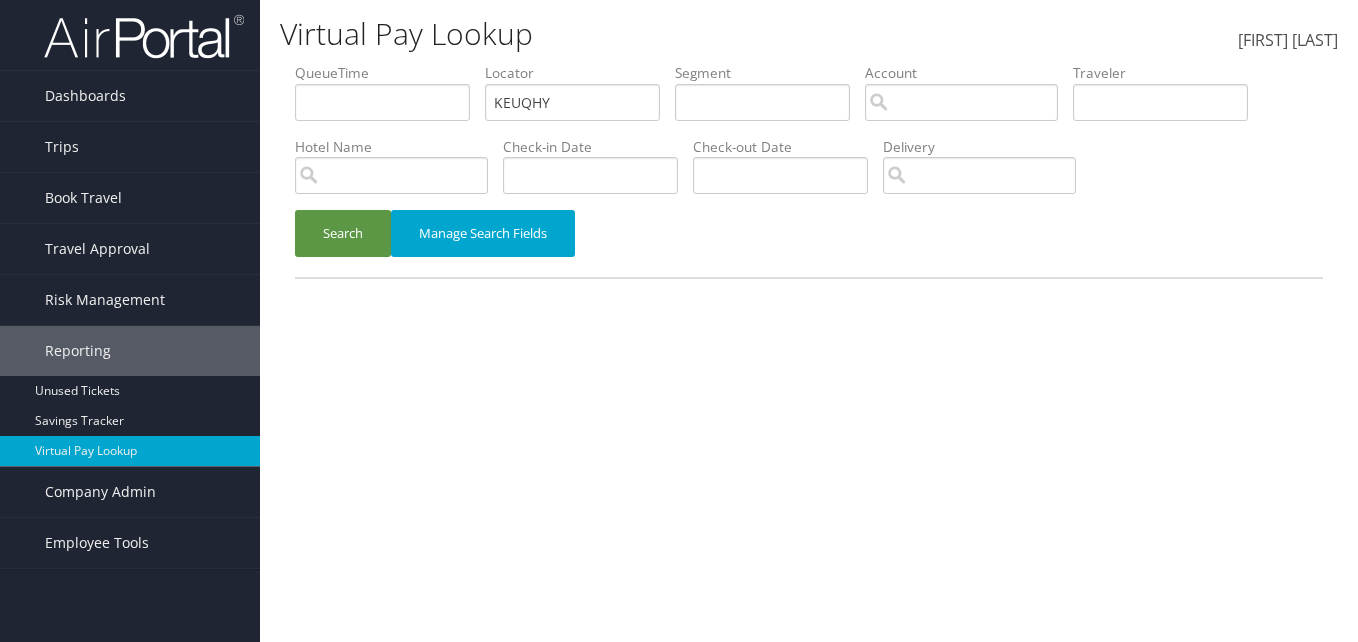 click on "QueueTime Locator KEUQHY Segment Account Traveler Hotel Name Check-in Date Check-out Date Delivery" at bounding box center [809, 63] 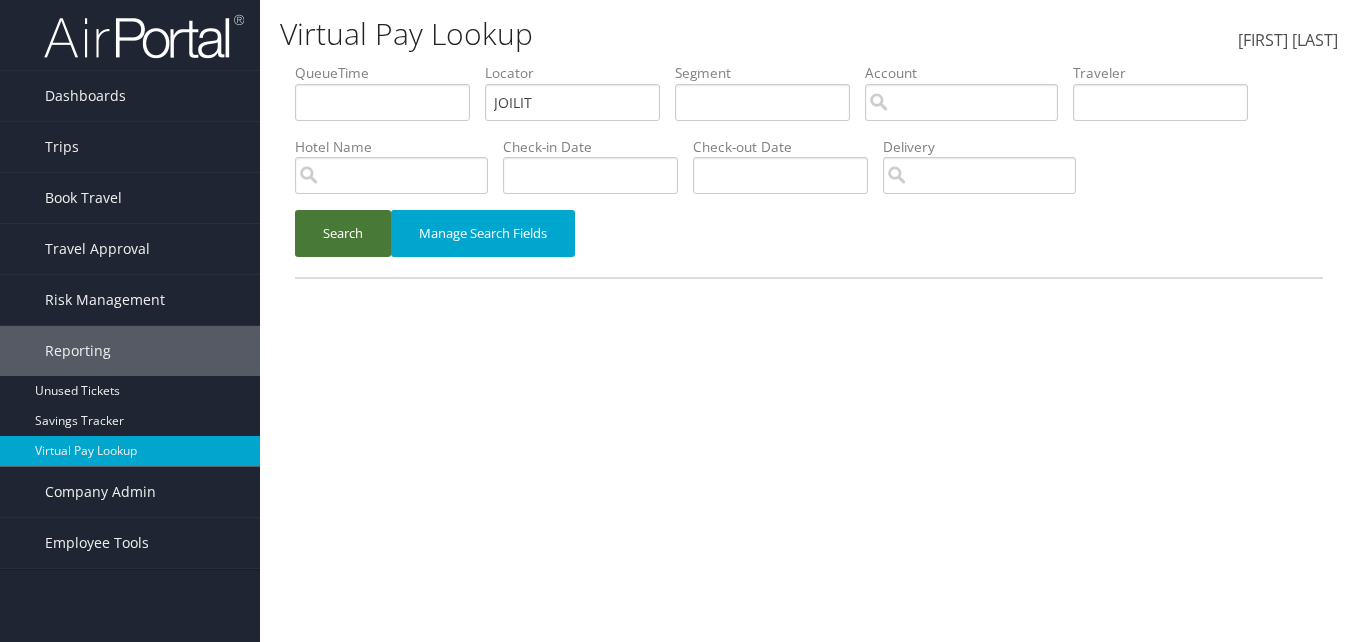 type on "JOILIT" 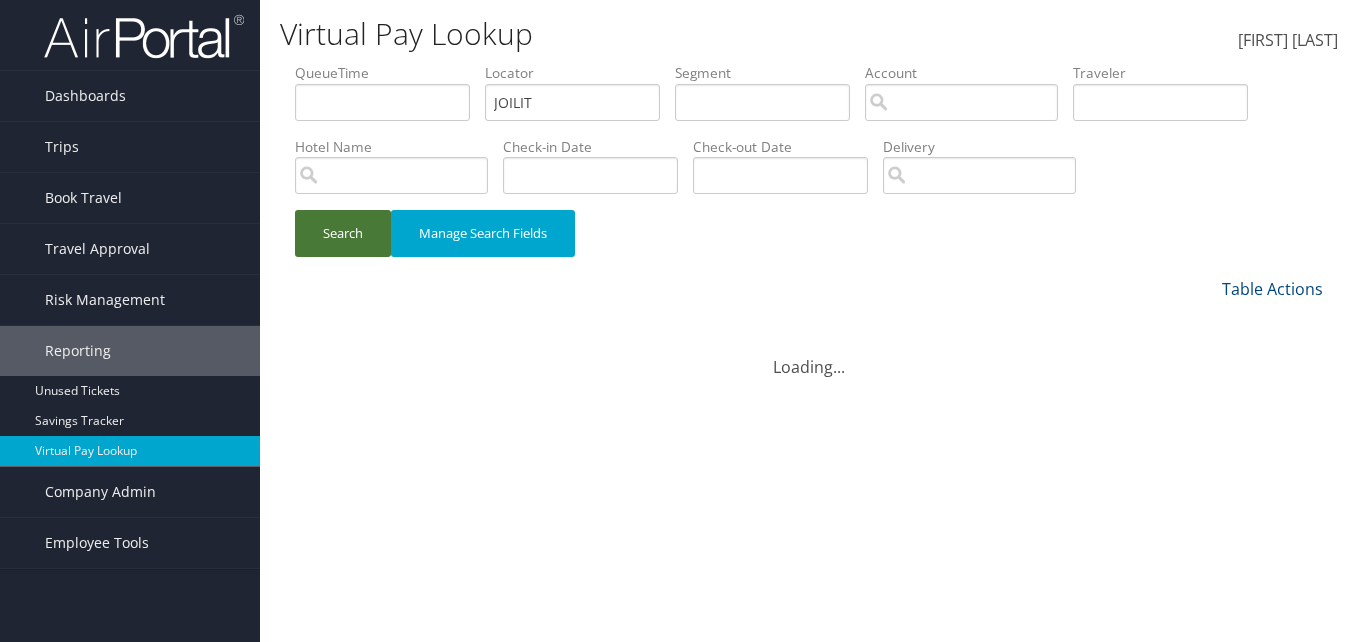 click on "Search" at bounding box center (343, 233) 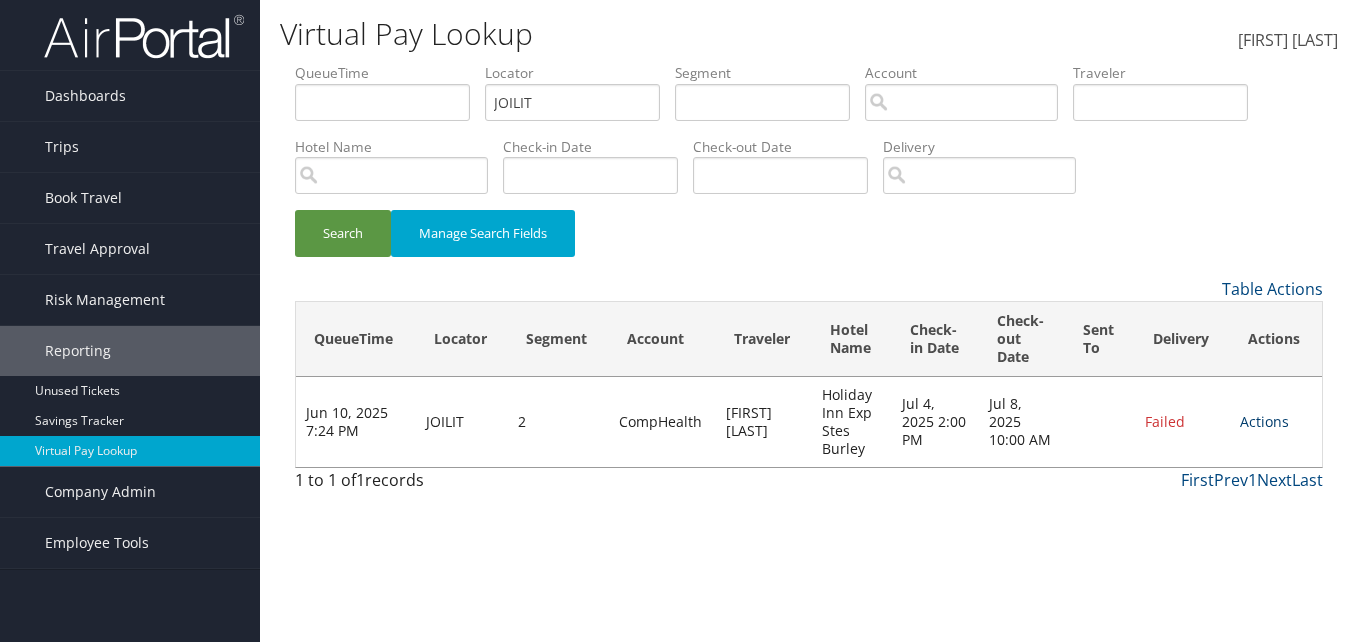 click on "Actions" at bounding box center [1264, 421] 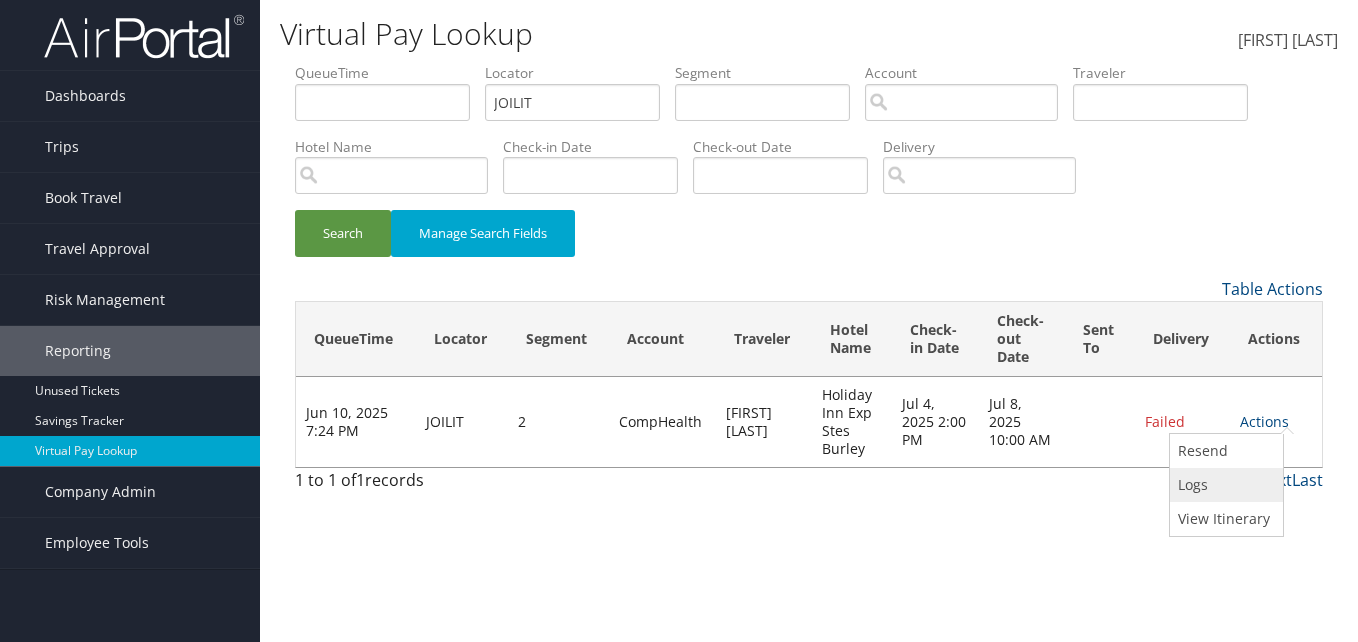 click on "Logs" at bounding box center (1224, 485) 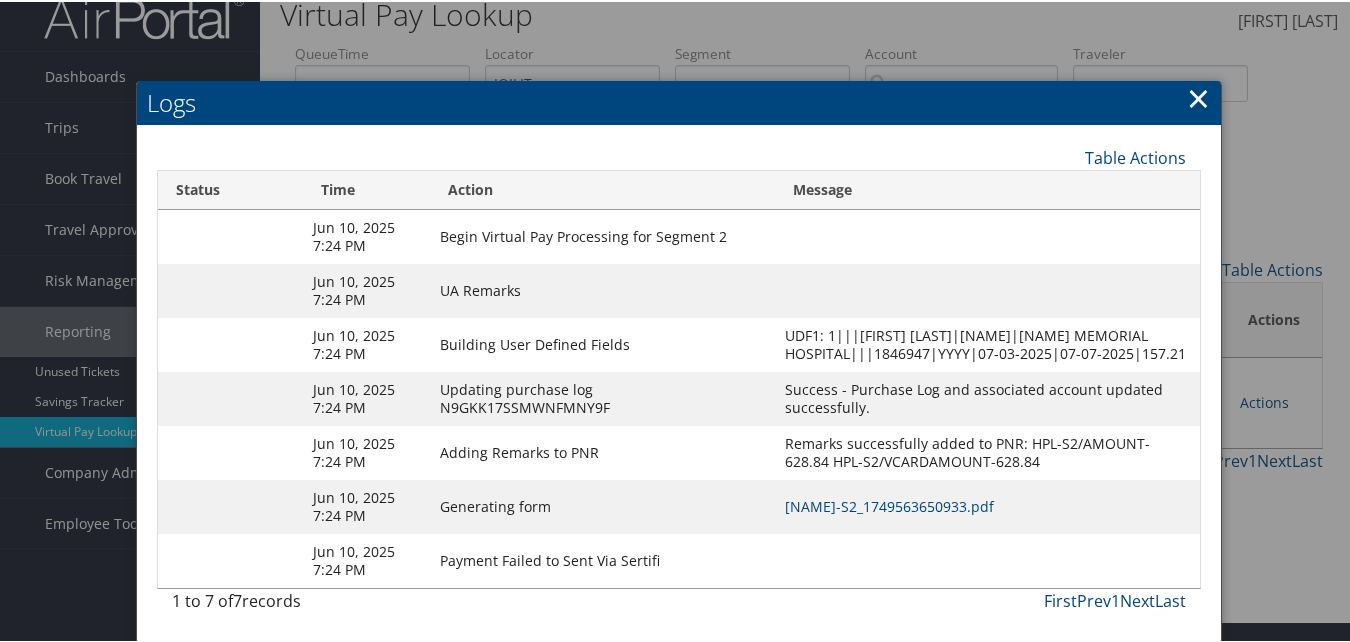 scroll, scrollTop: 111, scrollLeft: 0, axis: vertical 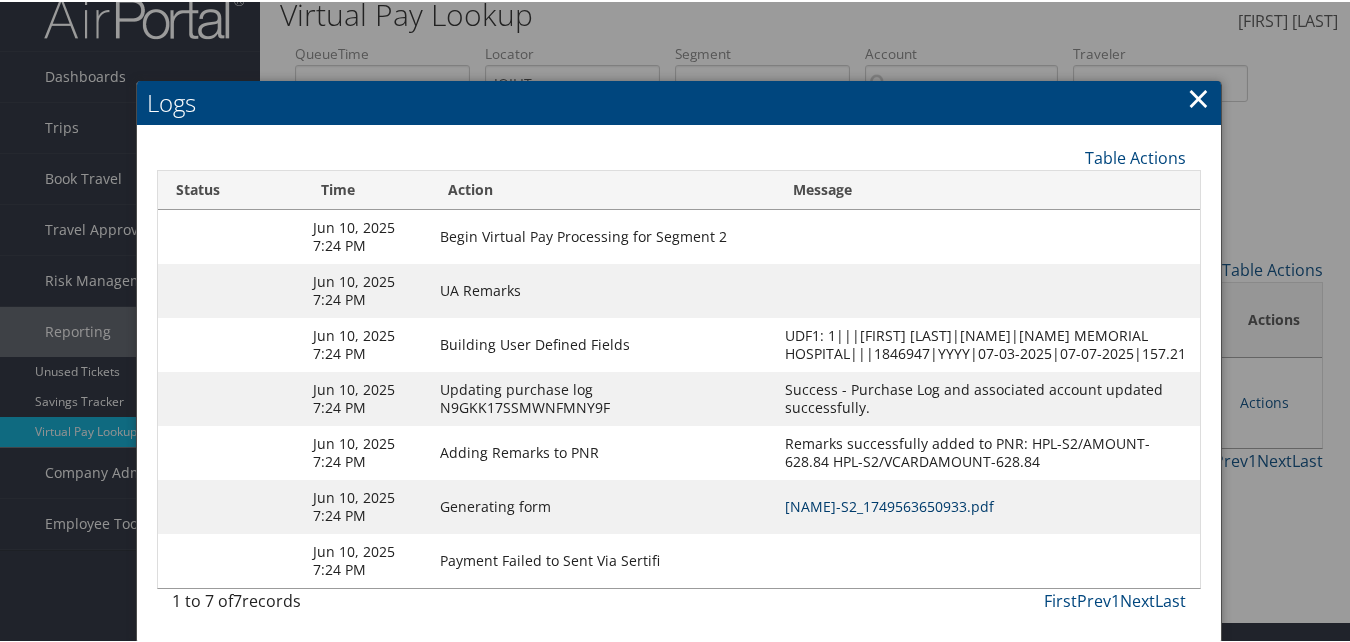 click on "[NAME]-S2_1749563650933.pdf" at bounding box center (889, 504) 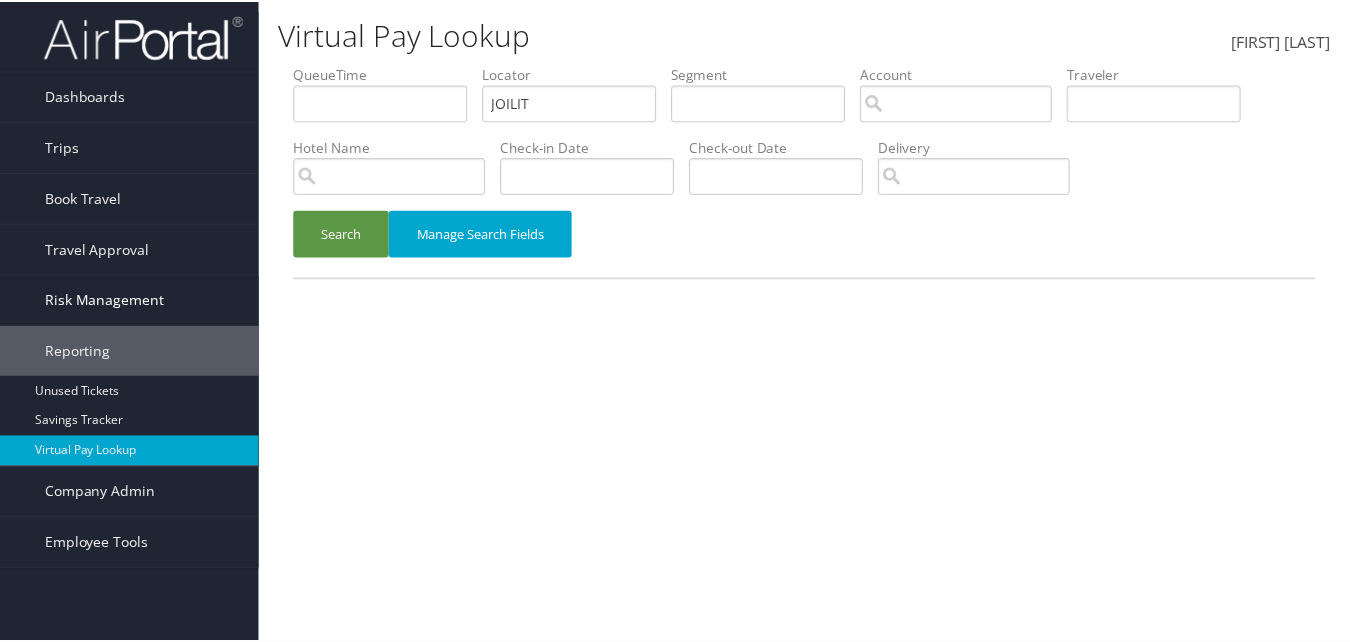 scroll, scrollTop: 0, scrollLeft: 0, axis: both 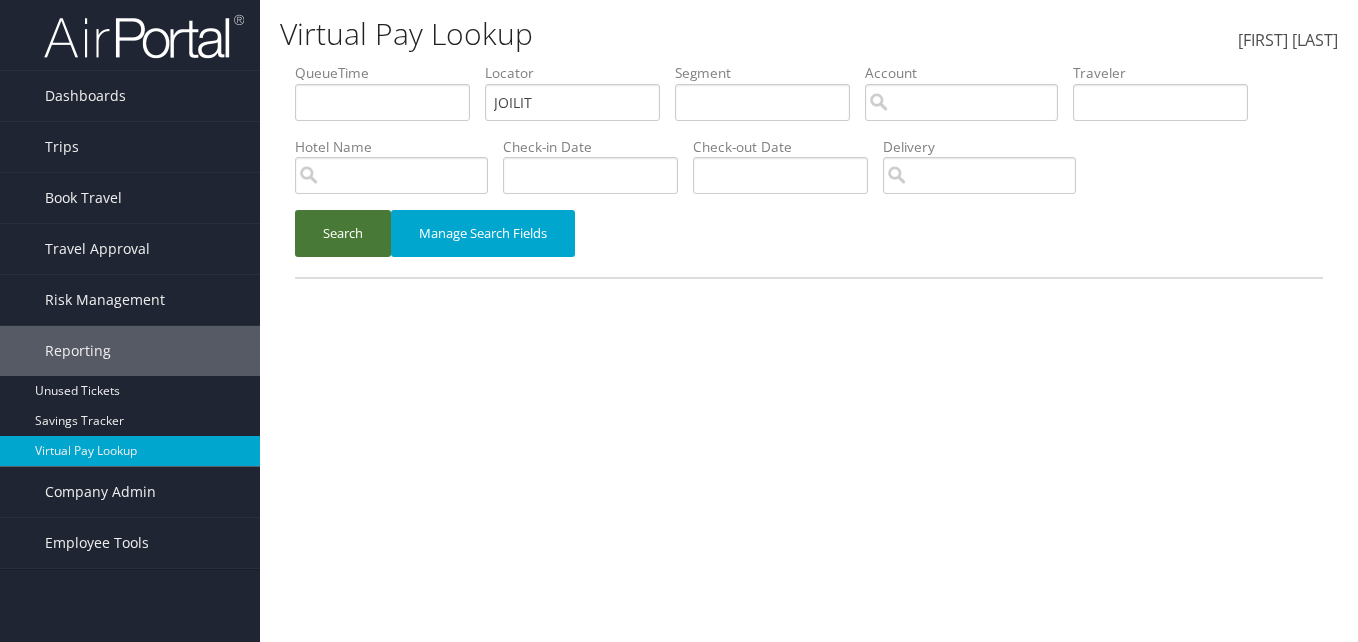 click on "Search" at bounding box center [343, 233] 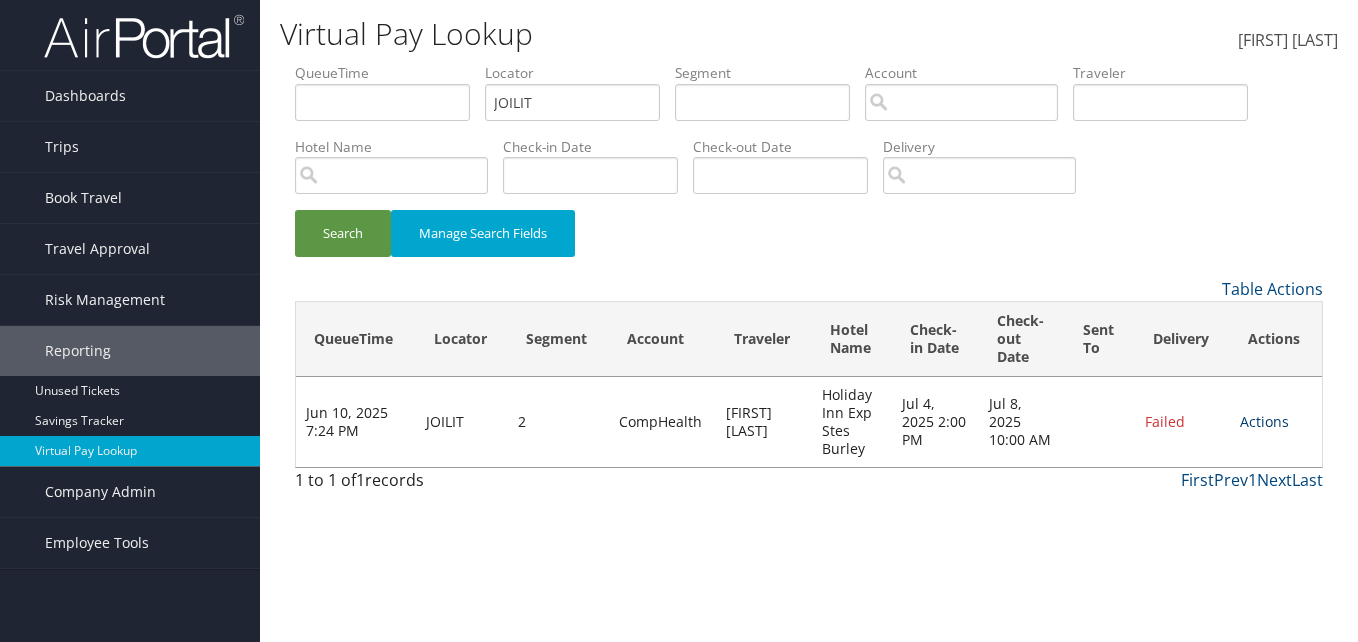 click on "Actions" at bounding box center [1264, 421] 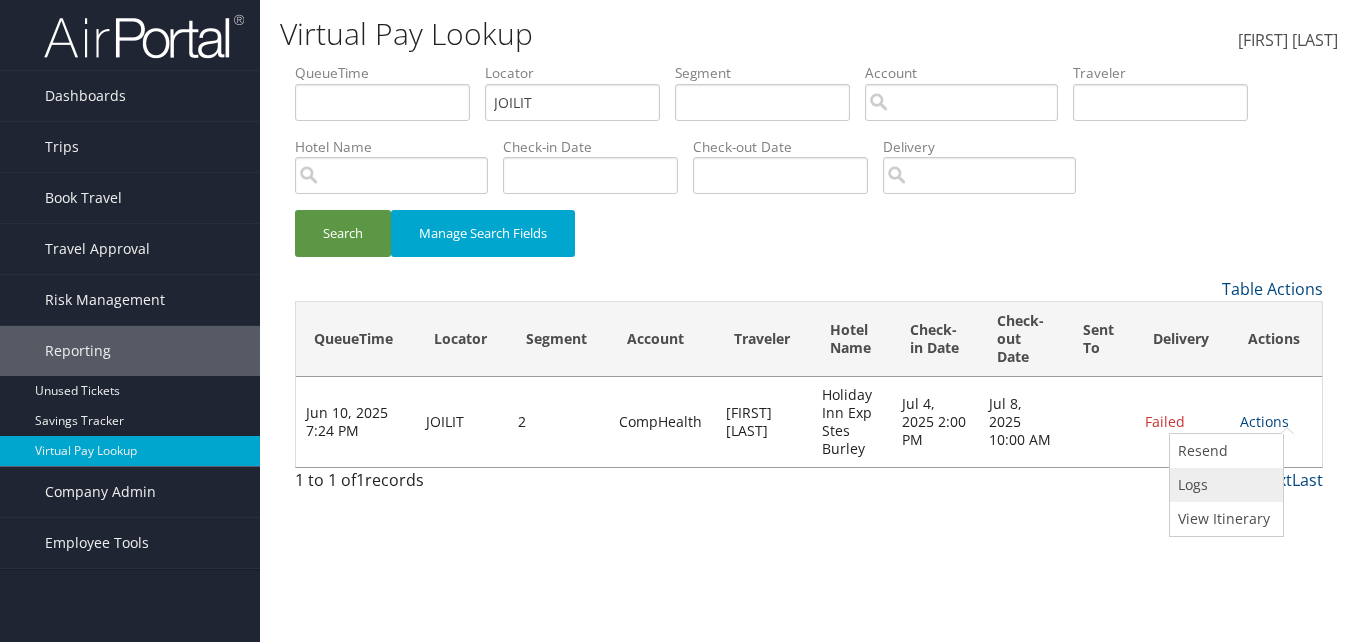 click on "Logs" at bounding box center [1224, 485] 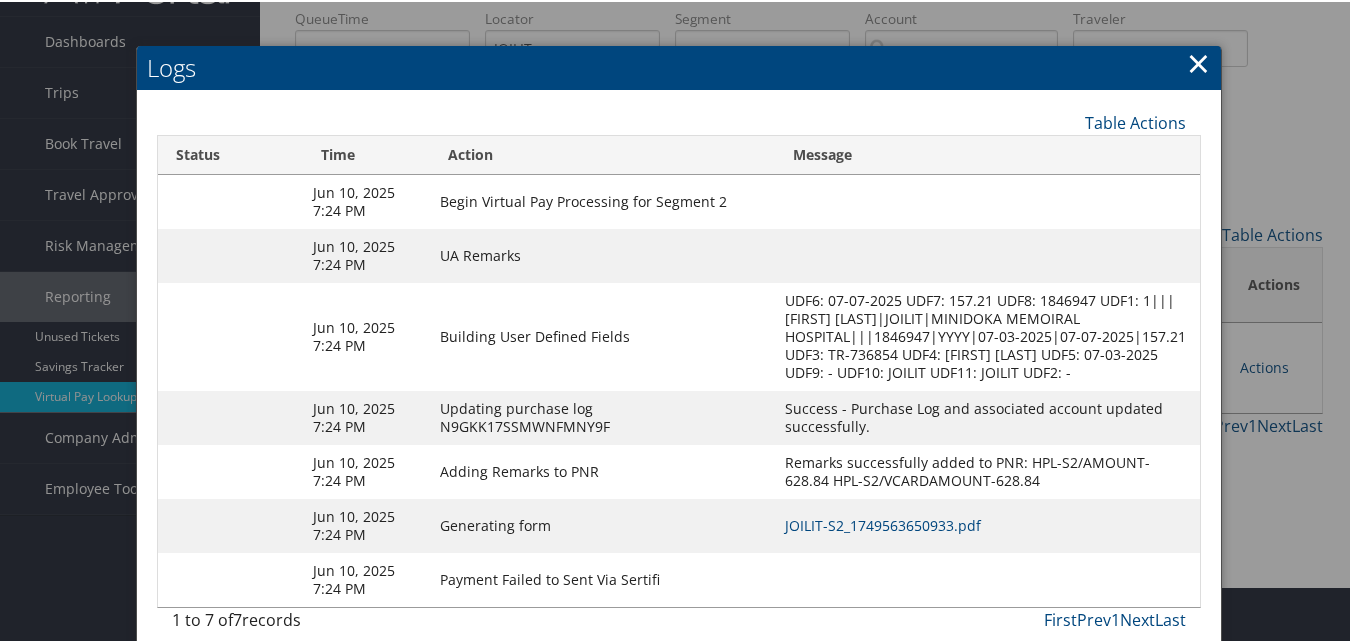 scroll, scrollTop: 111, scrollLeft: 0, axis: vertical 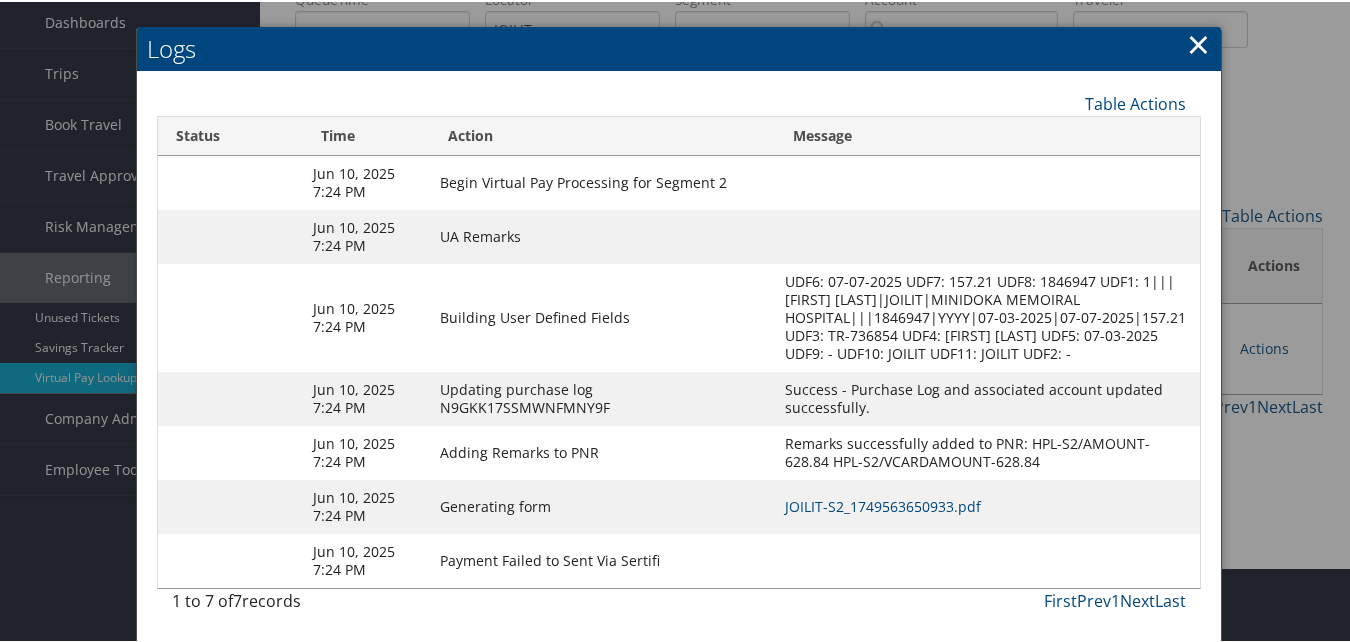 click on "×" at bounding box center (1198, 42) 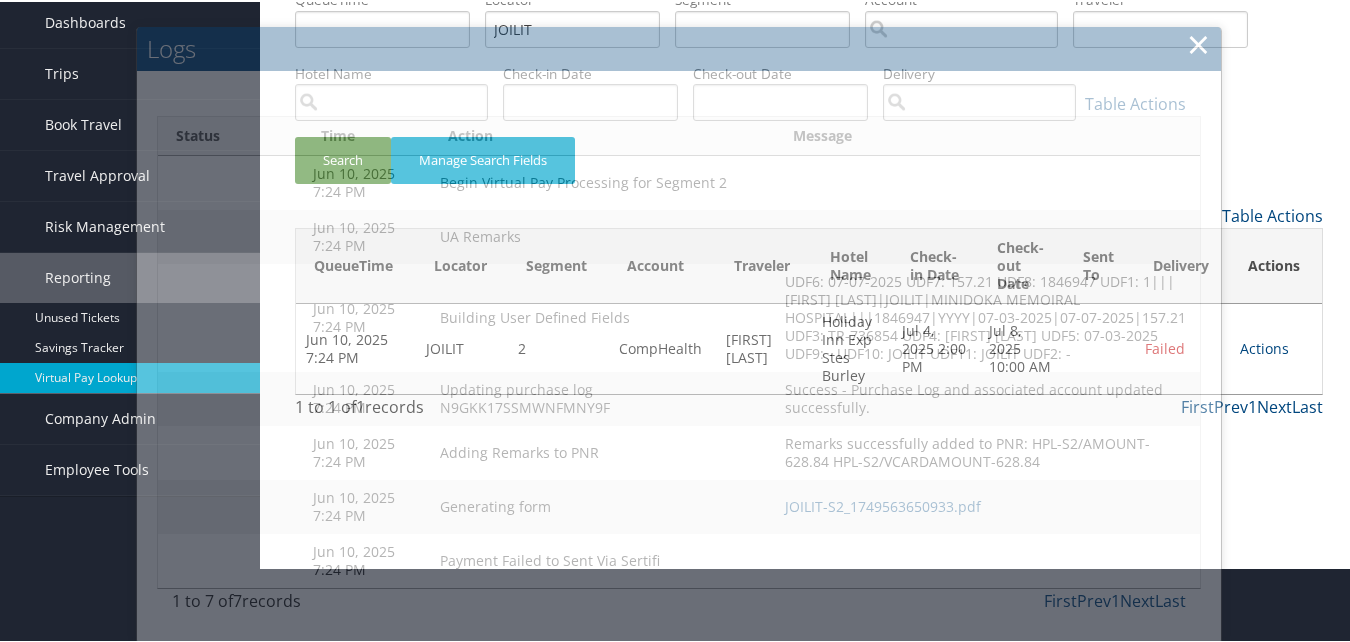 scroll, scrollTop: 0, scrollLeft: 0, axis: both 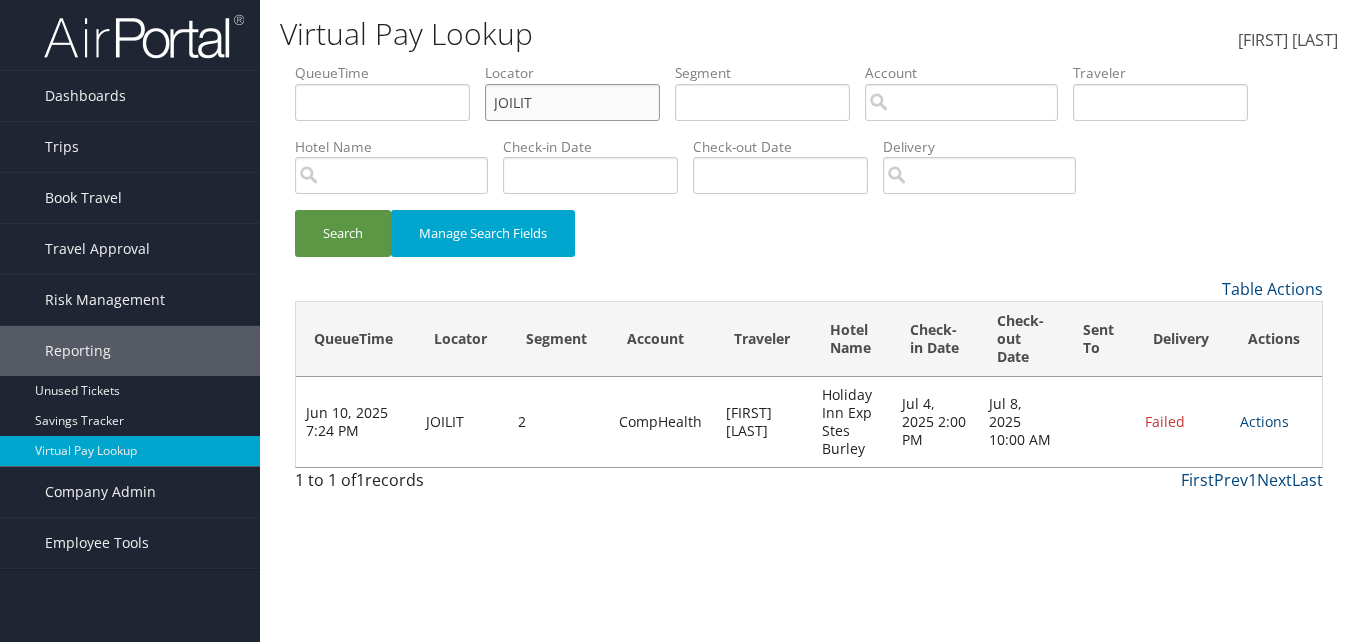 drag, startPoint x: 591, startPoint y: 110, endPoint x: 397, endPoint y: 111, distance: 194.00258 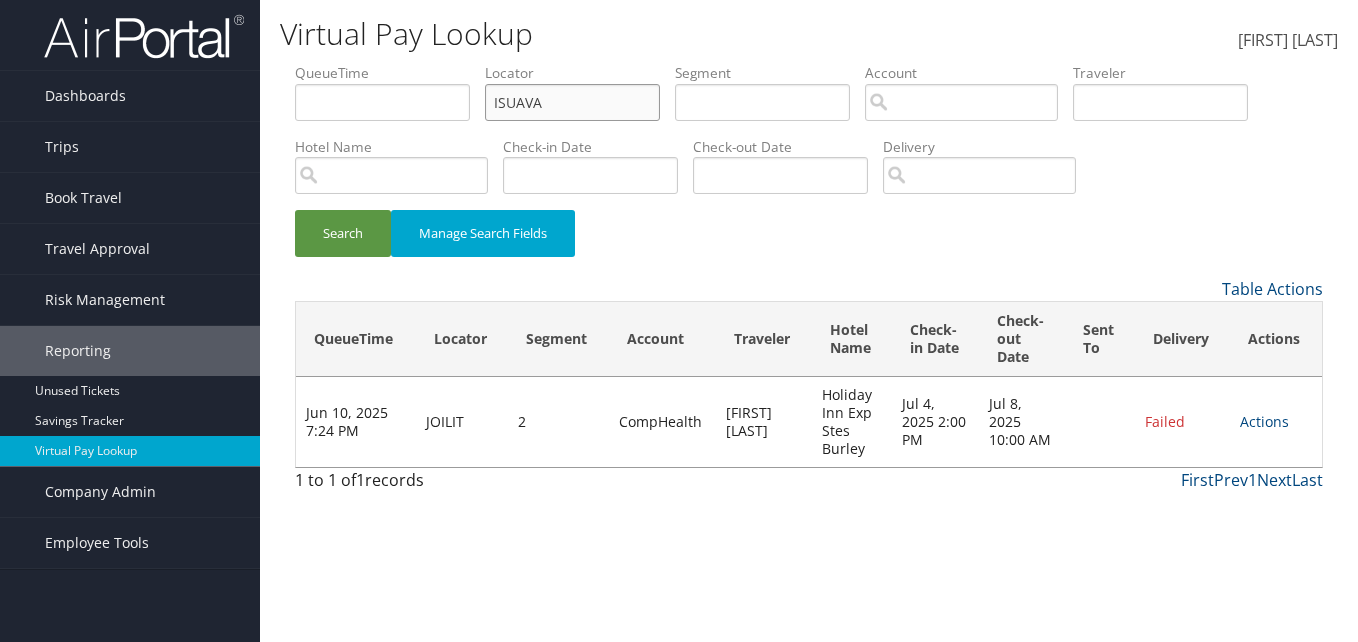 click on "ISUAVA" at bounding box center [382, 102] 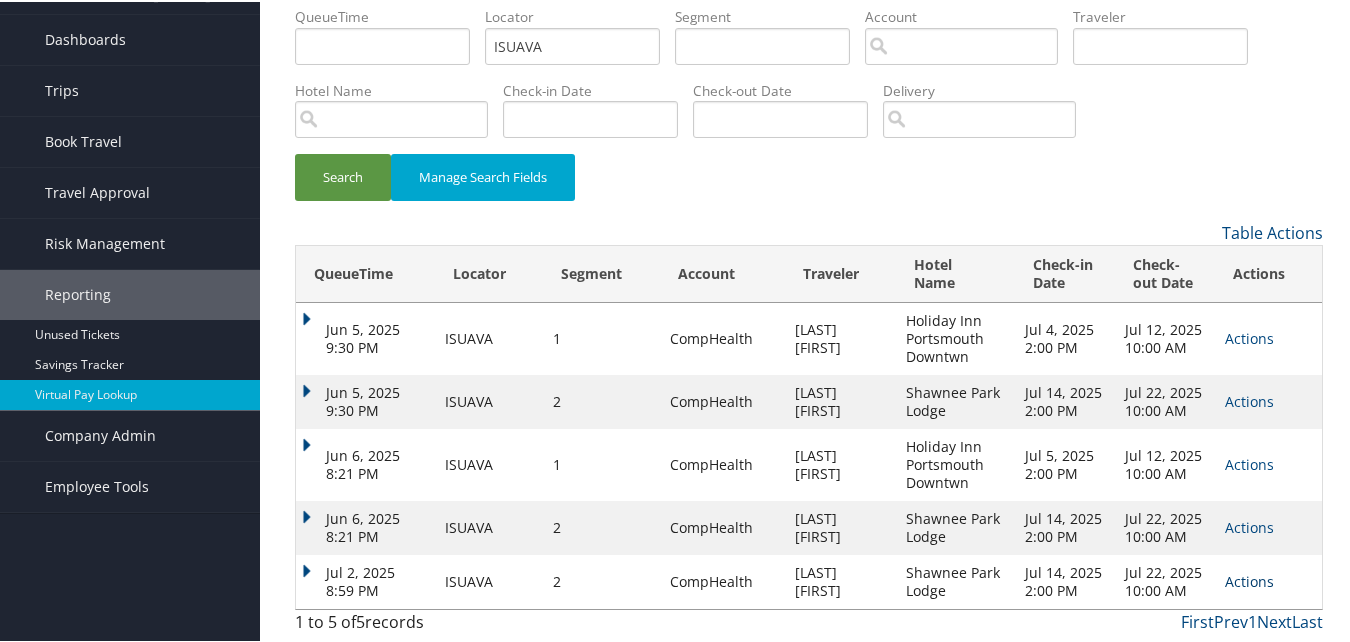 click on "Actions" at bounding box center (1249, 336) 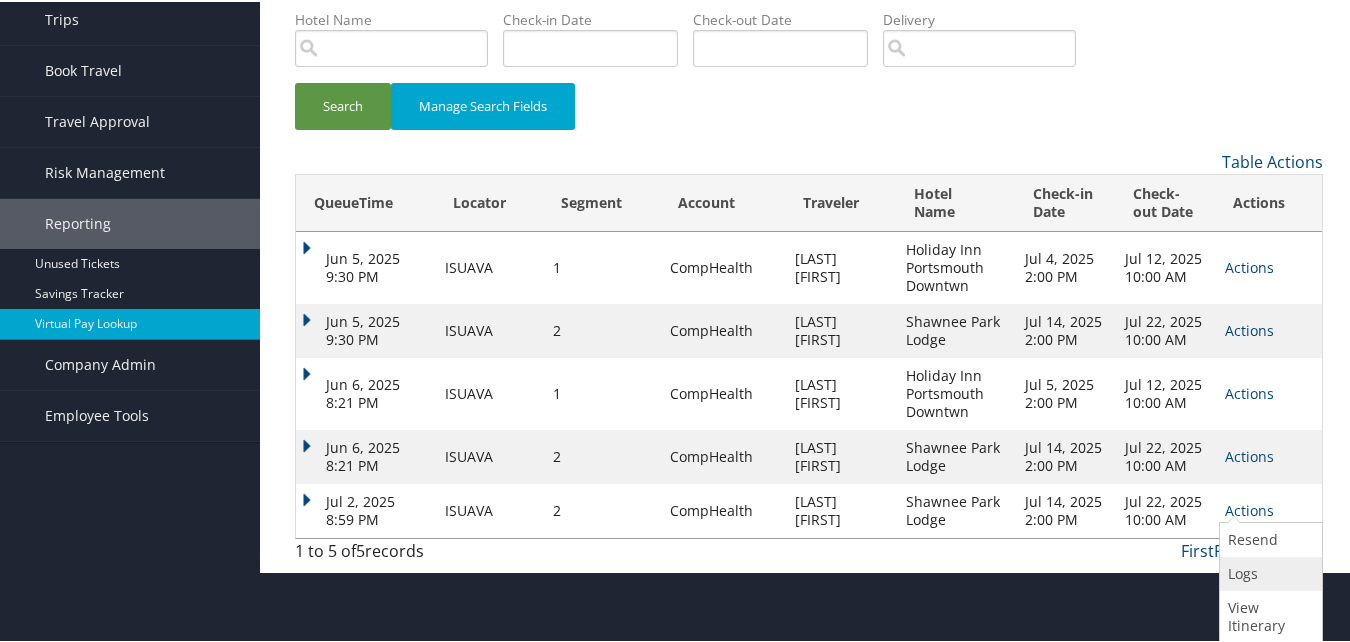 click at bounding box center [1228, 571] 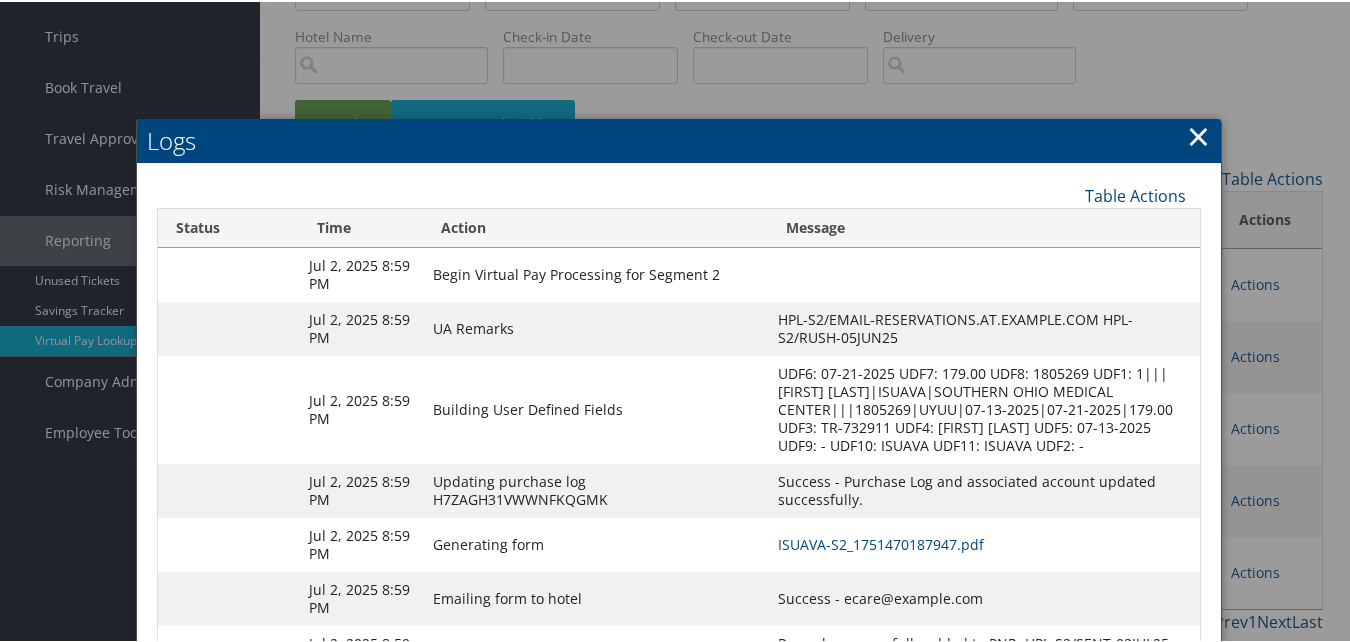 scroll, scrollTop: 240, scrollLeft: 0, axis: vertical 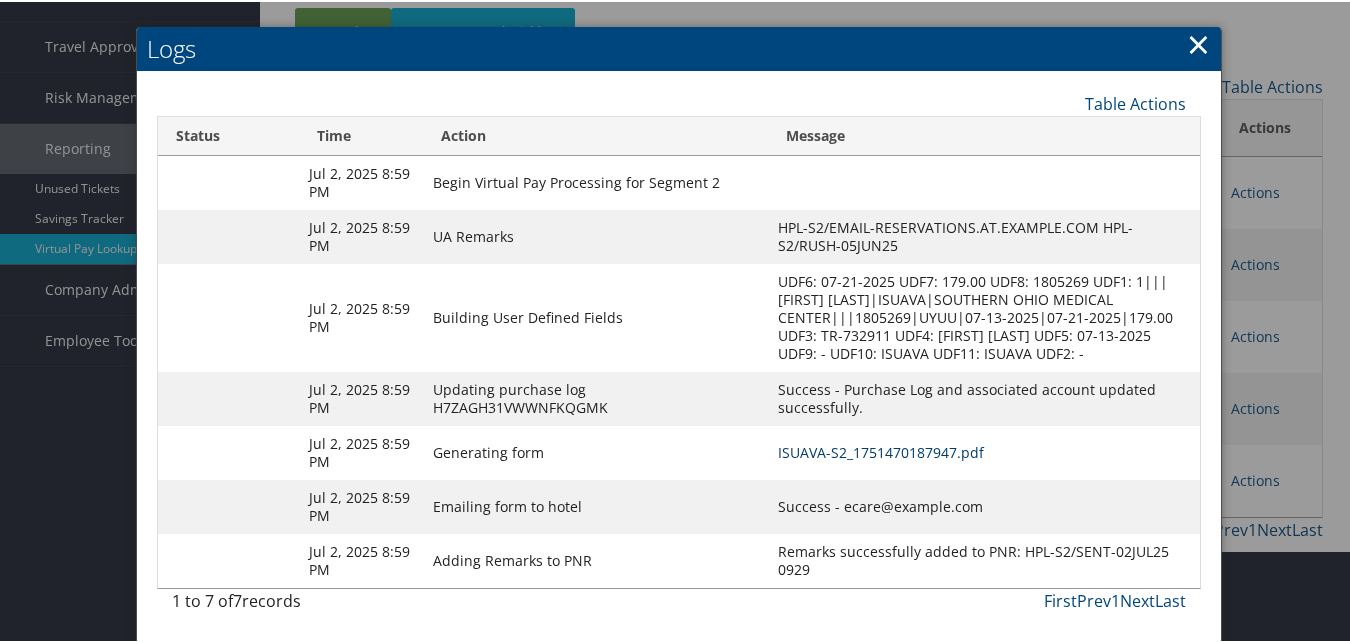 click on "ISUAVA-S2_1751470187947.pdf" at bounding box center [881, 450] 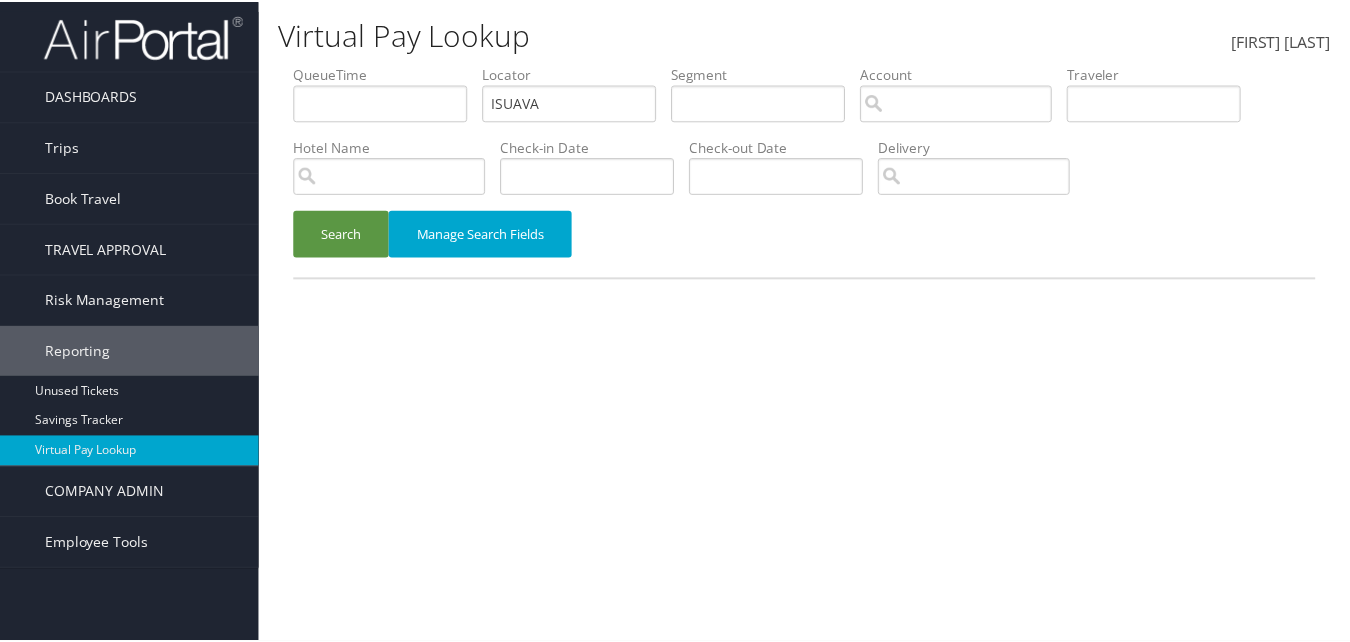 scroll, scrollTop: 0, scrollLeft: 0, axis: both 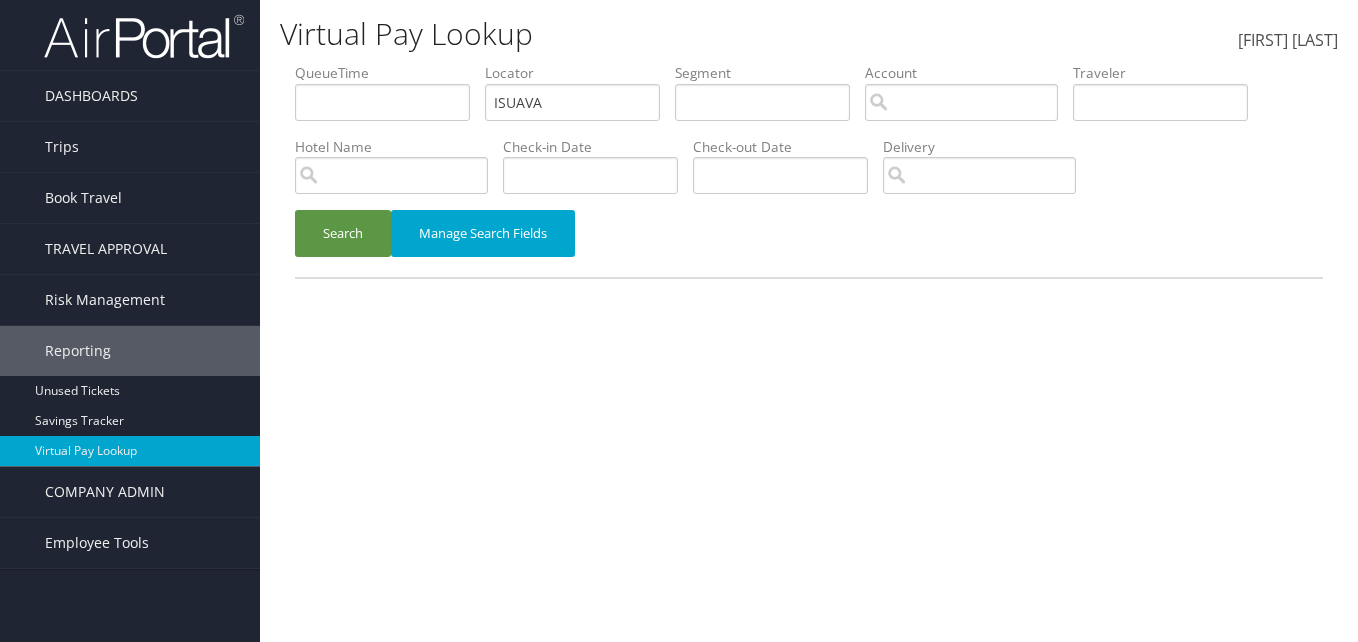 click on "Search" at bounding box center [343, 233] 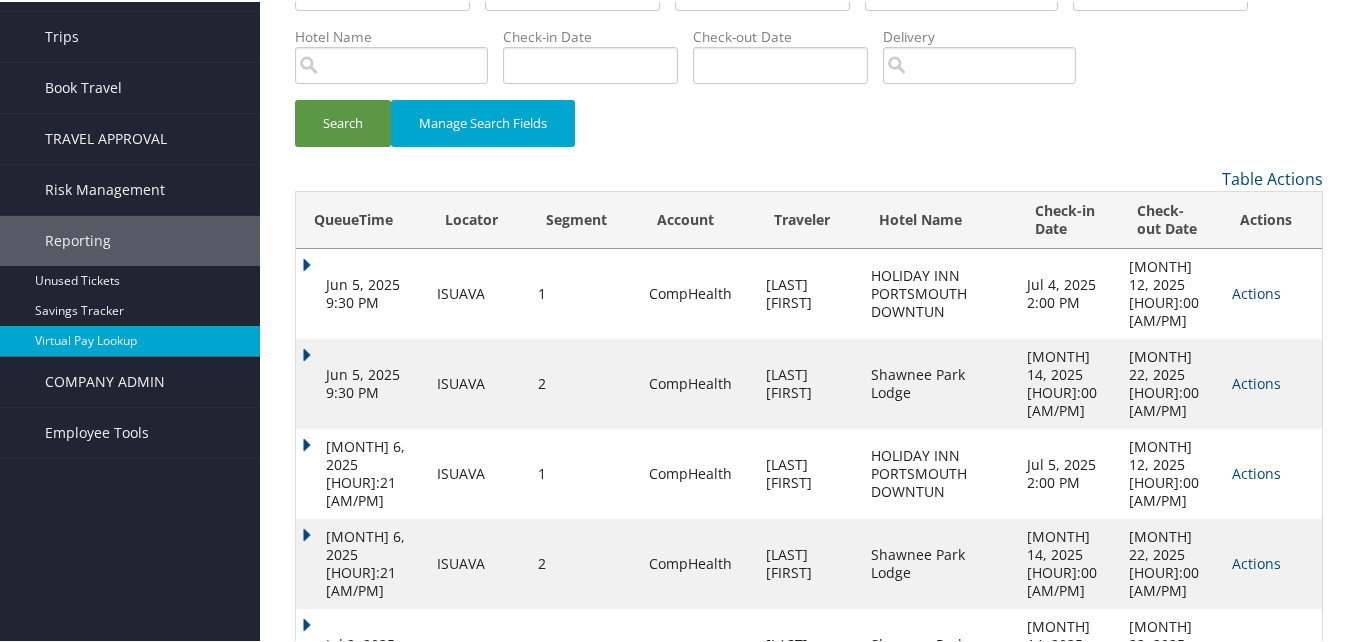 click on "Actions" at bounding box center (1256, 291) 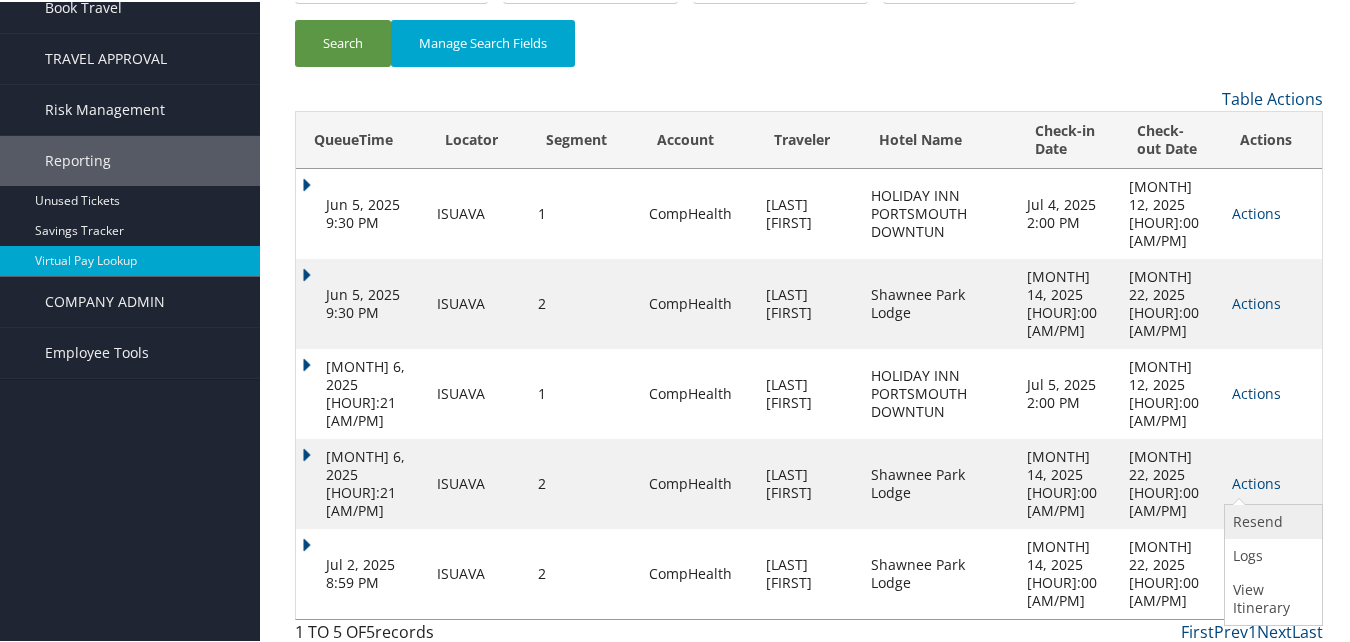 click on "Resend" at bounding box center (1271, 520) 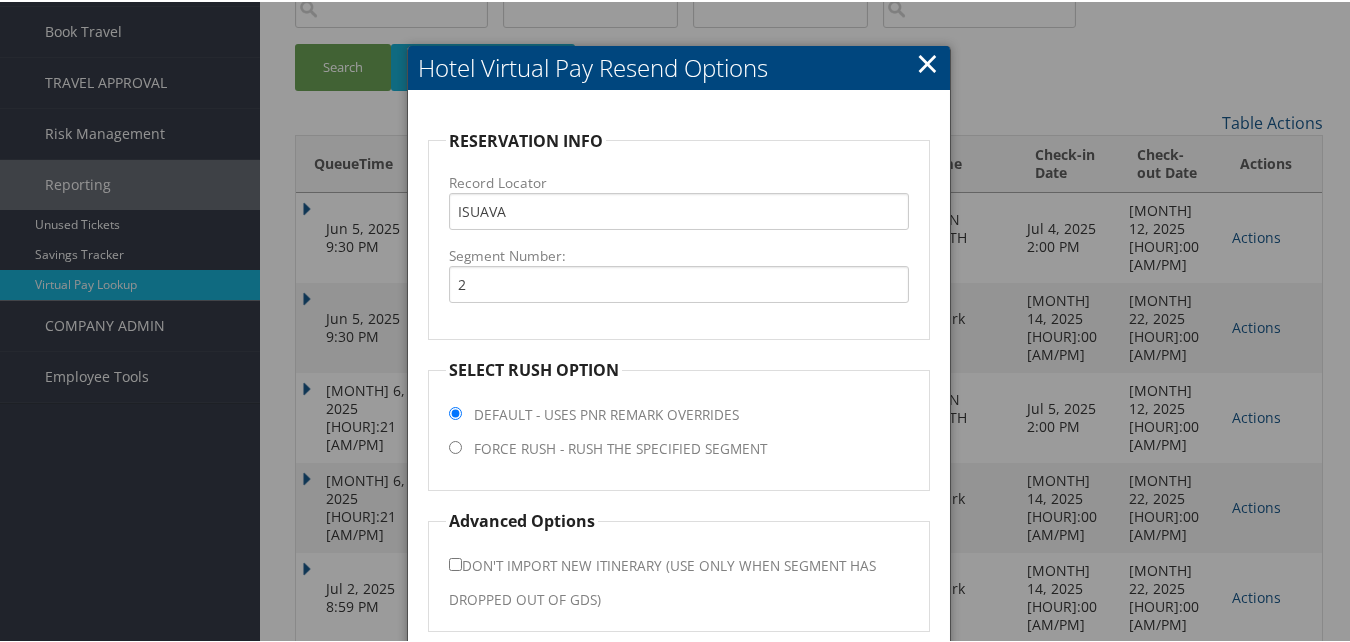 click on "FORCE RUSH - RUSH THE SPECIFIED SEGMENT" at bounding box center [620, 447] 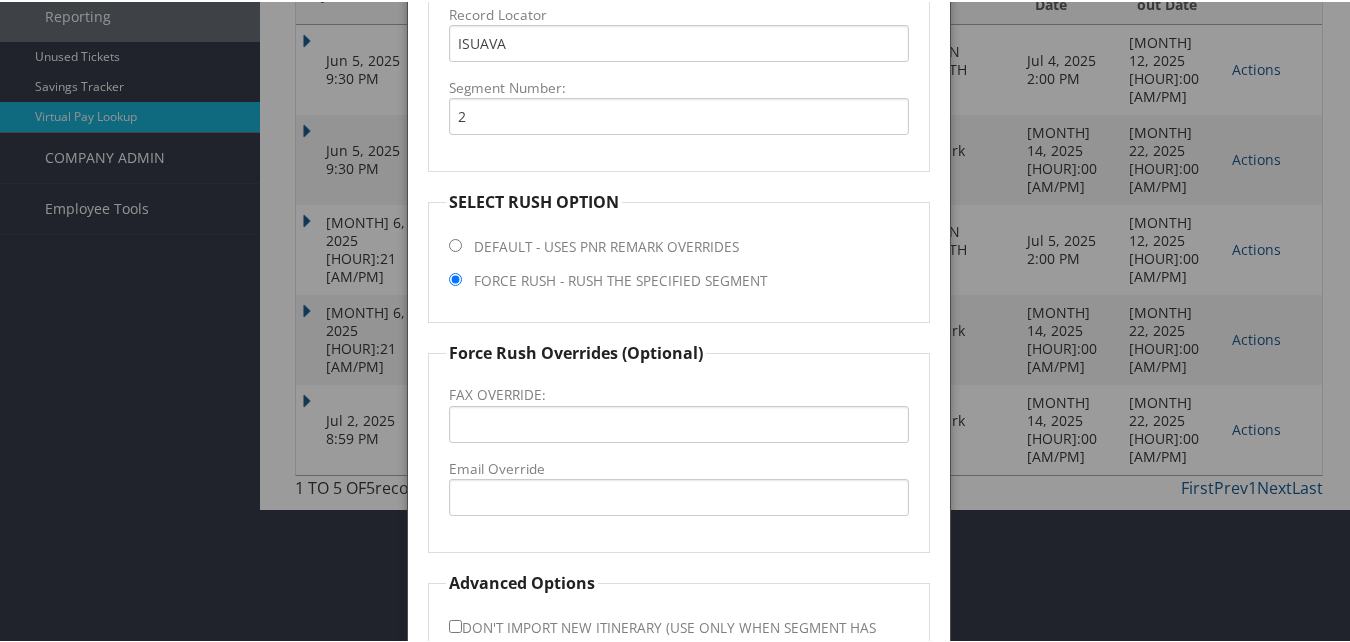 scroll, scrollTop: 477, scrollLeft: 0, axis: vertical 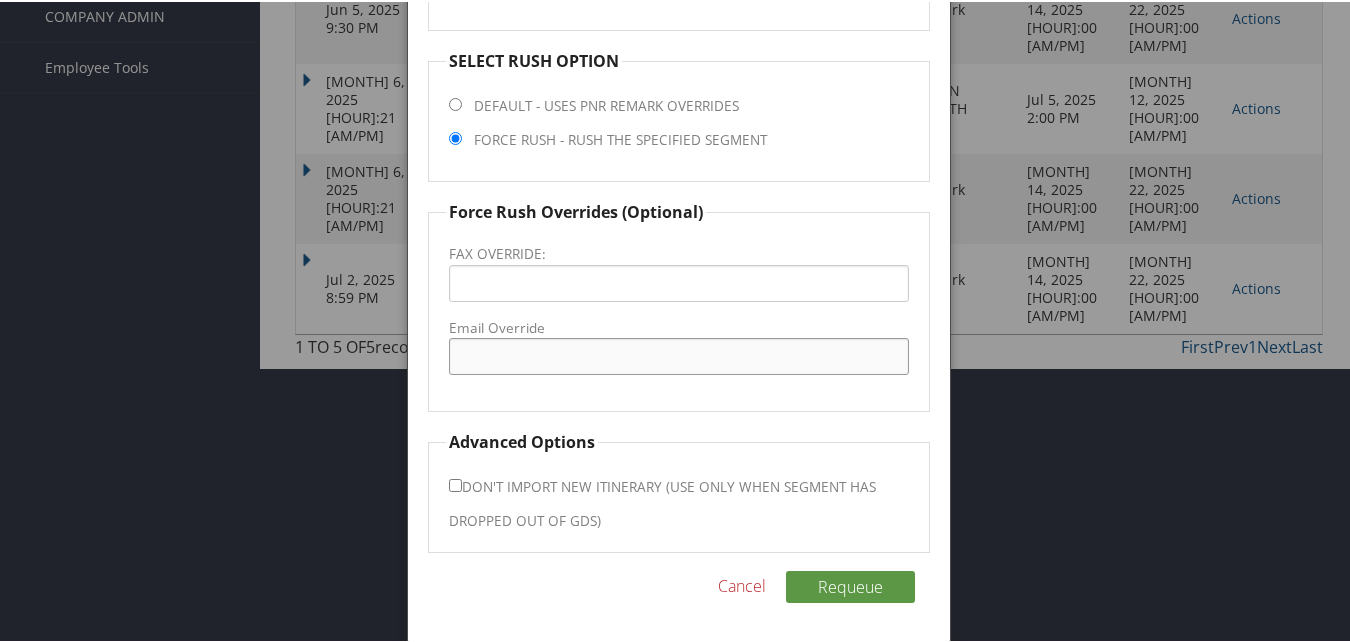 click on "Email Override" at bounding box center [678, 354] 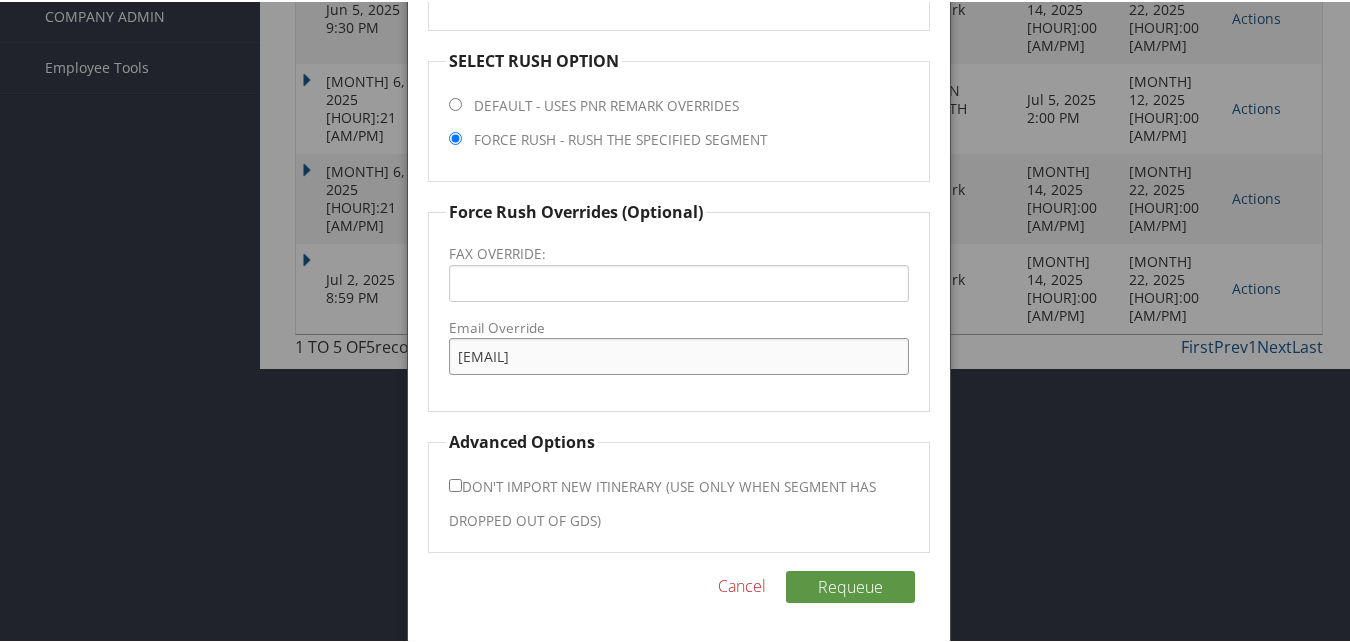 drag, startPoint x: 523, startPoint y: 355, endPoint x: 467, endPoint y: 370, distance: 57.974133 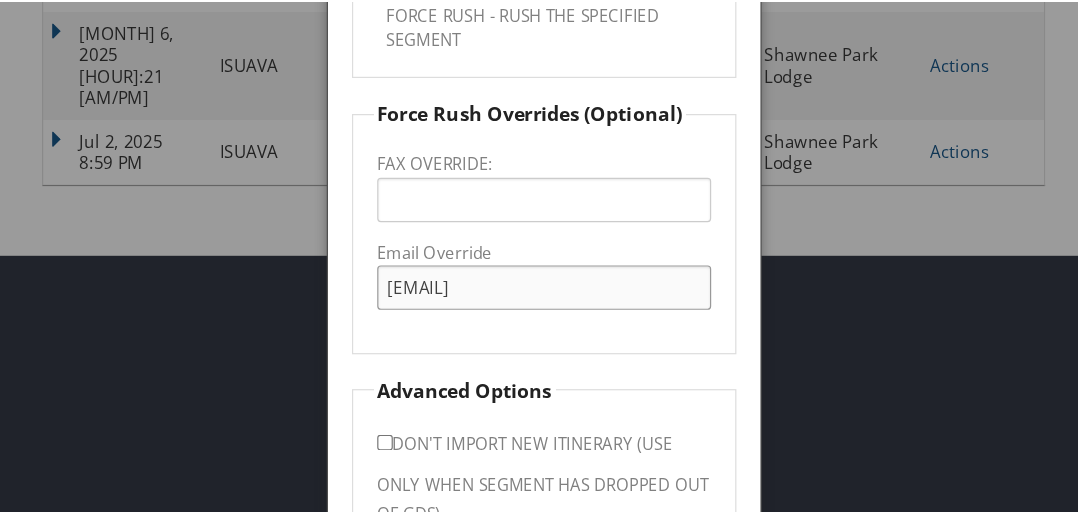 scroll, scrollTop: 567, scrollLeft: 0, axis: vertical 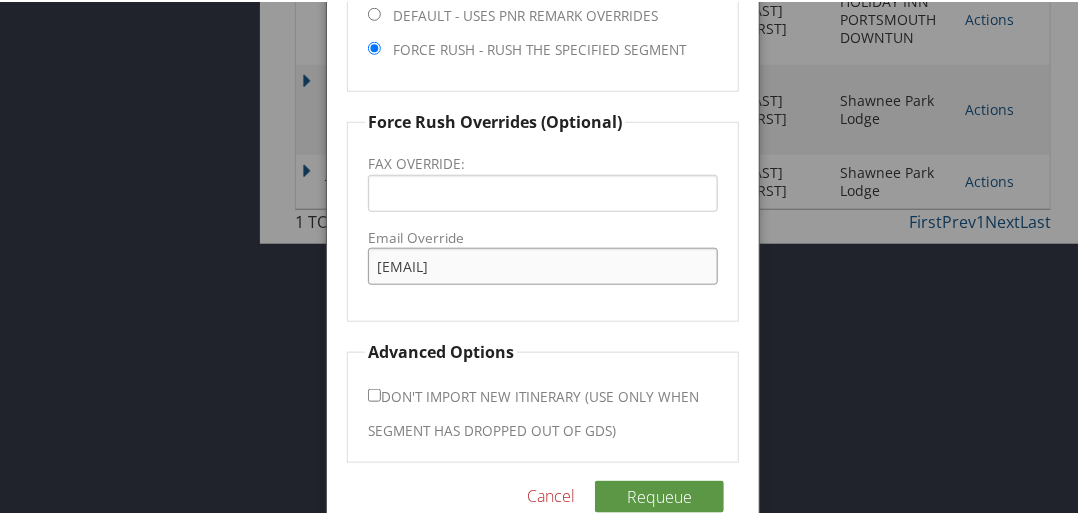 click on "[EMAIL]" at bounding box center (543, 264) 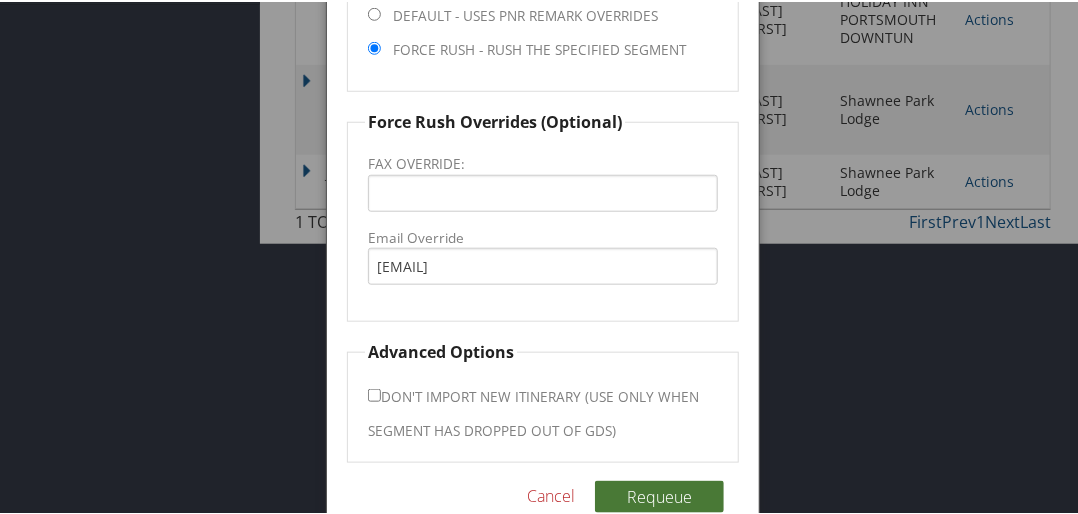 click on "Requeue" at bounding box center (659, 495) 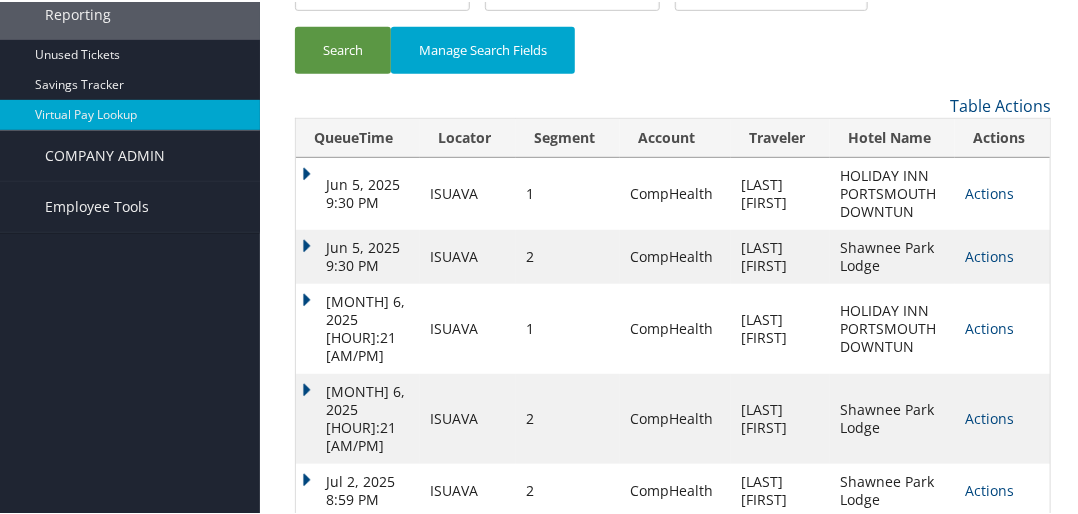 scroll, scrollTop: 312, scrollLeft: 0, axis: vertical 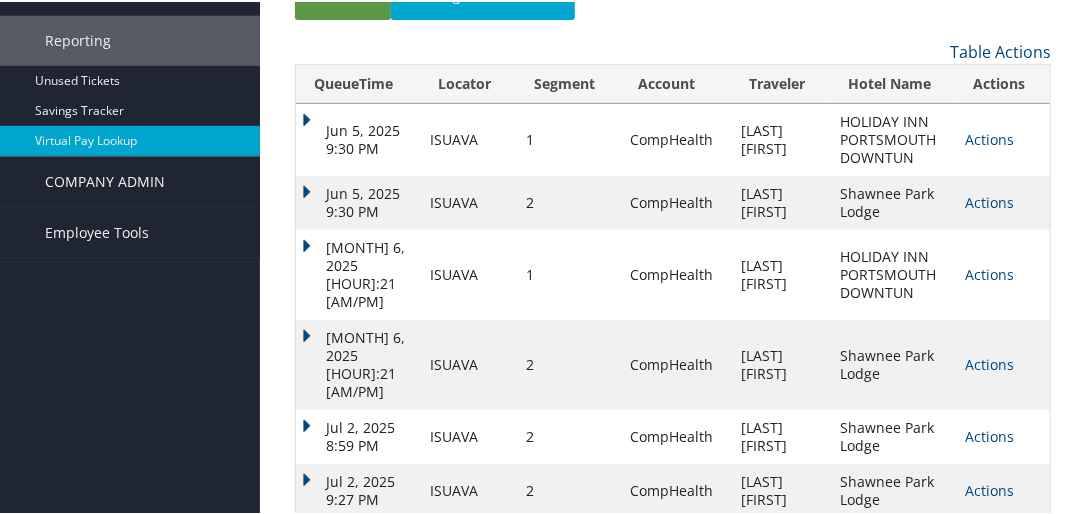 click on "Actions   Resend  Logs  View Itinerary" at bounding box center [1002, 201] 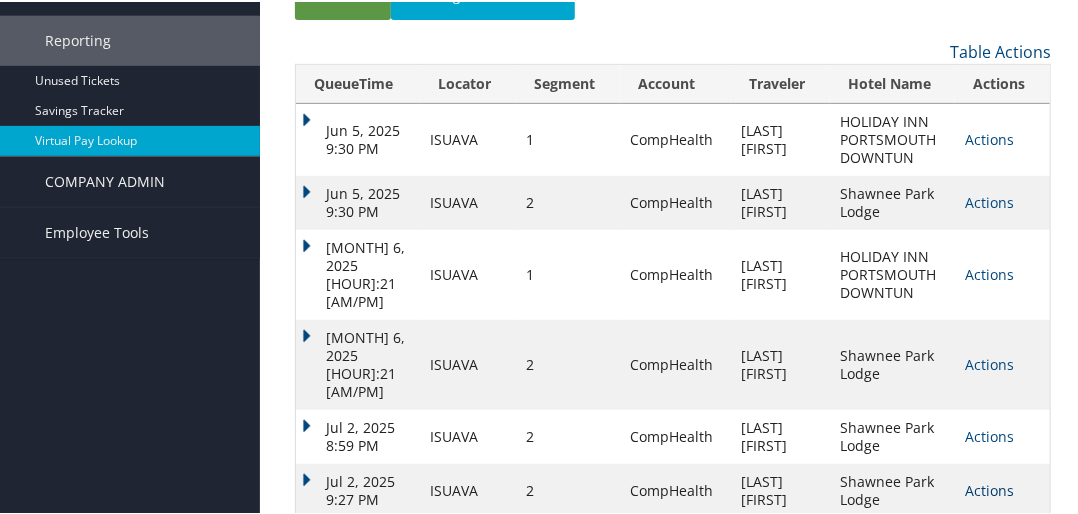click on "Actions" at bounding box center (989, 200) 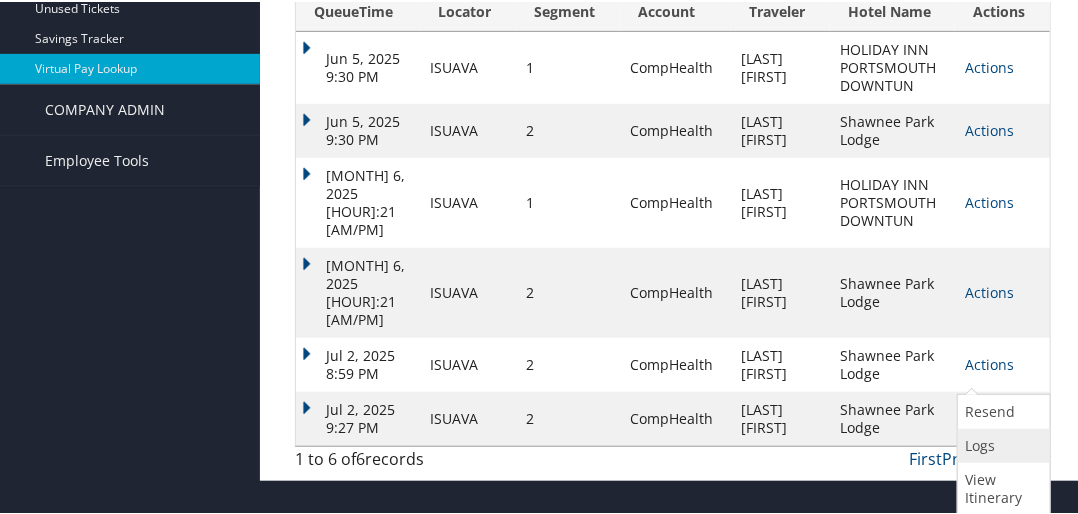 click on "Logs" at bounding box center (1001, 444) 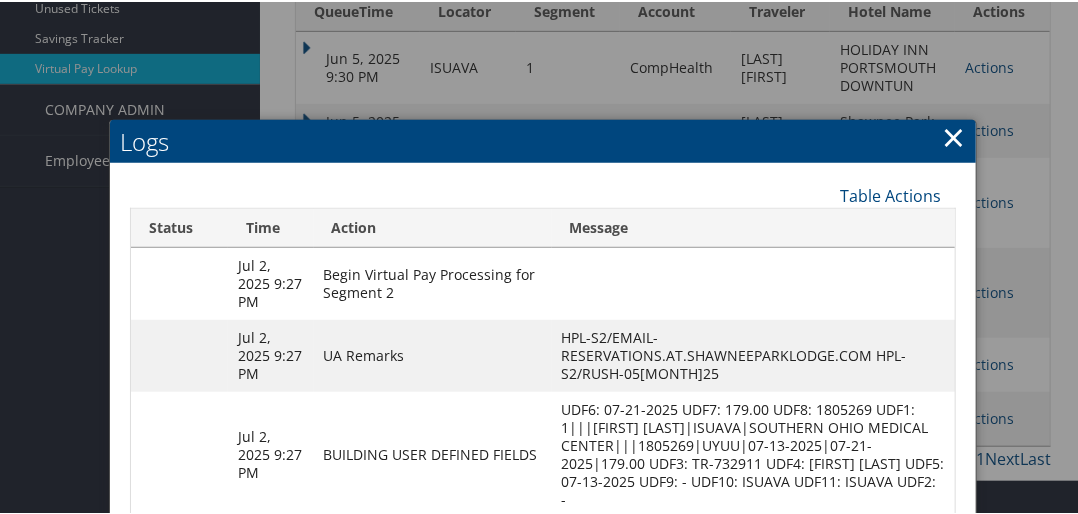 scroll, scrollTop: 729, scrollLeft: 0, axis: vertical 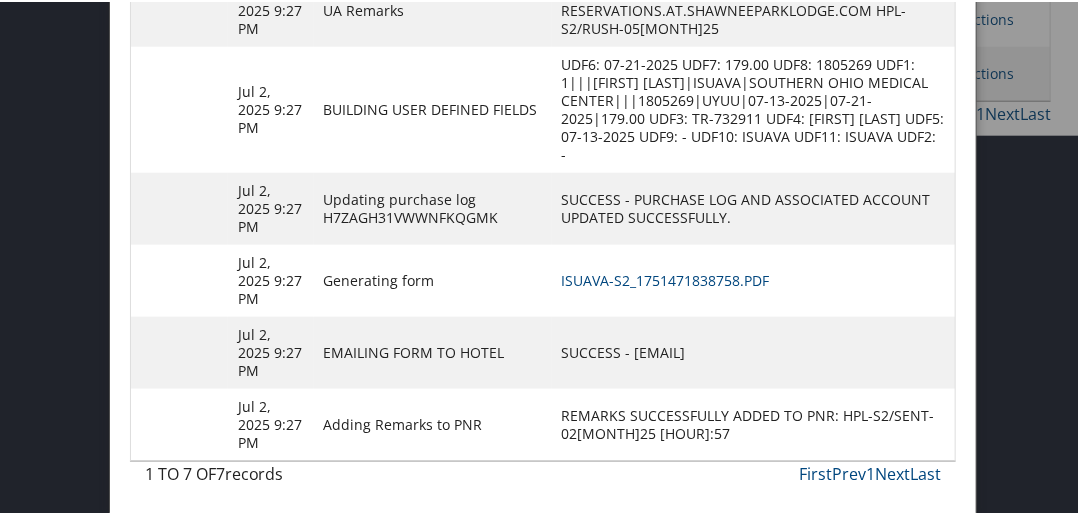 copy on "sstephens@shawneeparklodge.com" 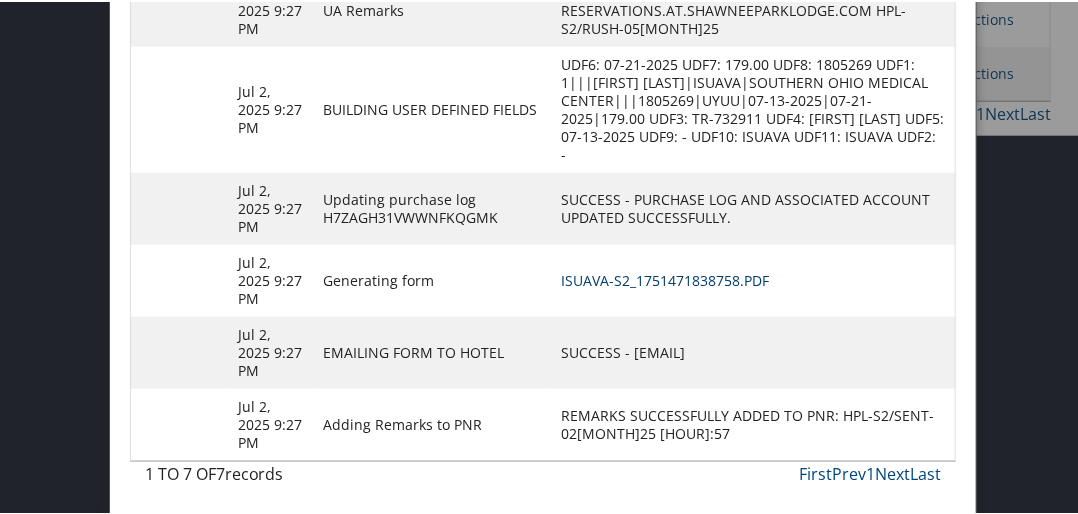 click on "ISUAVA-S2_1751471838758.pdf" at bounding box center [666, 278] 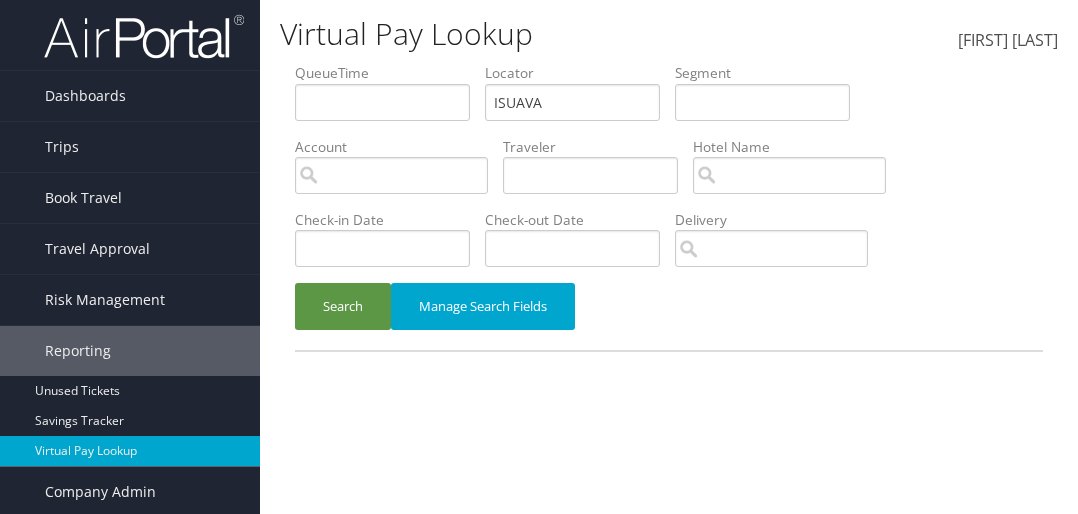 scroll, scrollTop: 0, scrollLeft: 0, axis: both 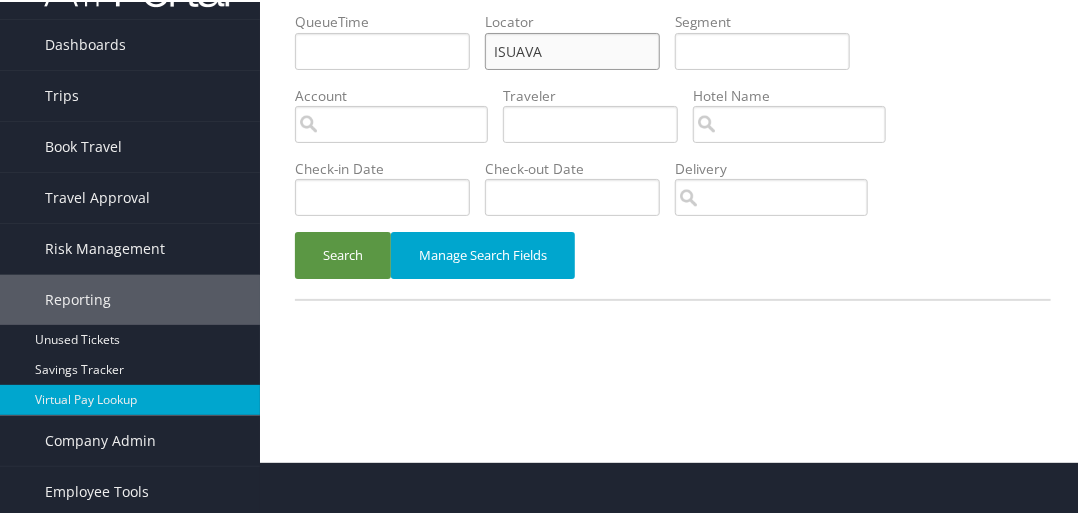 drag, startPoint x: 543, startPoint y: 112, endPoint x: 463, endPoint y: 113, distance: 80.00625 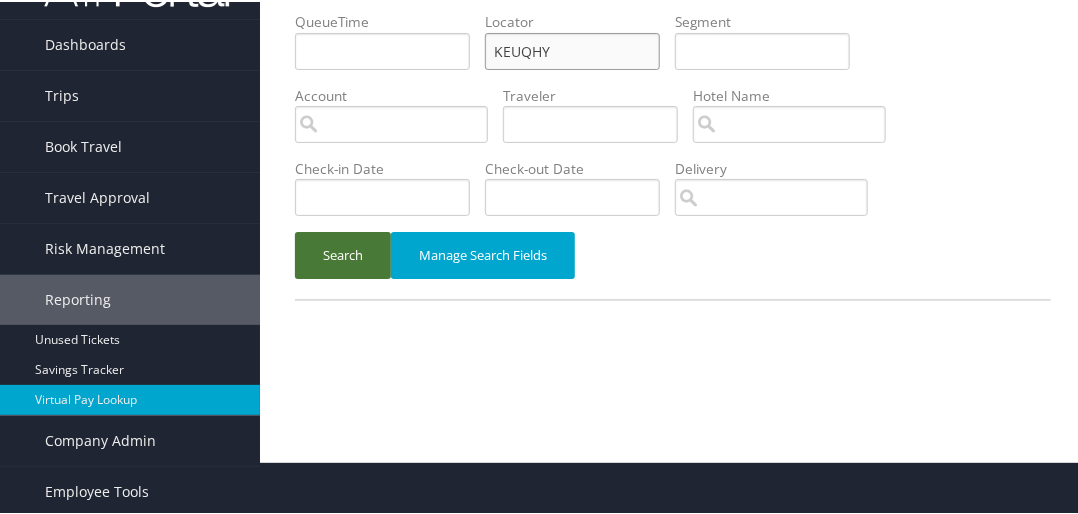 type on "KEUQHY" 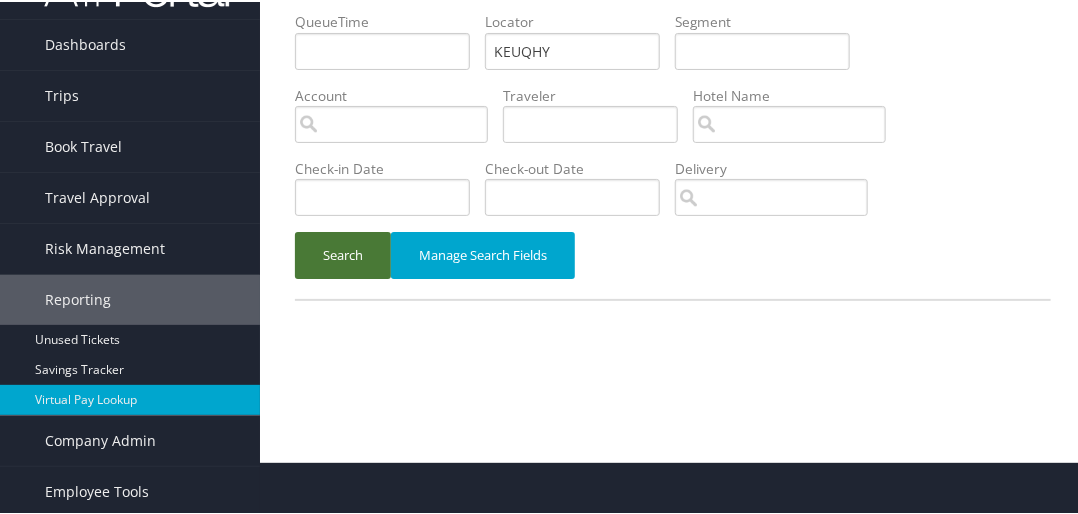click on "Search" at bounding box center (343, 253) 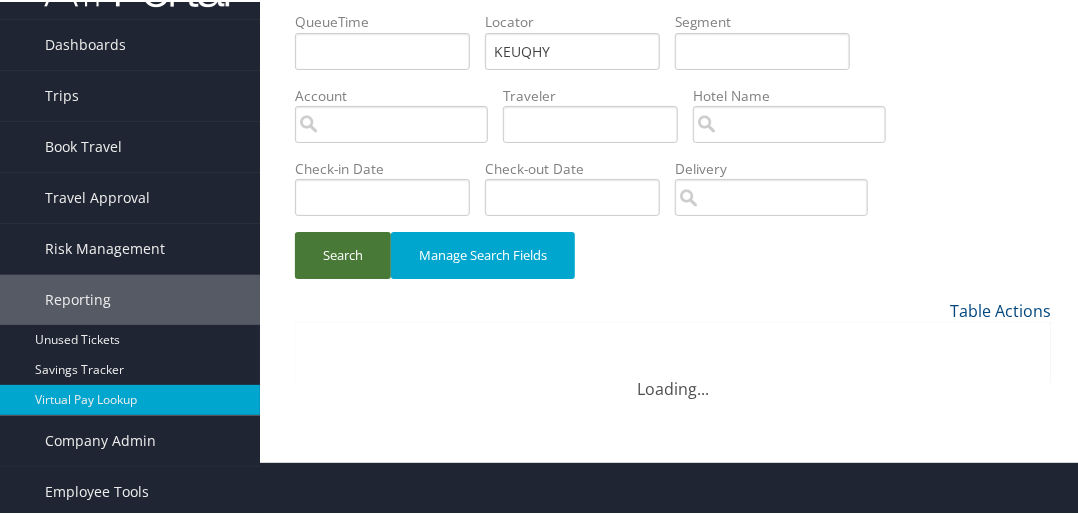 type 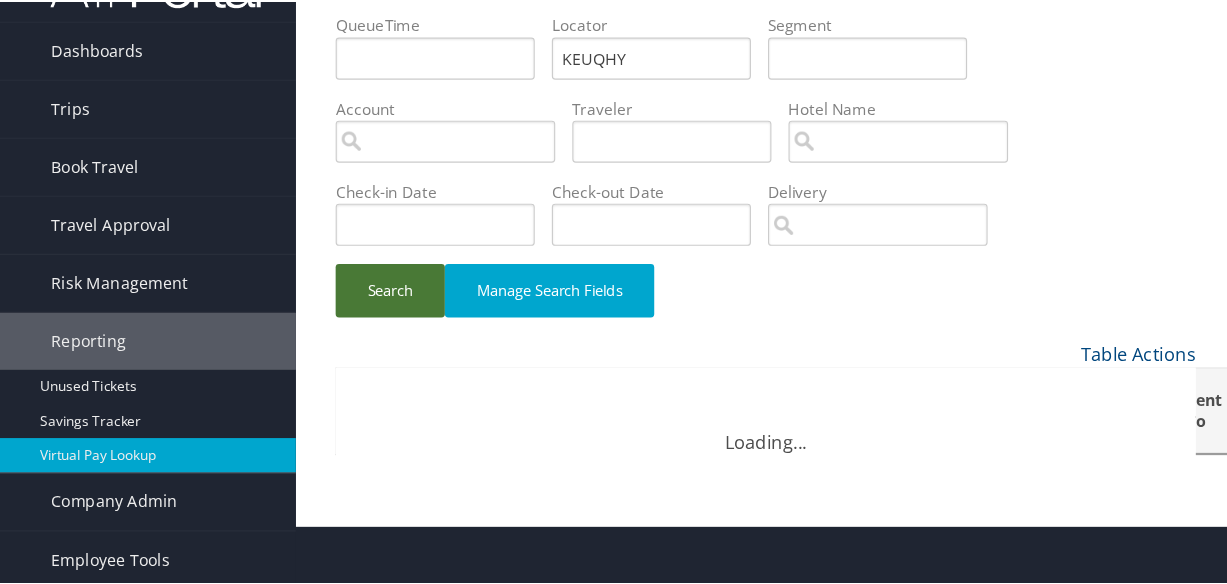 scroll, scrollTop: 0, scrollLeft: 0, axis: both 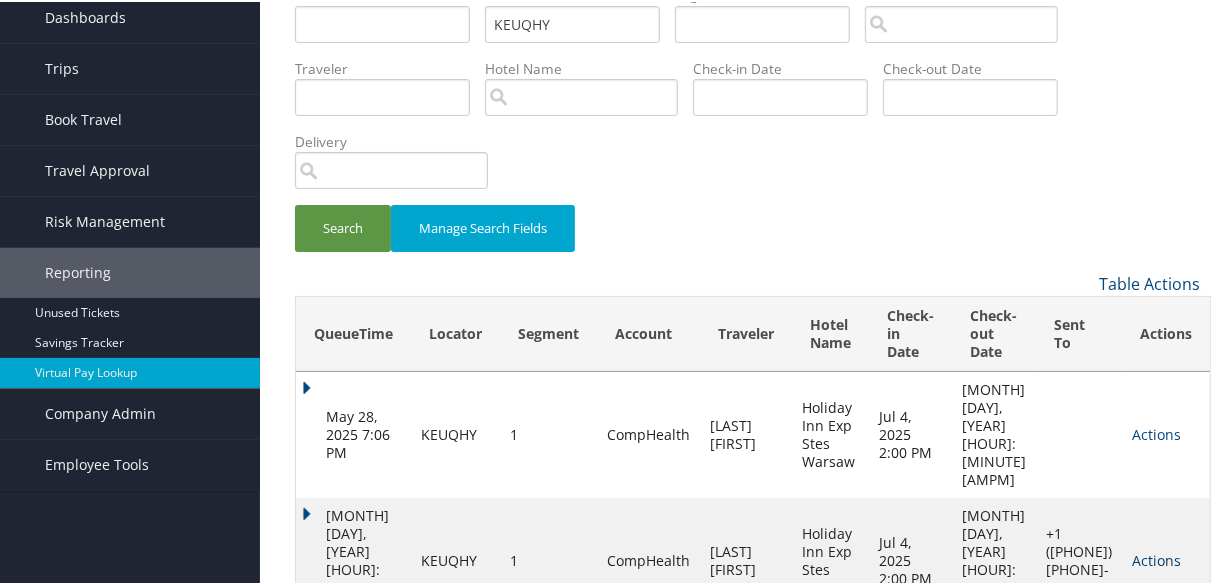 click on "Actions" at bounding box center (1156, 558) 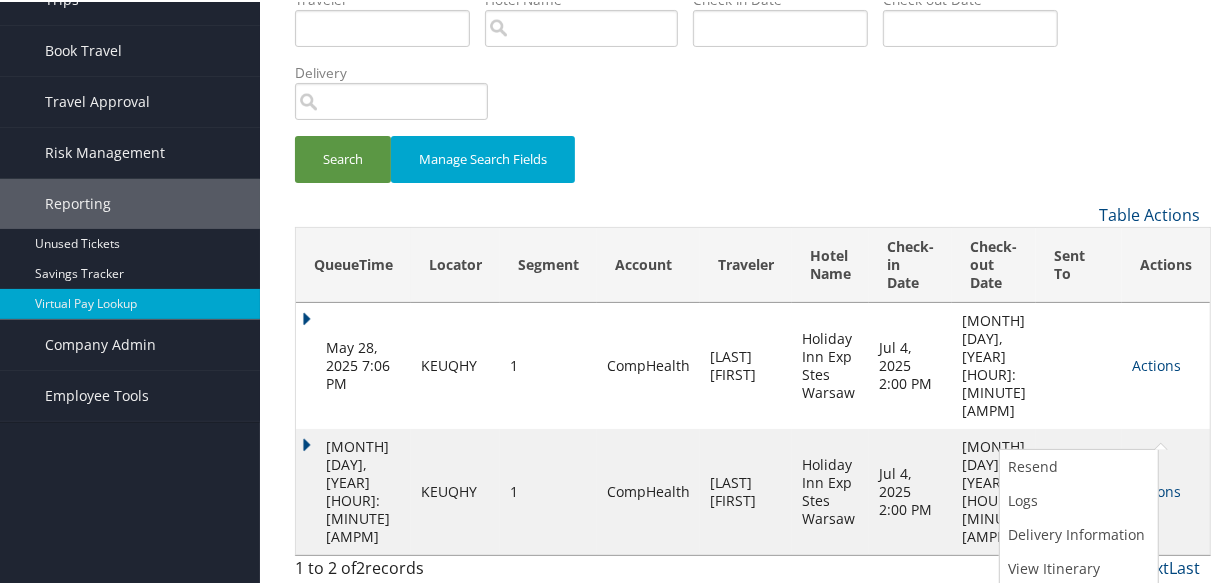 click on "Jul 8, 2025 10:00 AM" at bounding box center [994, 364] 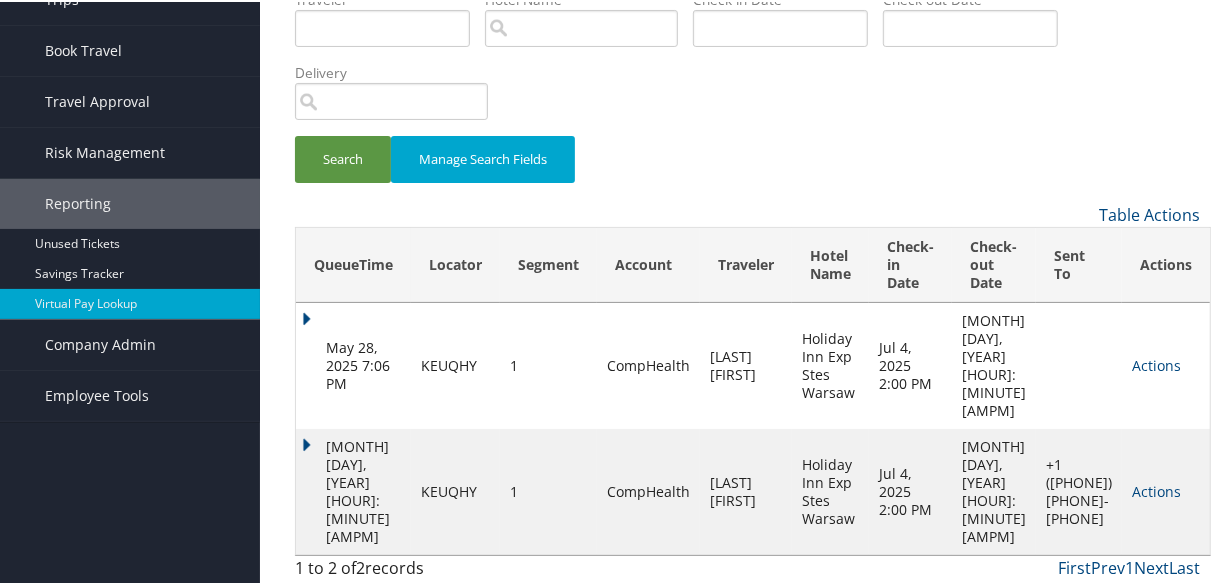 scroll, scrollTop: 80, scrollLeft: 0, axis: vertical 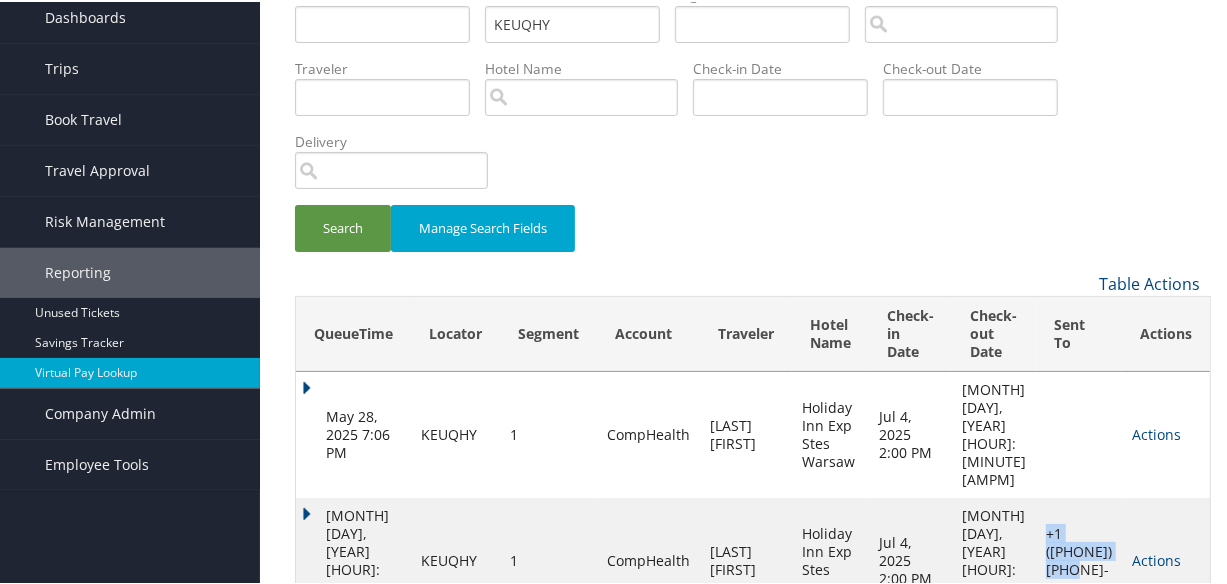 drag, startPoint x: 1088, startPoint y: 532, endPoint x: 1043, endPoint y: 477, distance: 71.063354 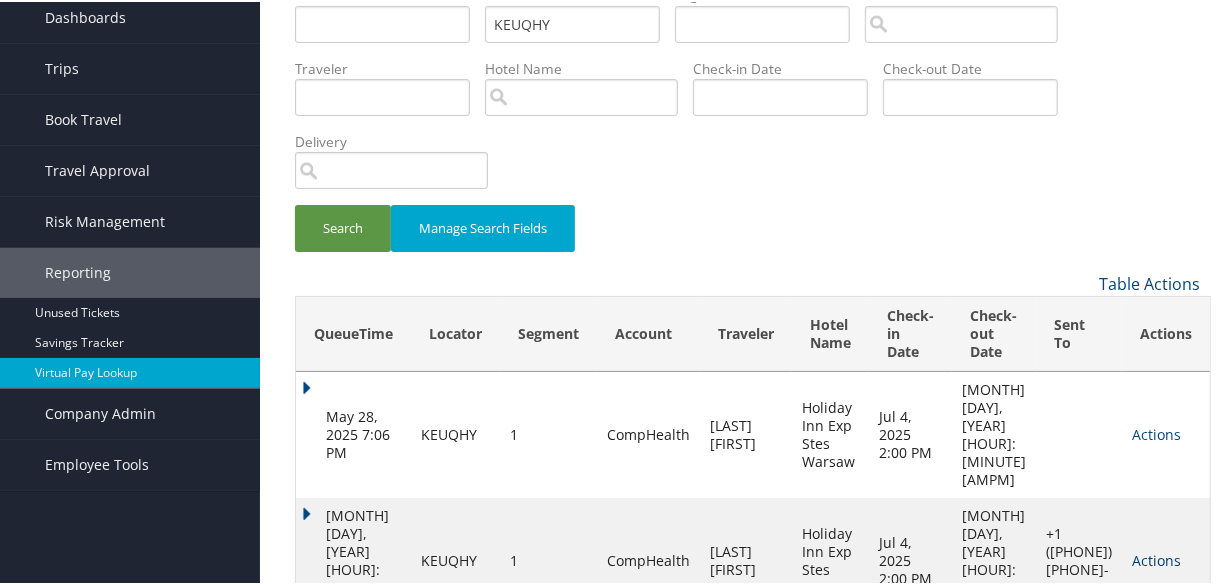 click on "Actions" at bounding box center (1156, 558) 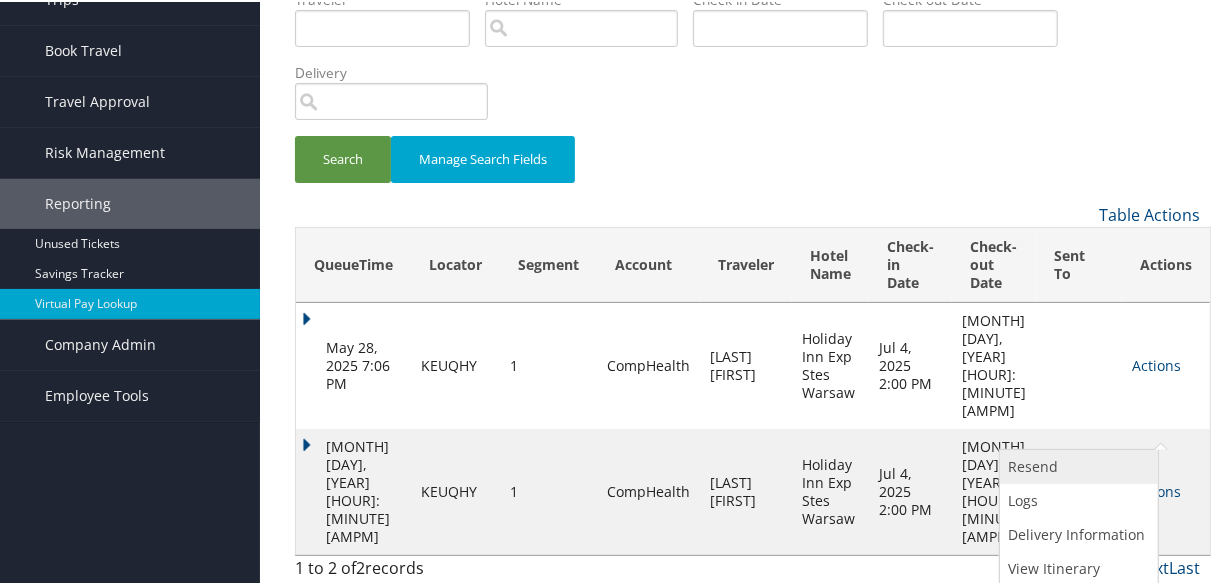 click on "Resend" at bounding box center (1076, 465) 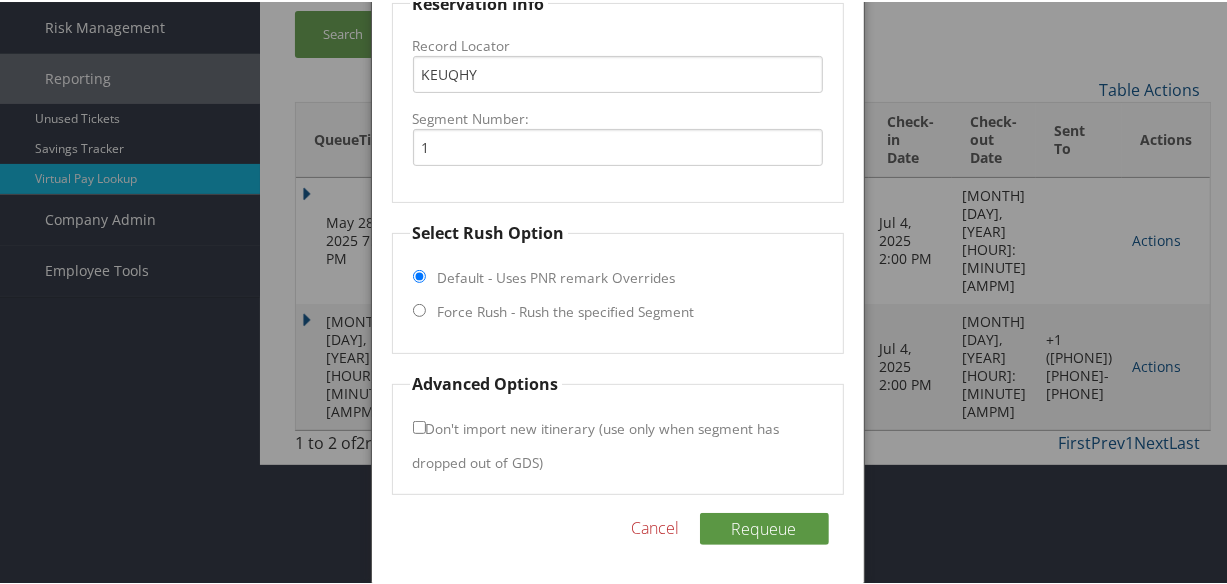 click on "Force Rush - Rush the specified Segment" at bounding box center [566, 310] 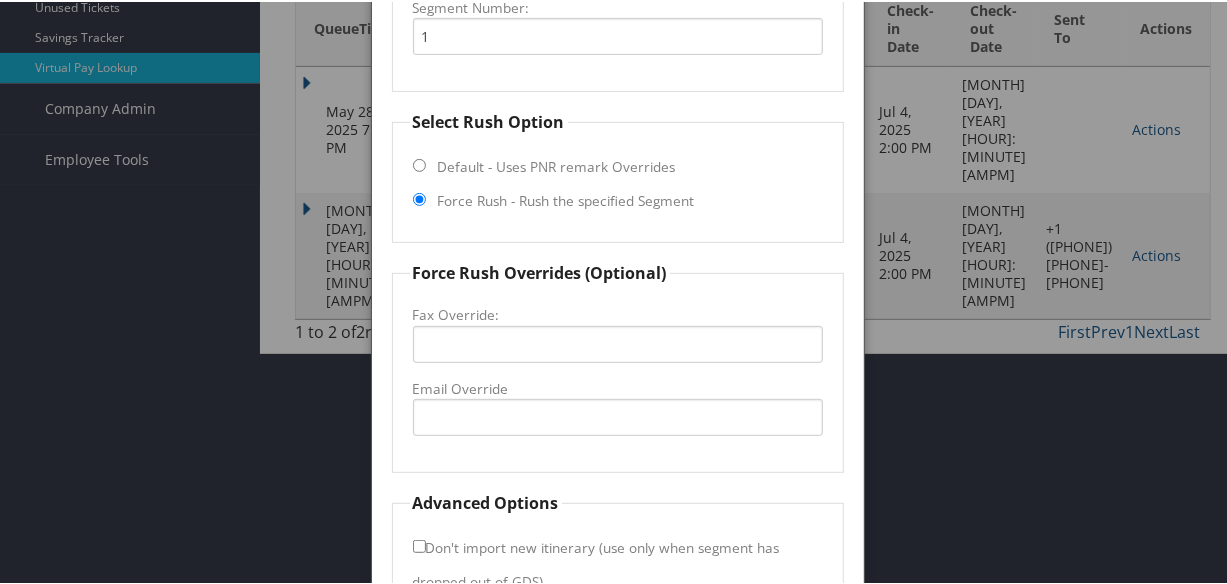 scroll, scrollTop: 504, scrollLeft: 0, axis: vertical 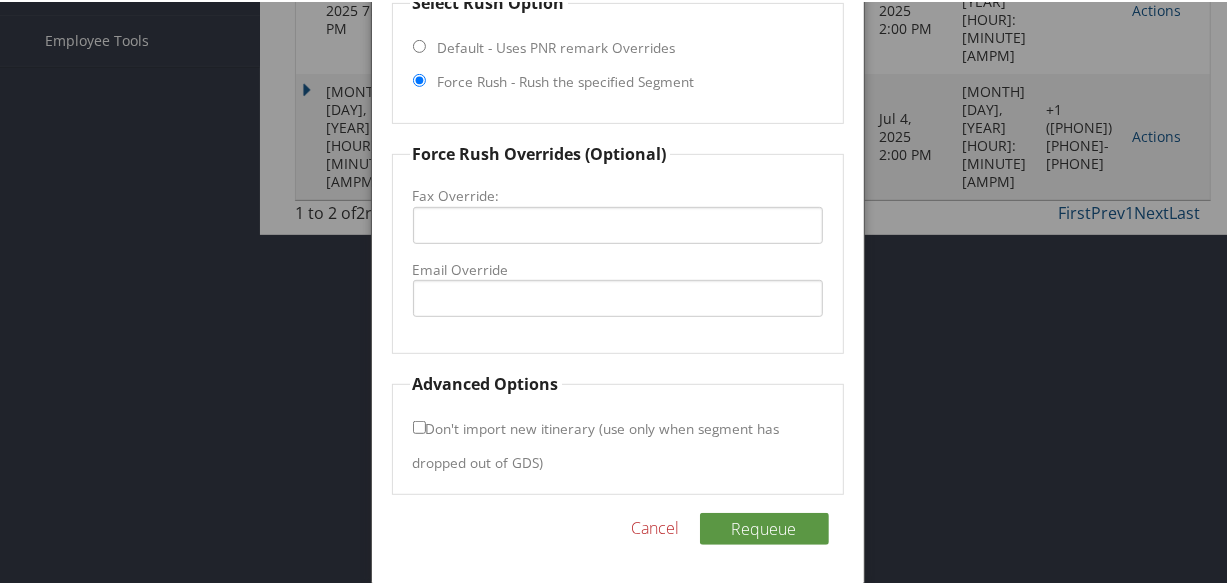 click on "Force Rush Overrides (Optional)
Fax Override:
Email Override" at bounding box center [618, 246] 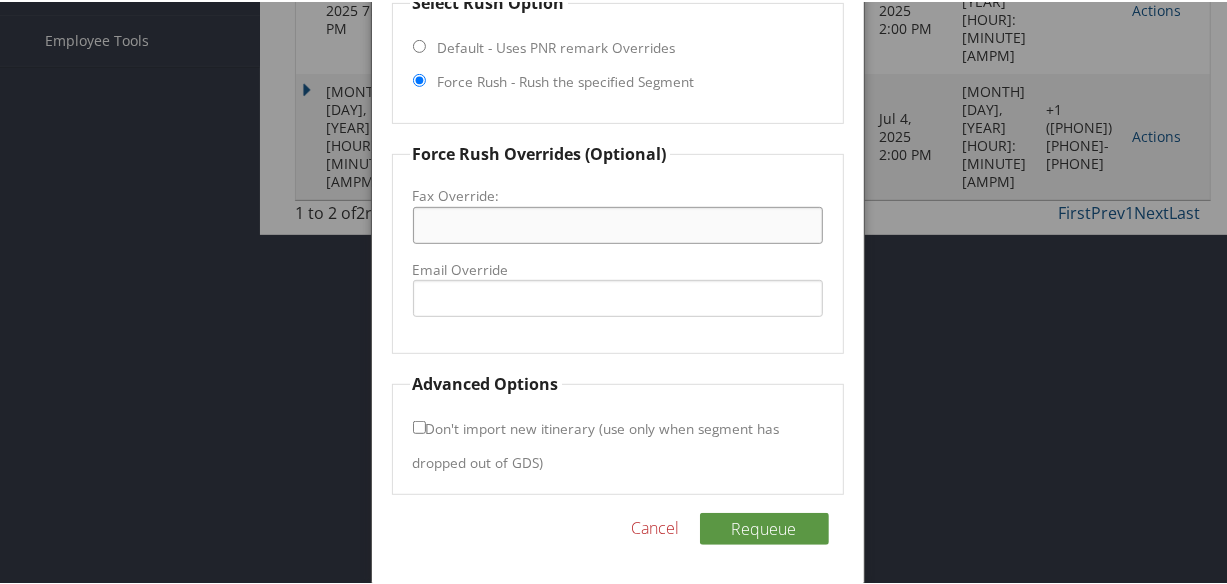 click on "Fax Override:" at bounding box center (618, 223) 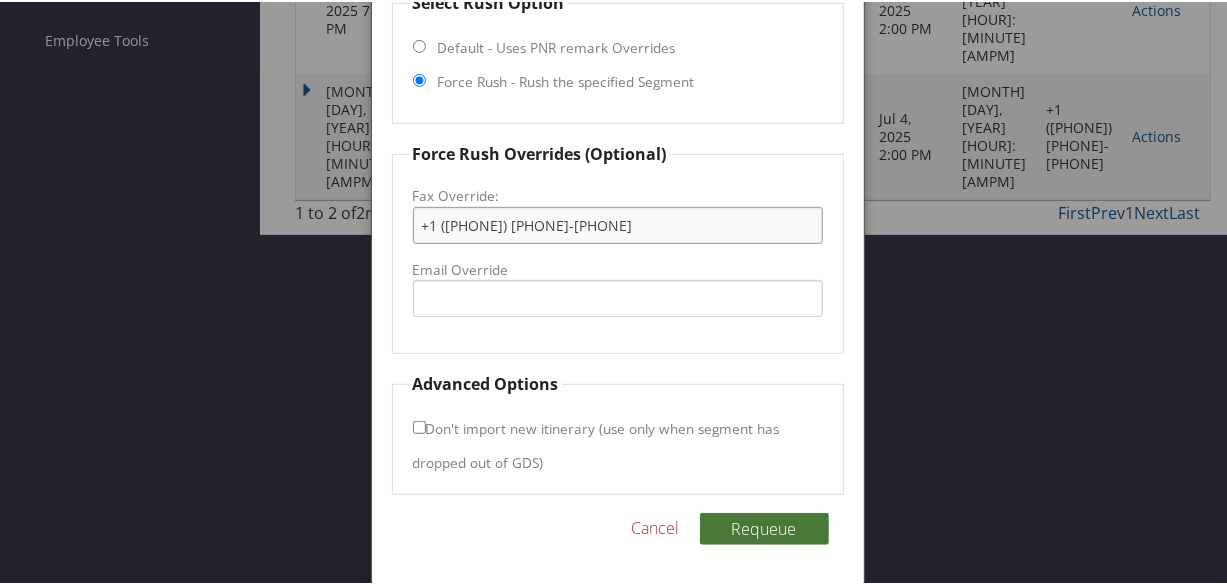 type on "+1 (574) 376-2059" 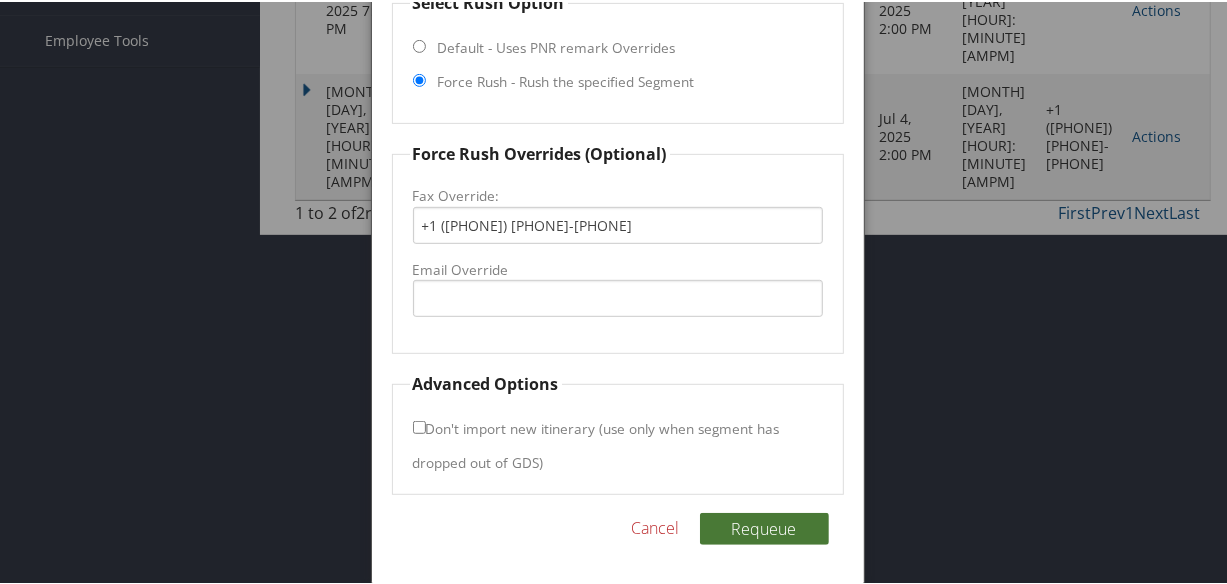click on "Requeue" at bounding box center (764, 527) 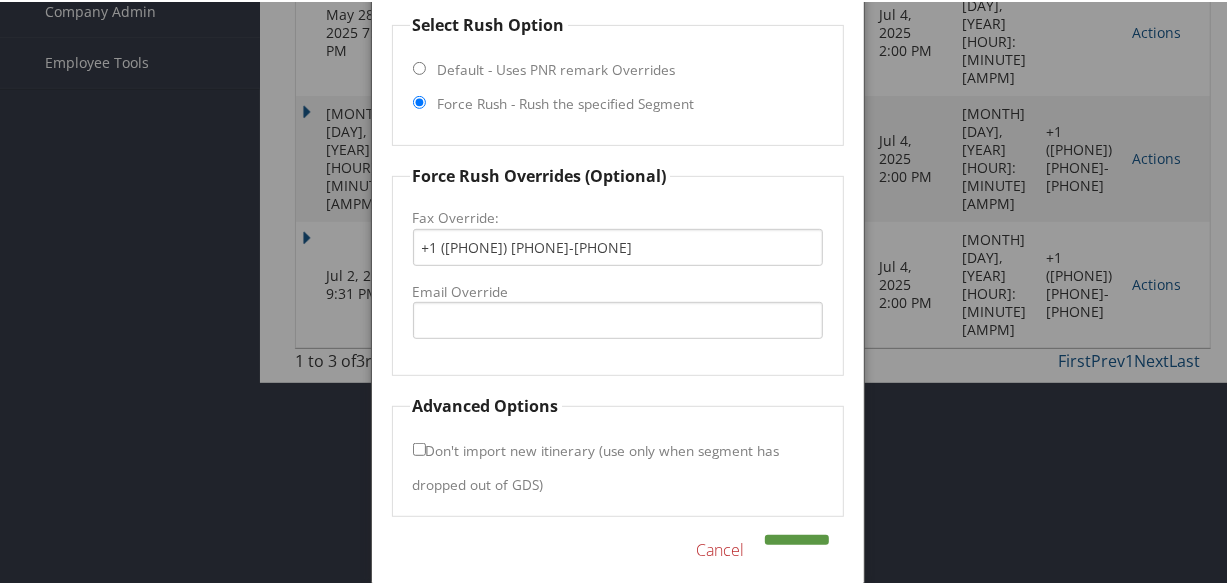 scroll, scrollTop: 170, scrollLeft: 0, axis: vertical 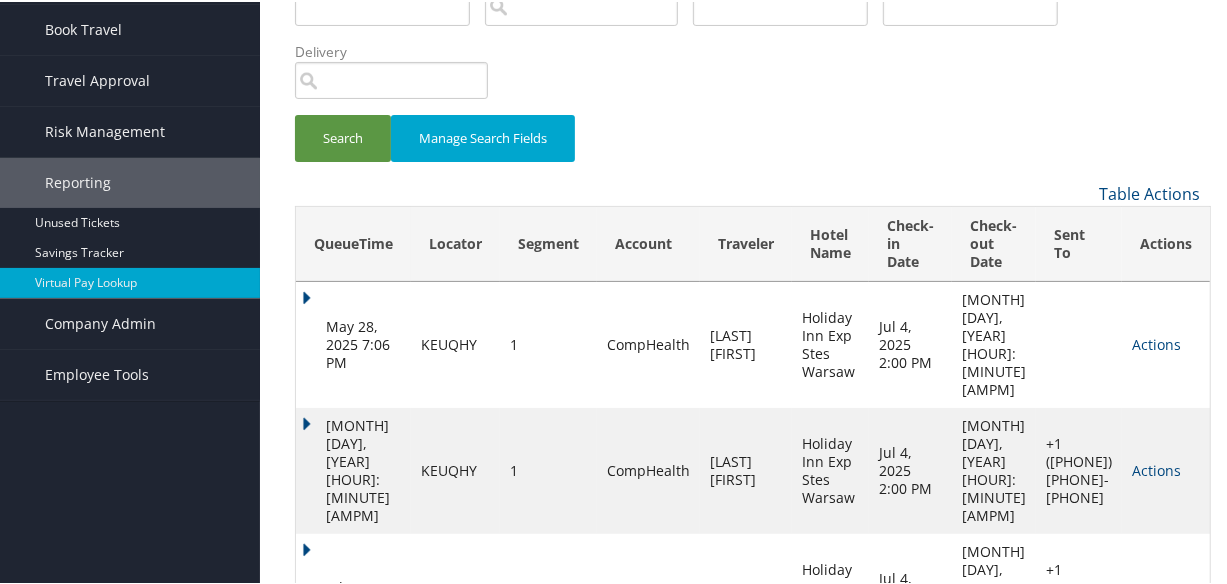 click on "Actions   Resend  Logs  Delivery Information  View Itinerary" at bounding box center (1166, 343) 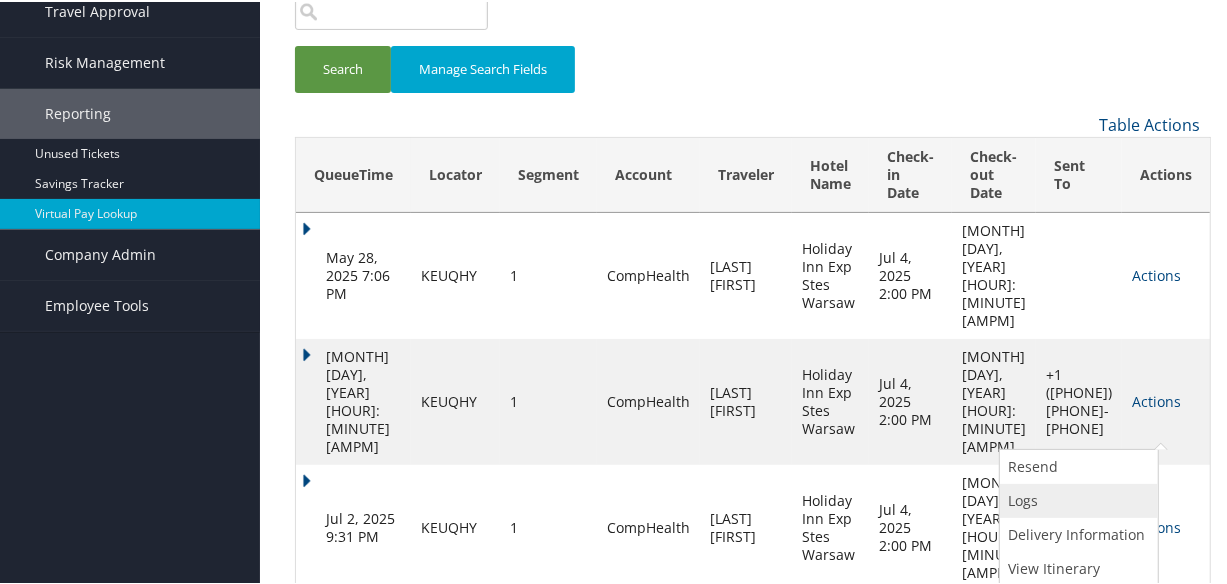 click on "Logs" at bounding box center [1076, 499] 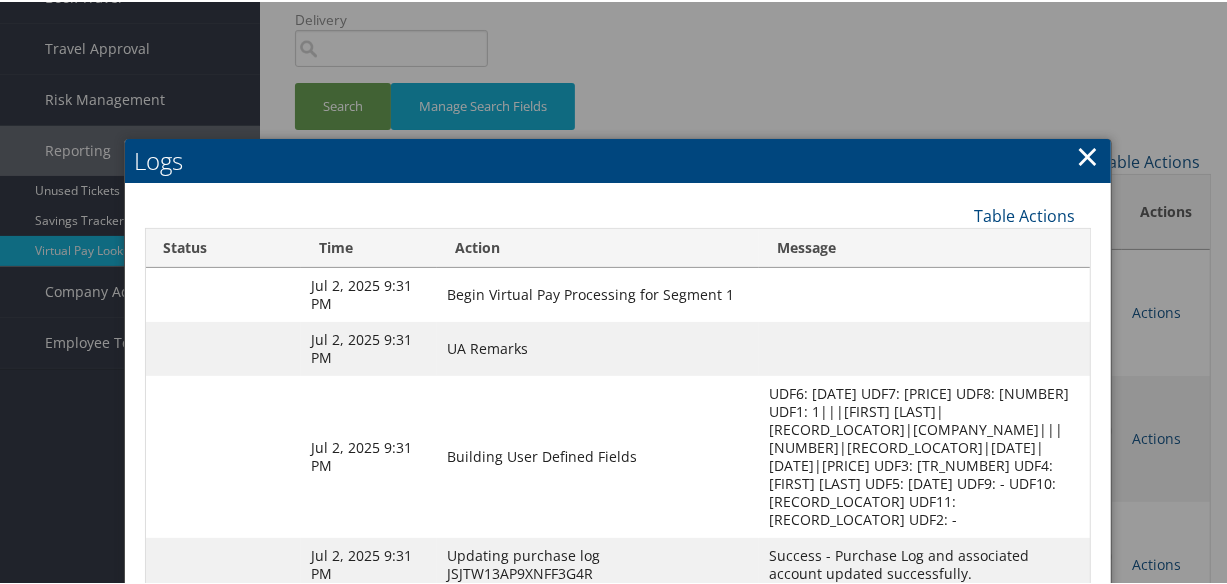 scroll, scrollTop: 183, scrollLeft: 0, axis: vertical 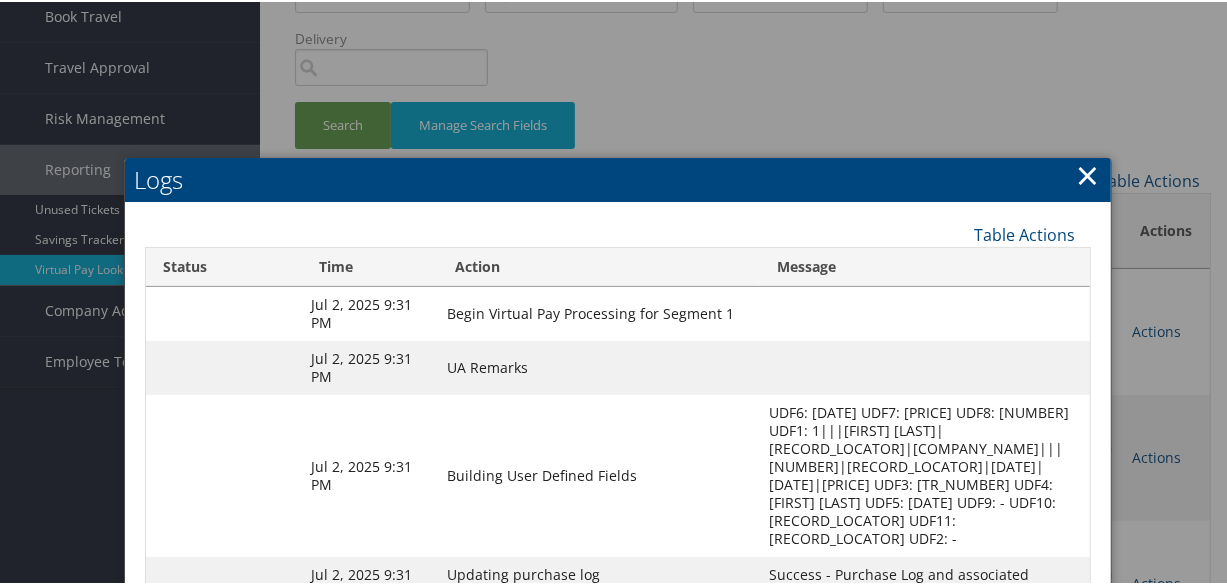 click on "Logs" at bounding box center [618, 178] 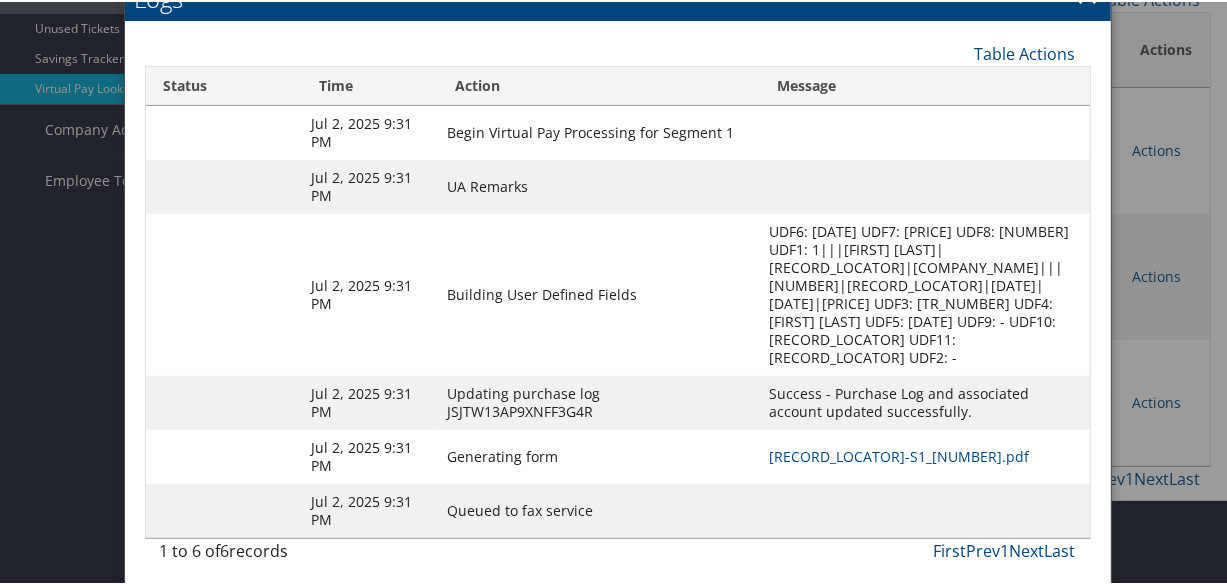 scroll, scrollTop: 365, scrollLeft: 0, axis: vertical 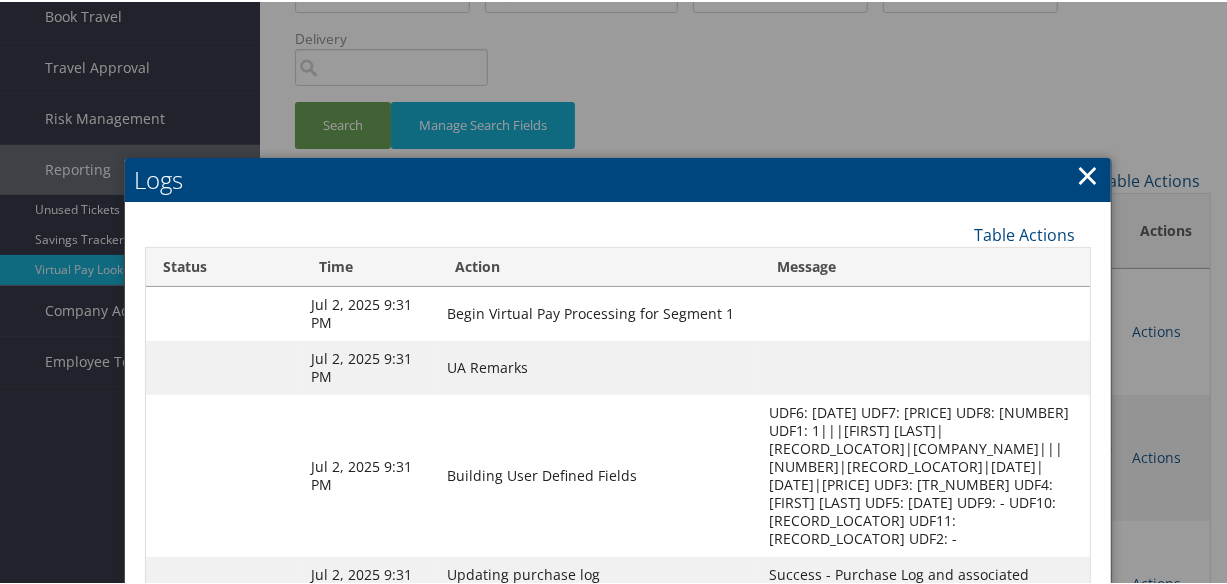 click on "×" at bounding box center [1088, 173] 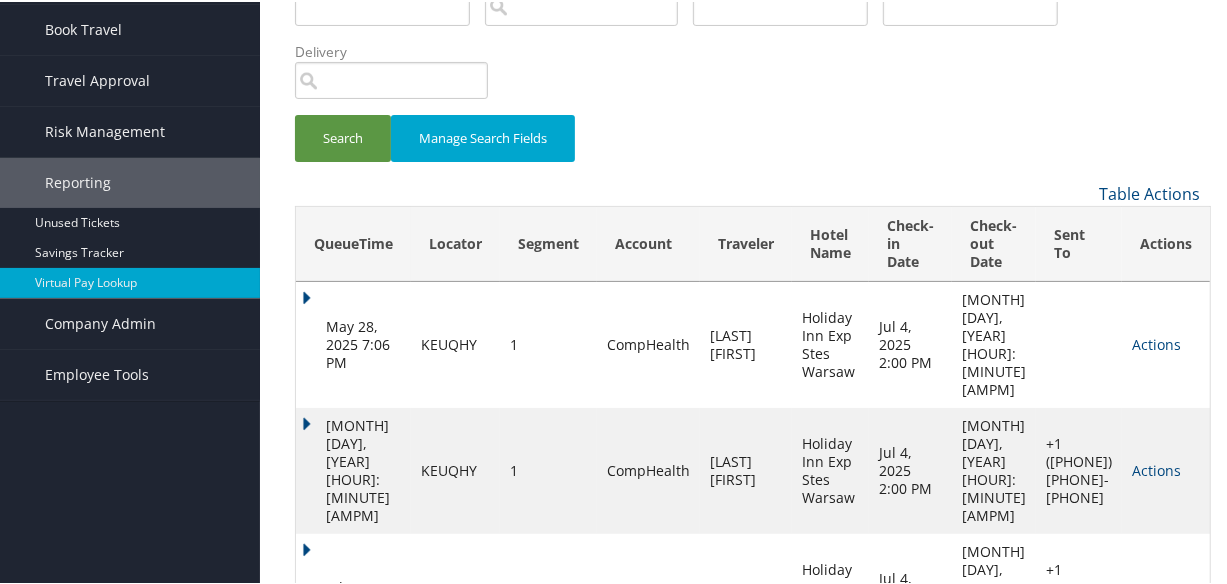 scroll, scrollTop: 0, scrollLeft: 0, axis: both 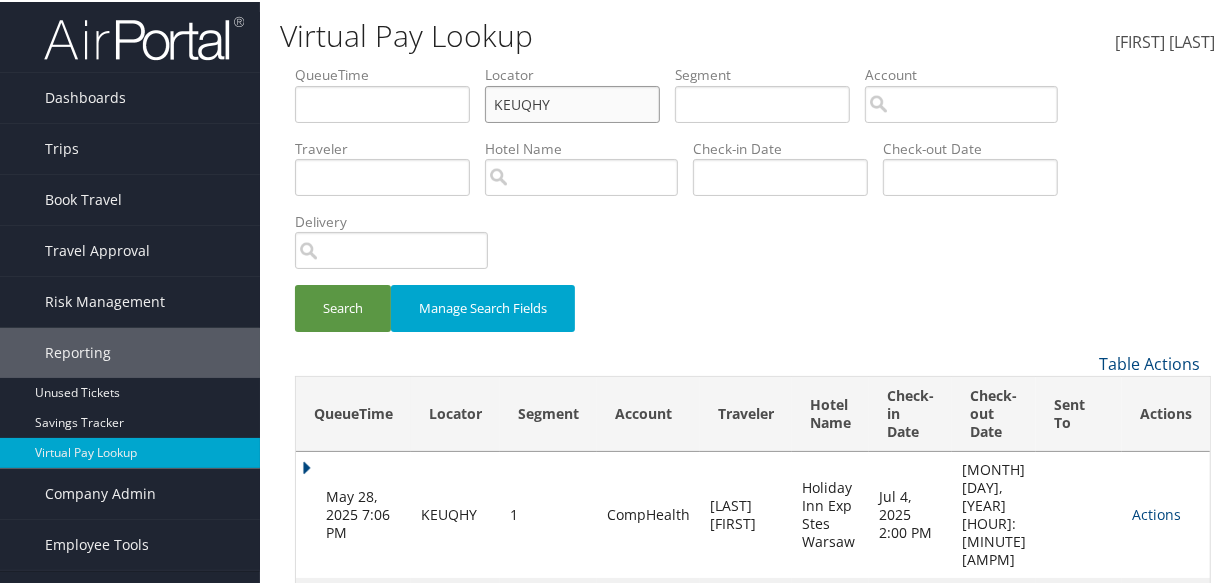 paste on "OZFPFA" 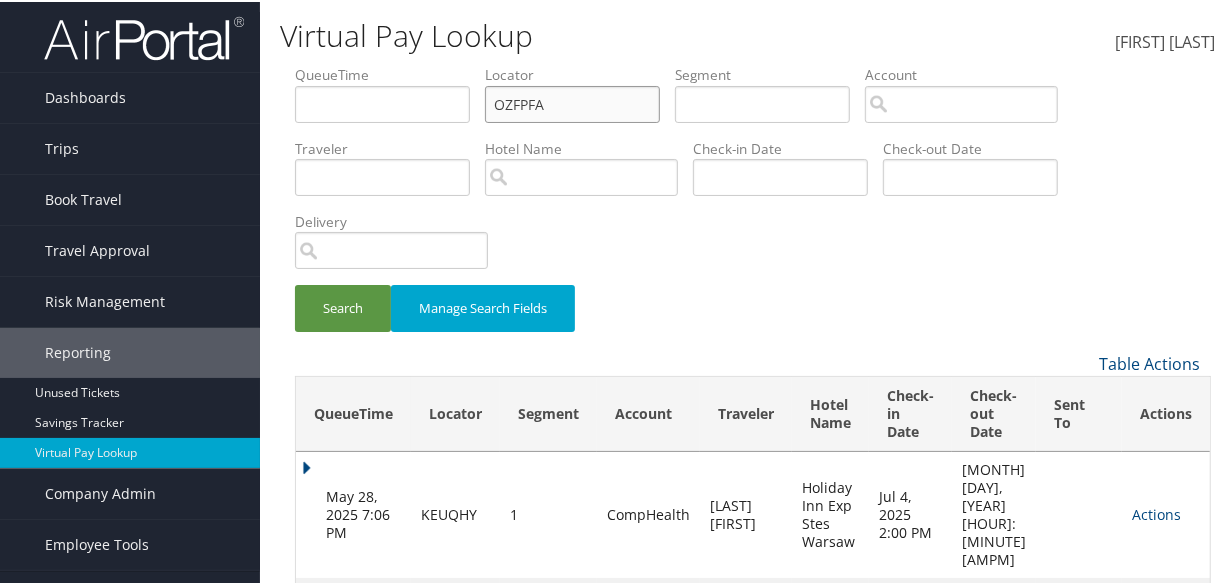 drag, startPoint x: 549, startPoint y: 99, endPoint x: 480, endPoint y: 105, distance: 69.260376 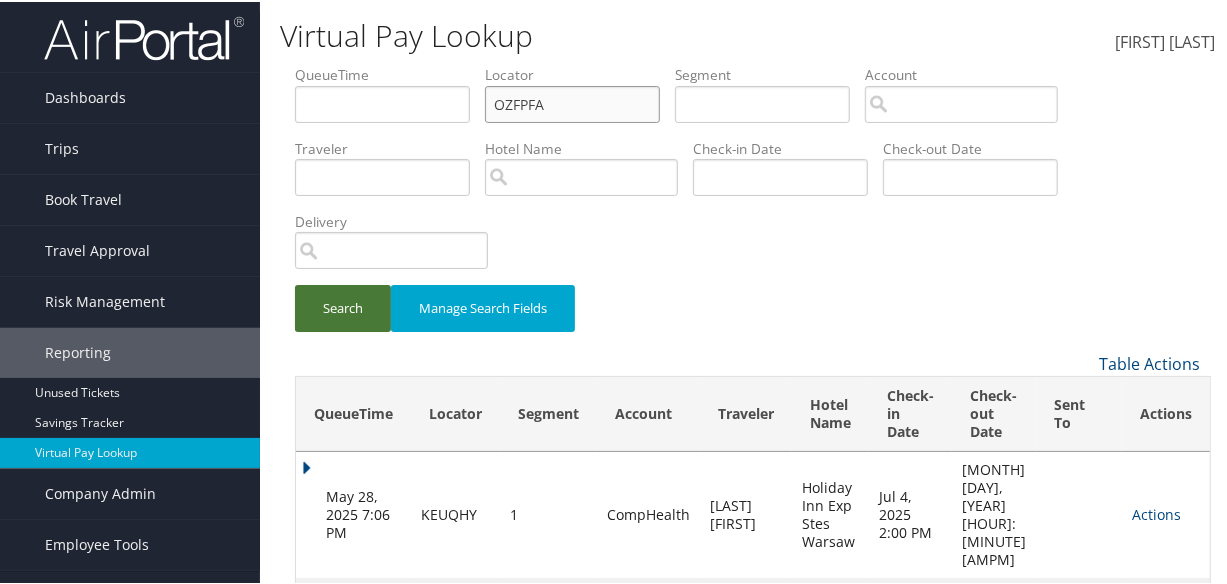 type on "OZFPFA" 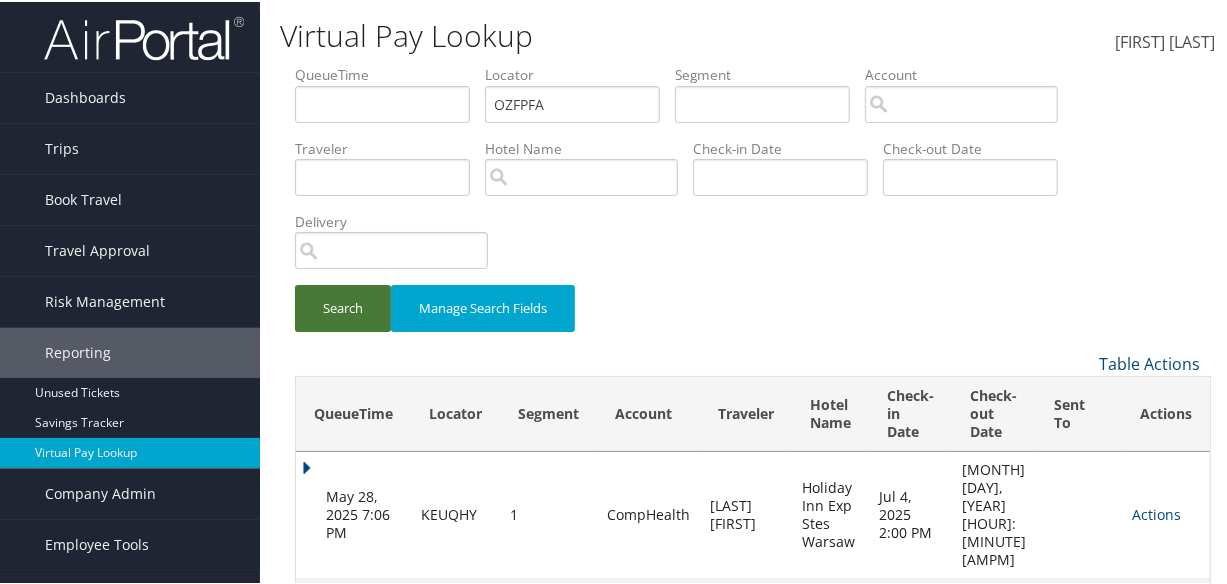 click on "Search" at bounding box center [343, 306] 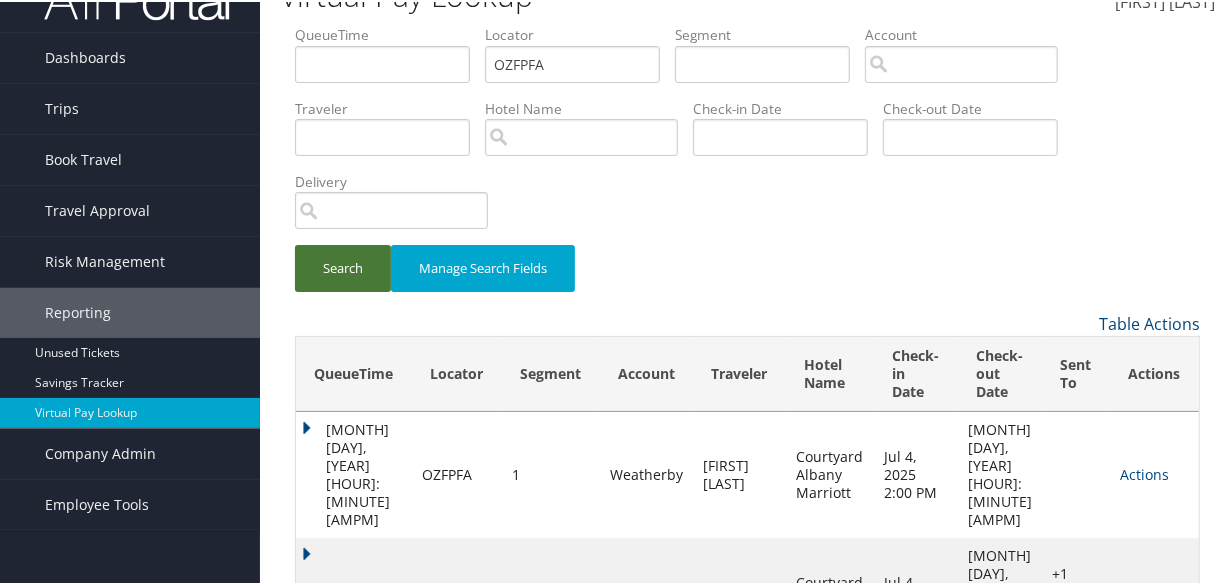 scroll, scrollTop: 62, scrollLeft: 0, axis: vertical 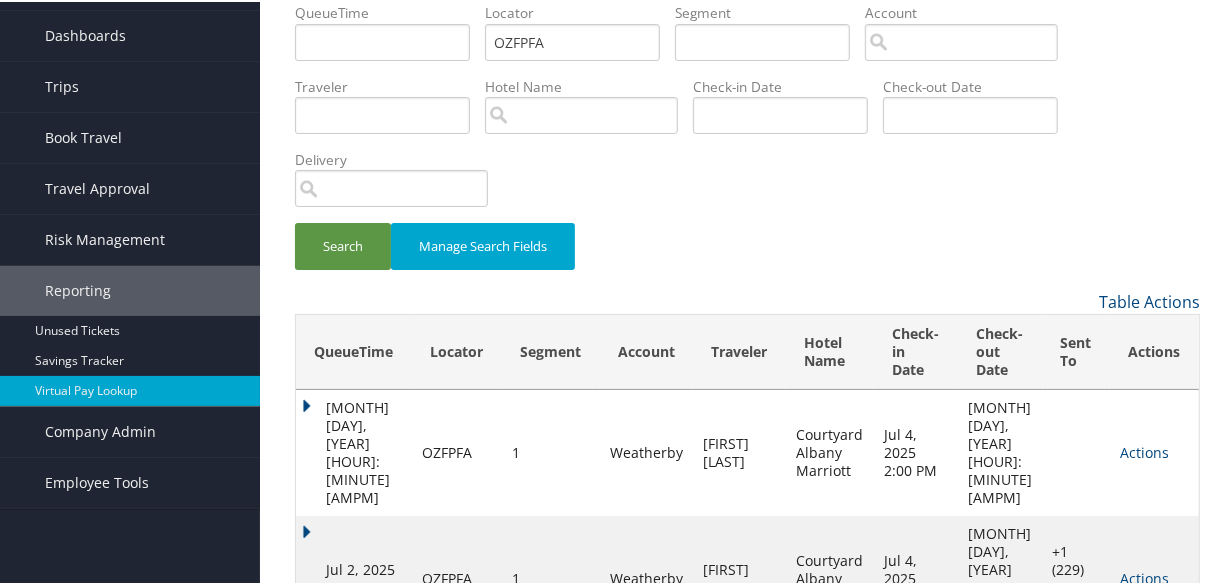 click on "Actions   Resend  Logs  Delivery Information  View Itinerary" at bounding box center (1154, 577) 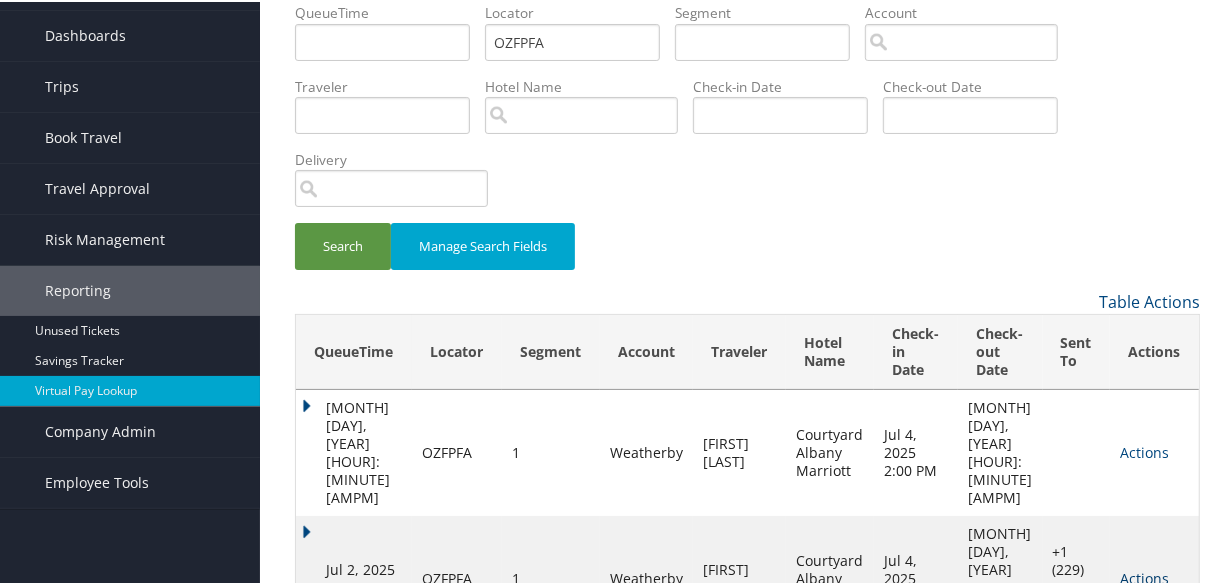click on "Actions" at bounding box center [1144, 576] 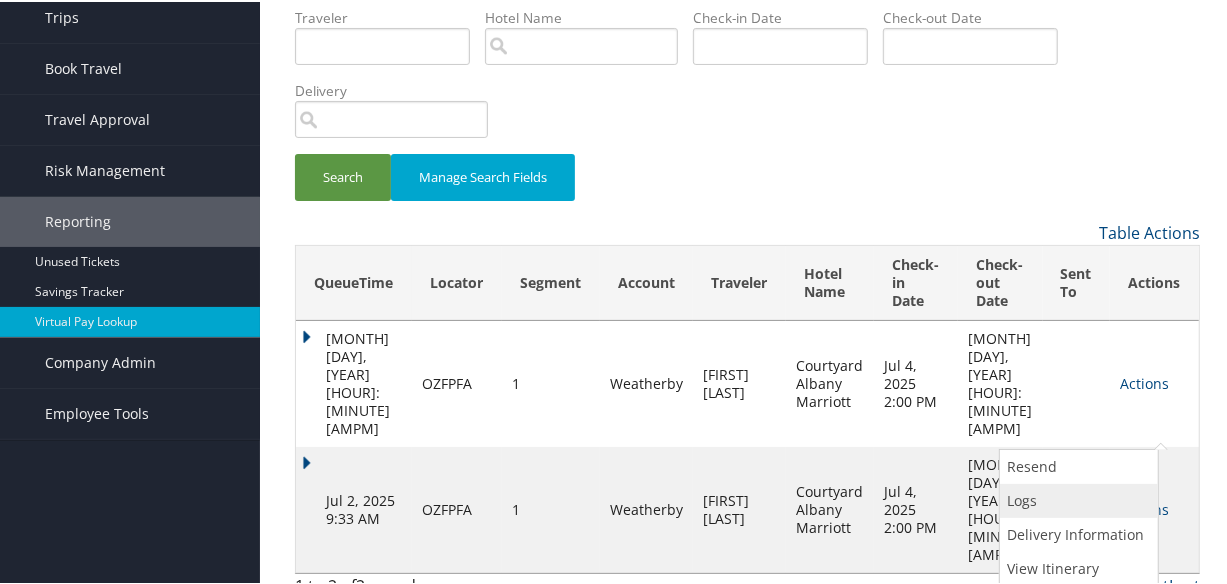 click on "Logs" at bounding box center [1076, 499] 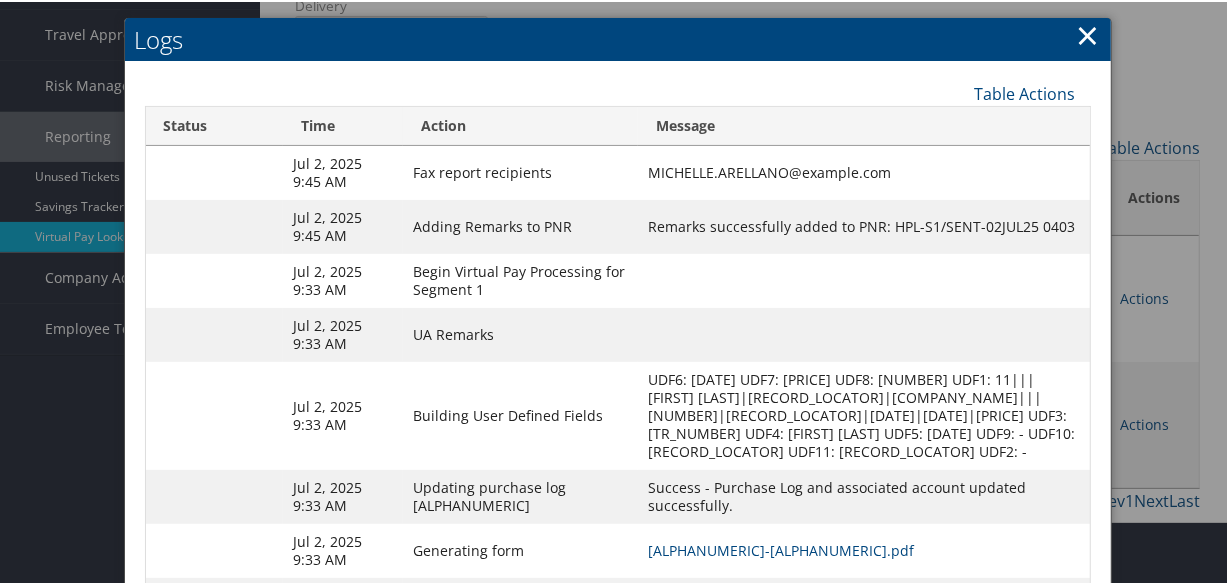 scroll, scrollTop: 360, scrollLeft: 0, axis: vertical 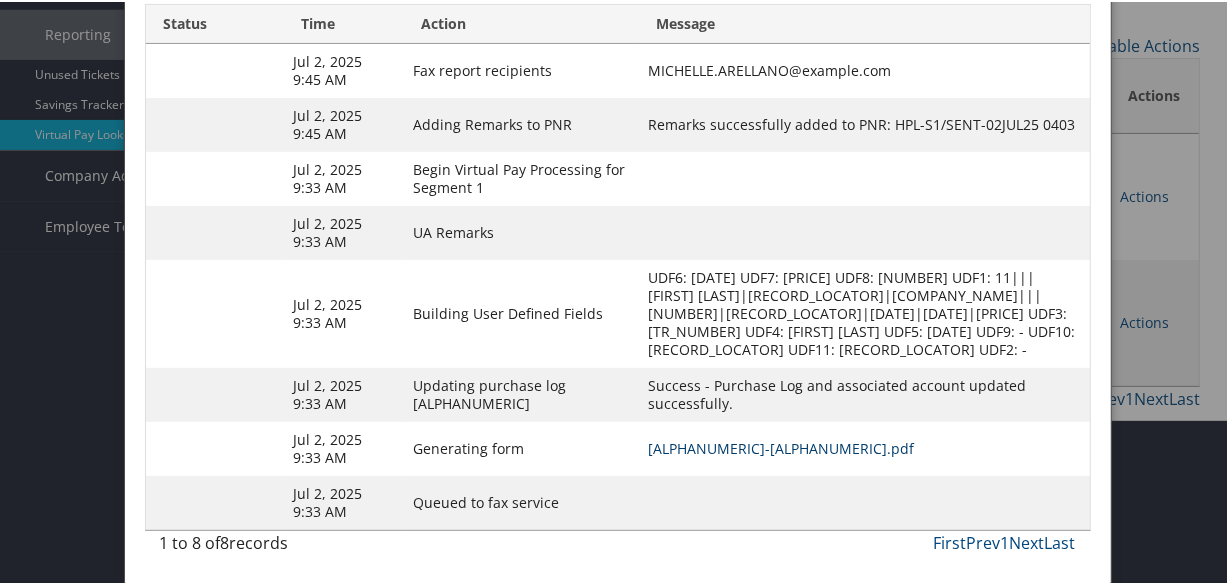 click on "OZFPFA-S1_1751428985141.pdf" at bounding box center (781, 446) 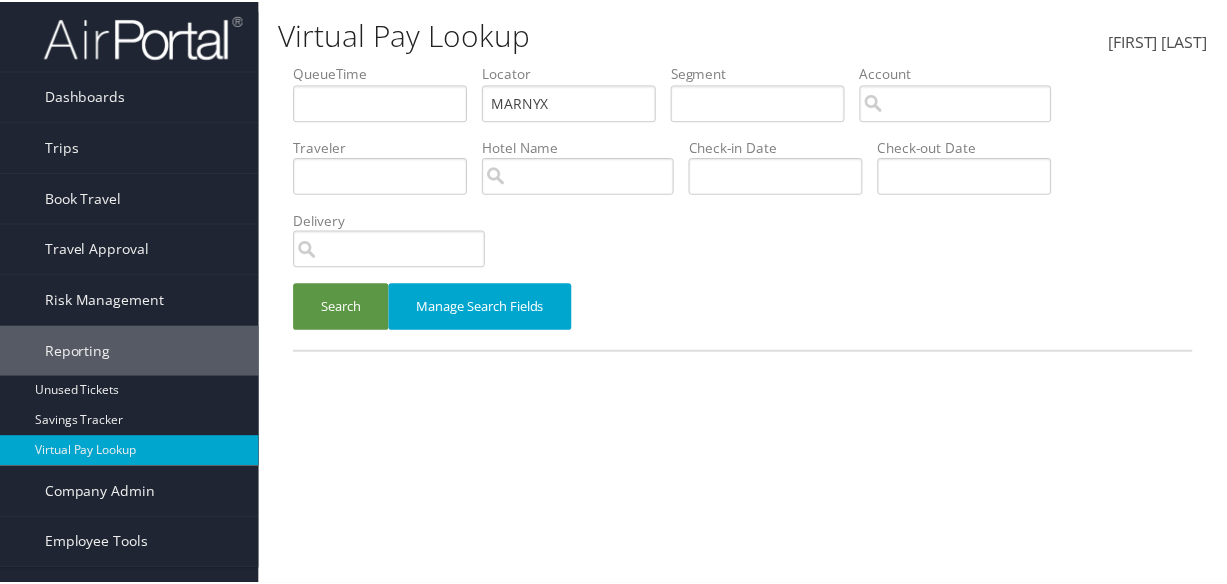scroll, scrollTop: 0, scrollLeft: 0, axis: both 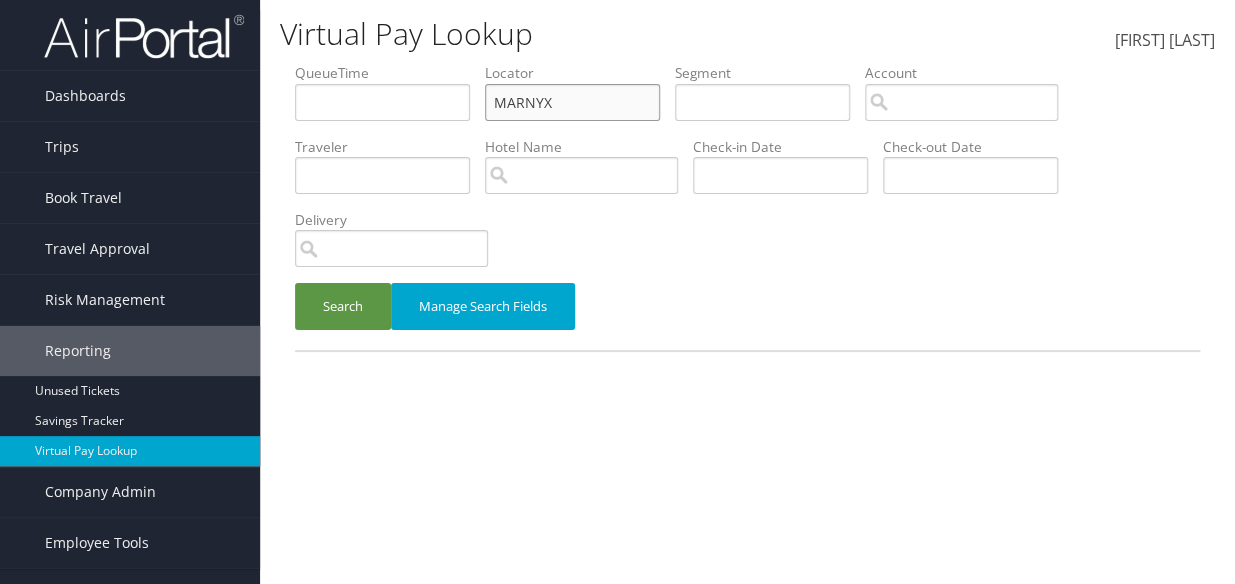 drag, startPoint x: 562, startPoint y: 102, endPoint x: 487, endPoint y: 102, distance: 75 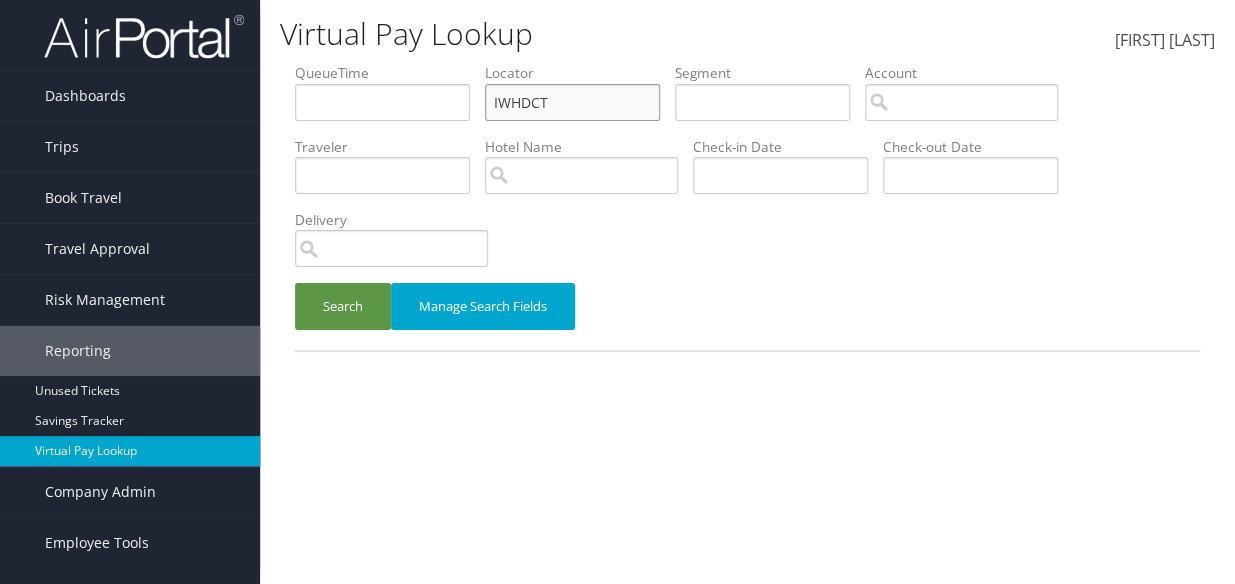 drag, startPoint x: 529, startPoint y: 97, endPoint x: 529, endPoint y: 115, distance: 18 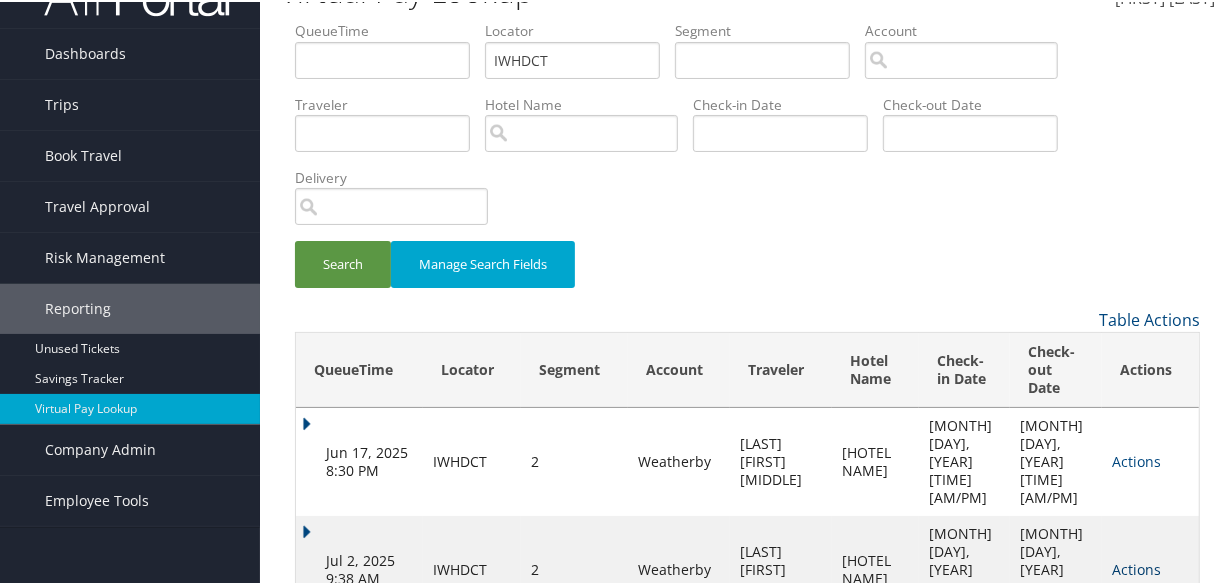 click on "Actions" at bounding box center [1136, 567] 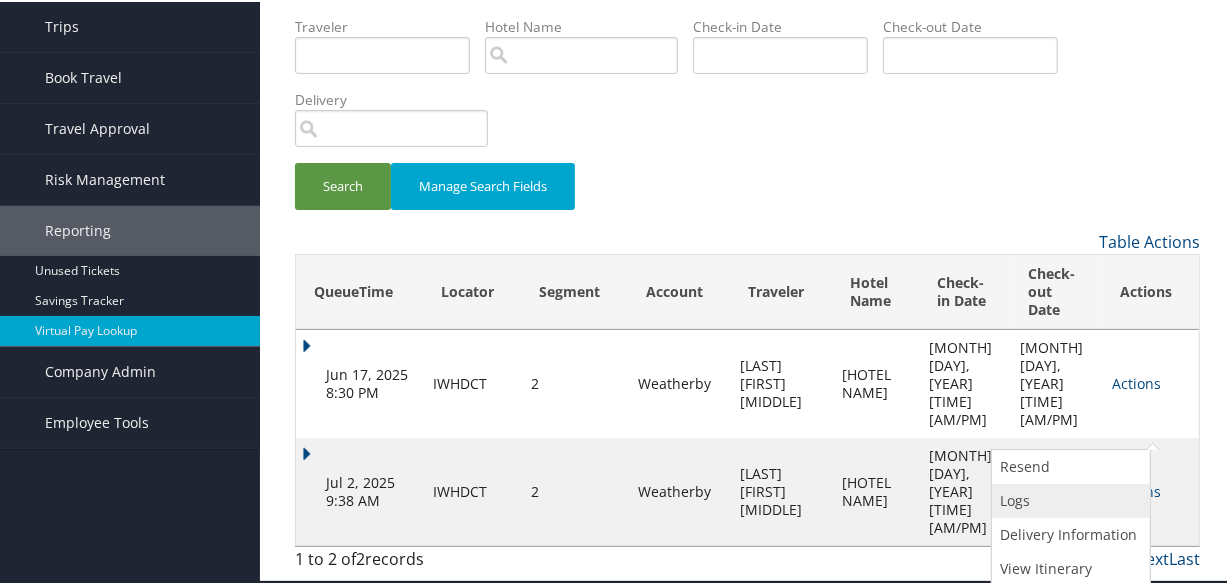 click on "Logs" at bounding box center (1068, 499) 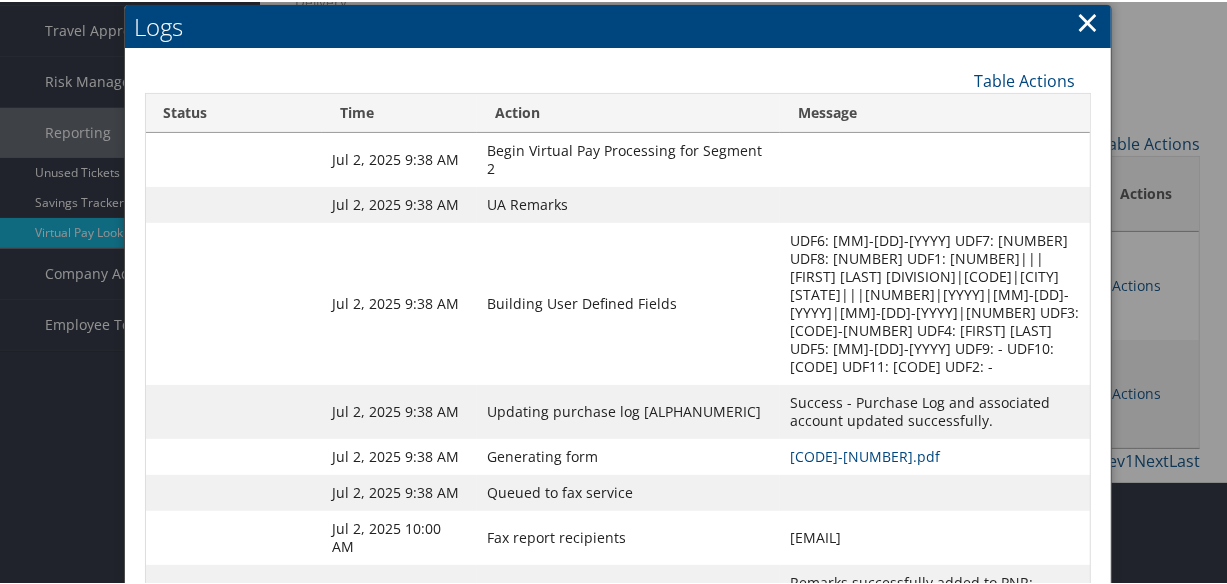 scroll, scrollTop: 369, scrollLeft: 0, axis: vertical 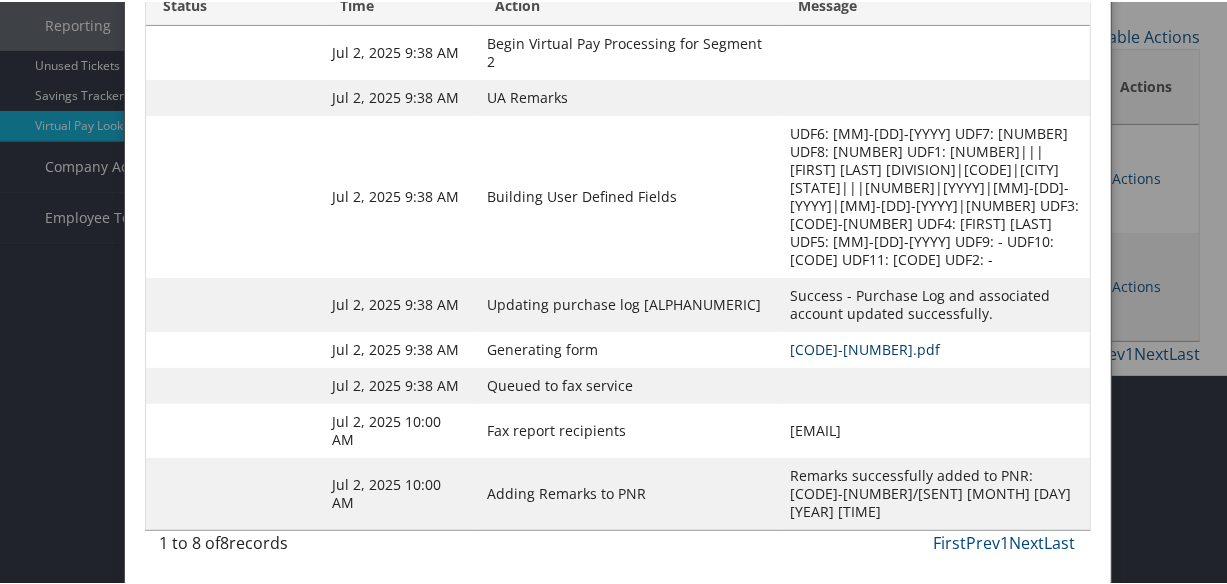 click on "IWHDCT-S2_1751429319654.pdf" at bounding box center (865, 347) 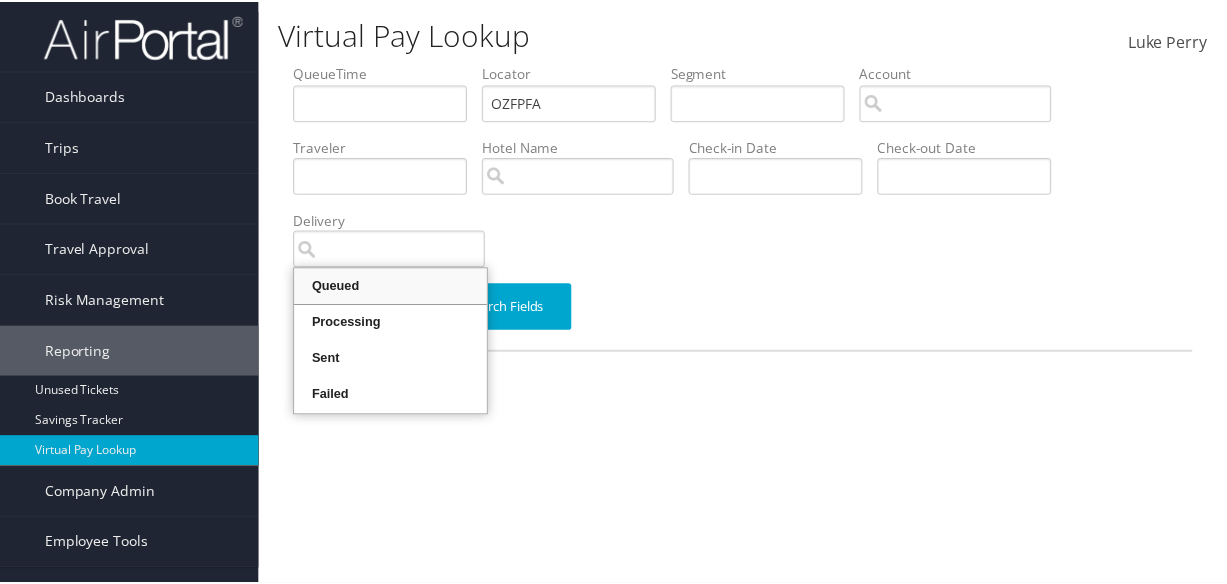 scroll, scrollTop: 0, scrollLeft: 0, axis: both 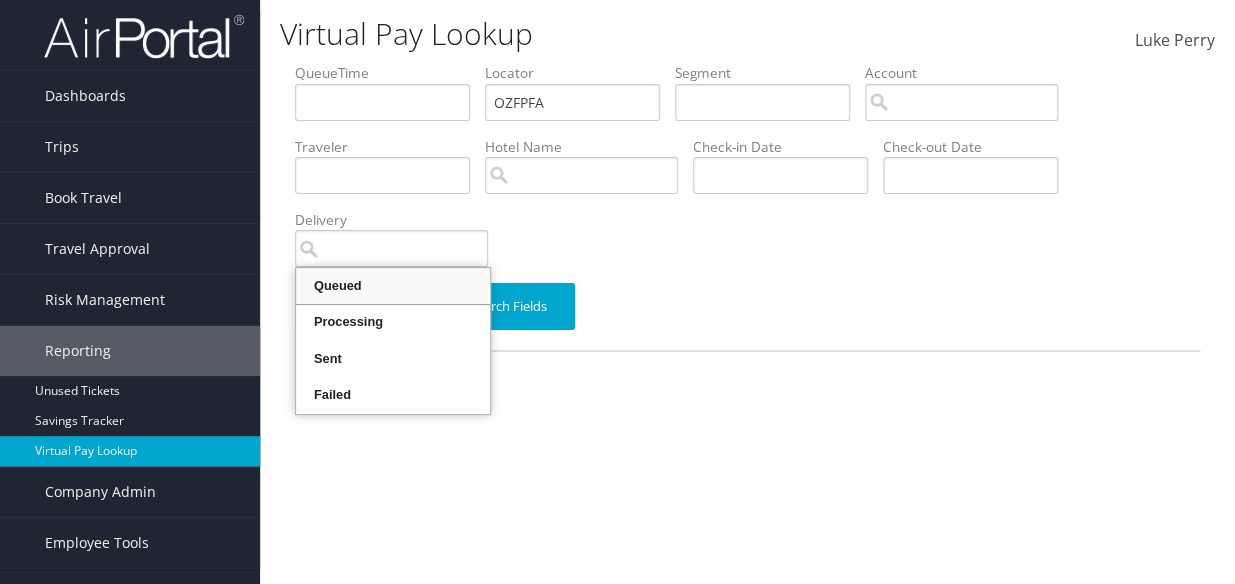 click on "Search Manage Search Fields" at bounding box center (747, 206) 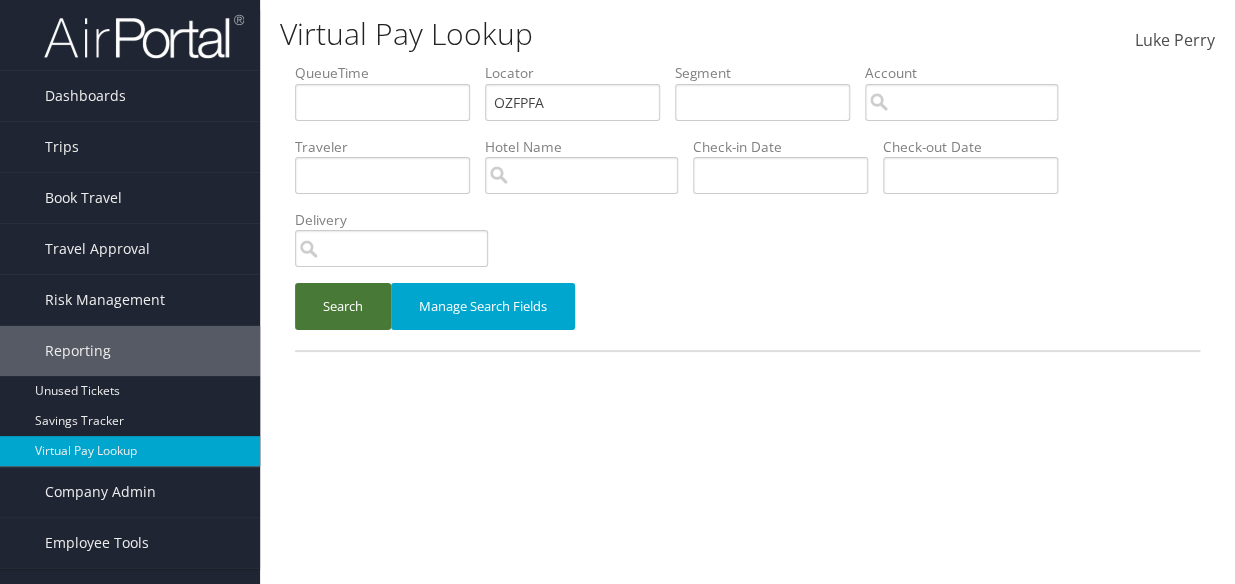 click on "Search" at bounding box center [343, 306] 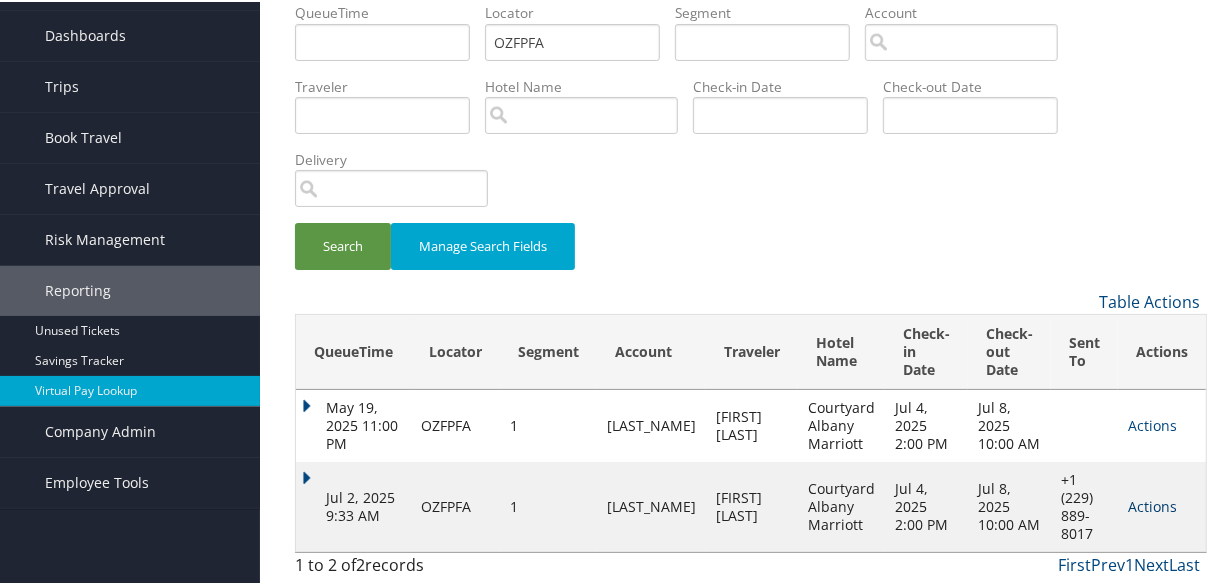 click on "Actions" at bounding box center (1152, 504) 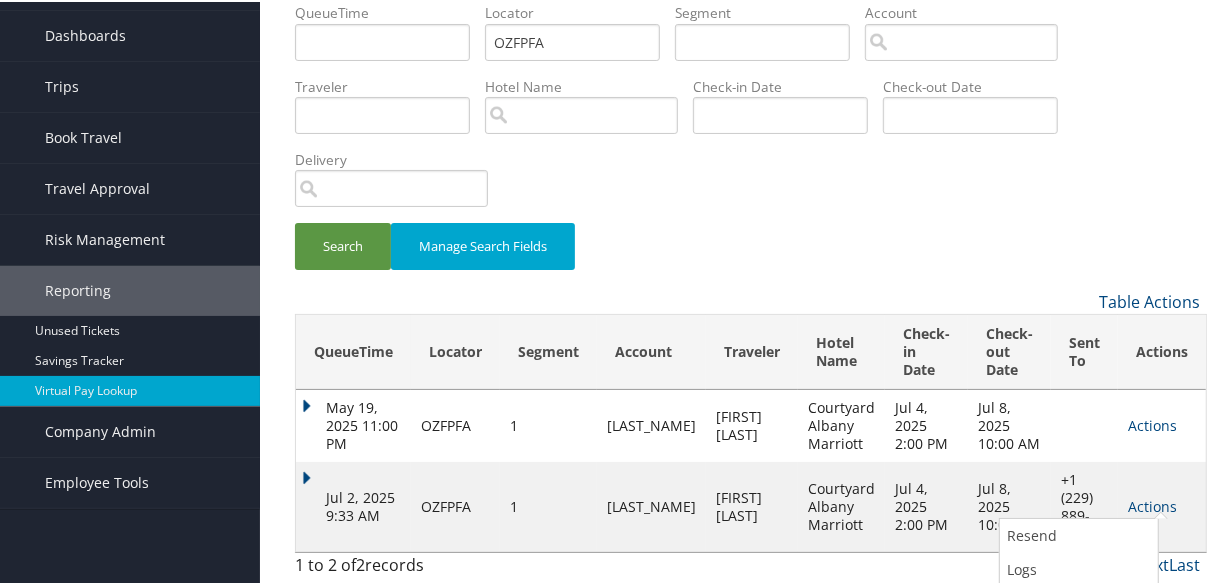 scroll, scrollTop: 131, scrollLeft: 0, axis: vertical 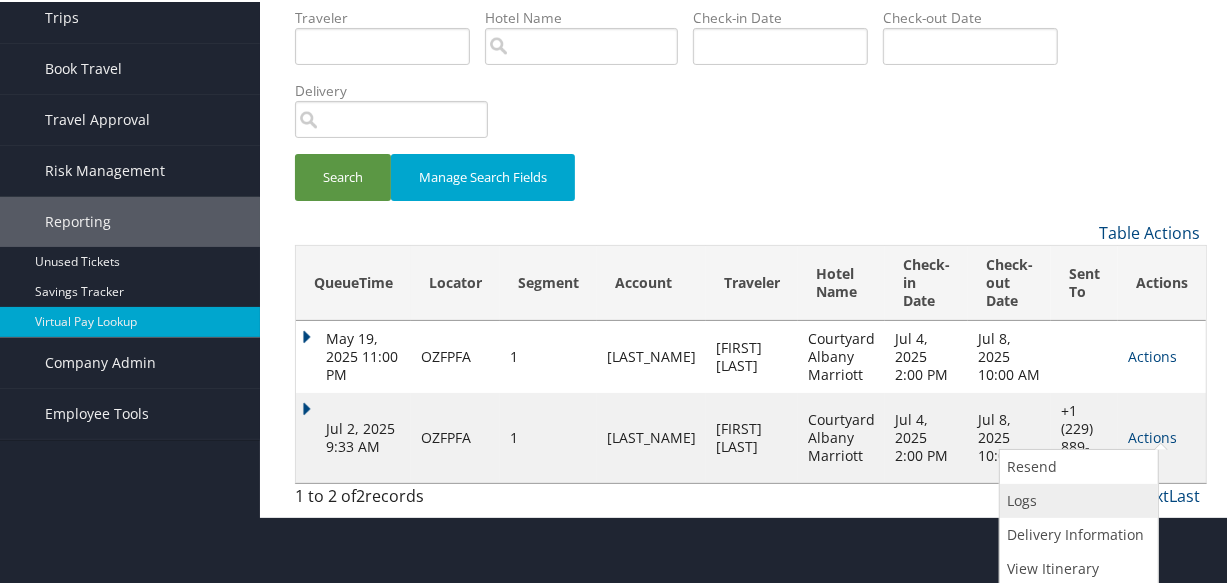 click on "Logs" at bounding box center [1076, 499] 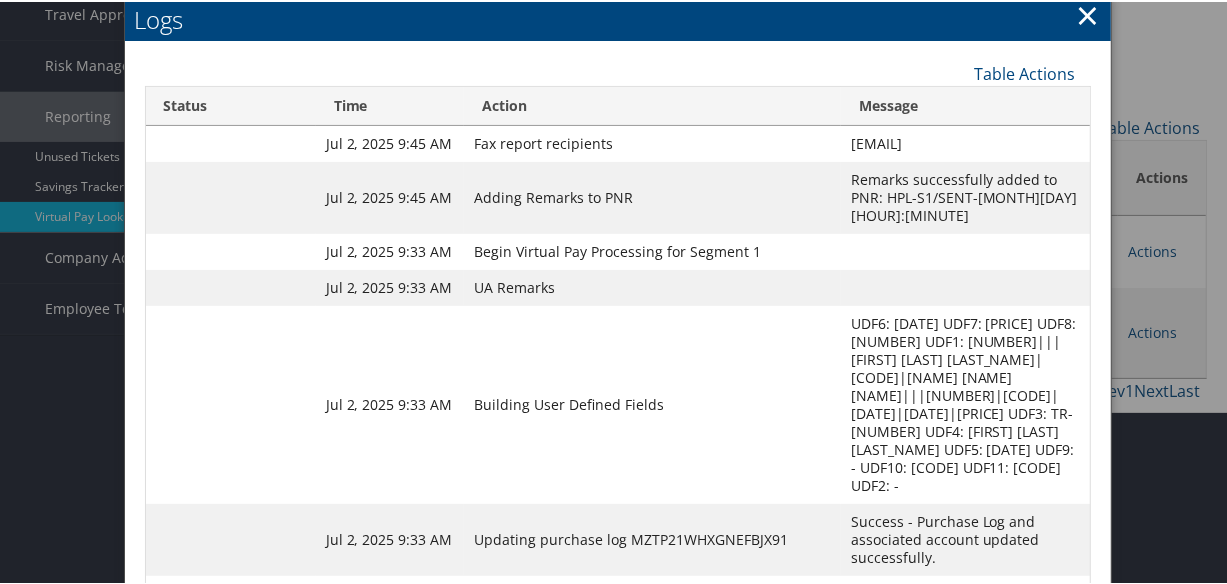 scroll, scrollTop: 360, scrollLeft: 0, axis: vertical 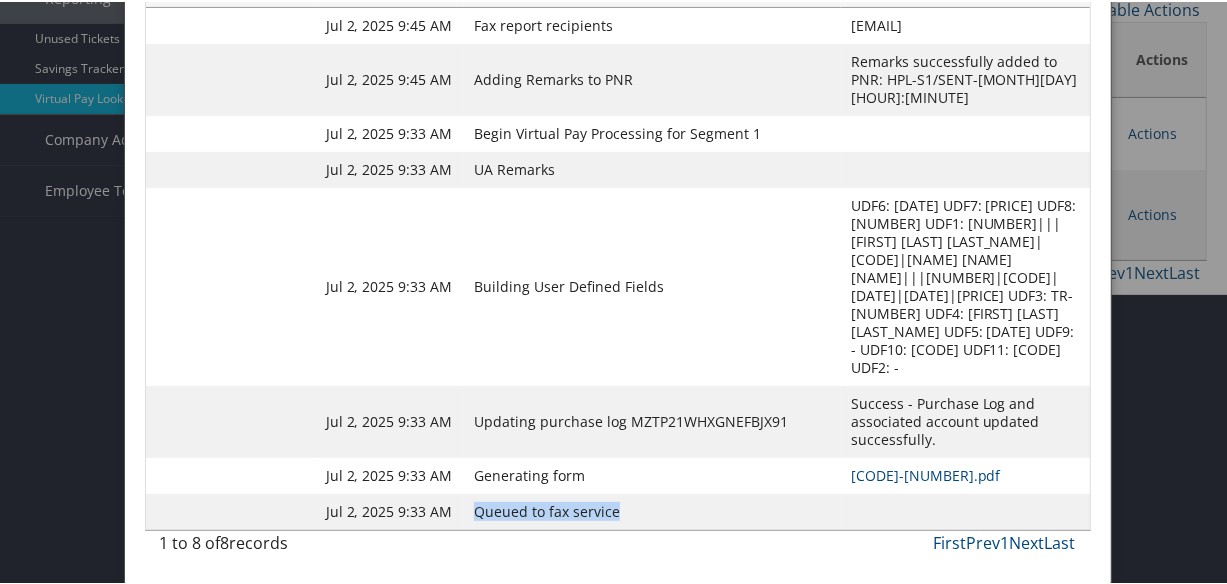 drag, startPoint x: 530, startPoint y: 489, endPoint x: 368, endPoint y: 493, distance: 162.04938 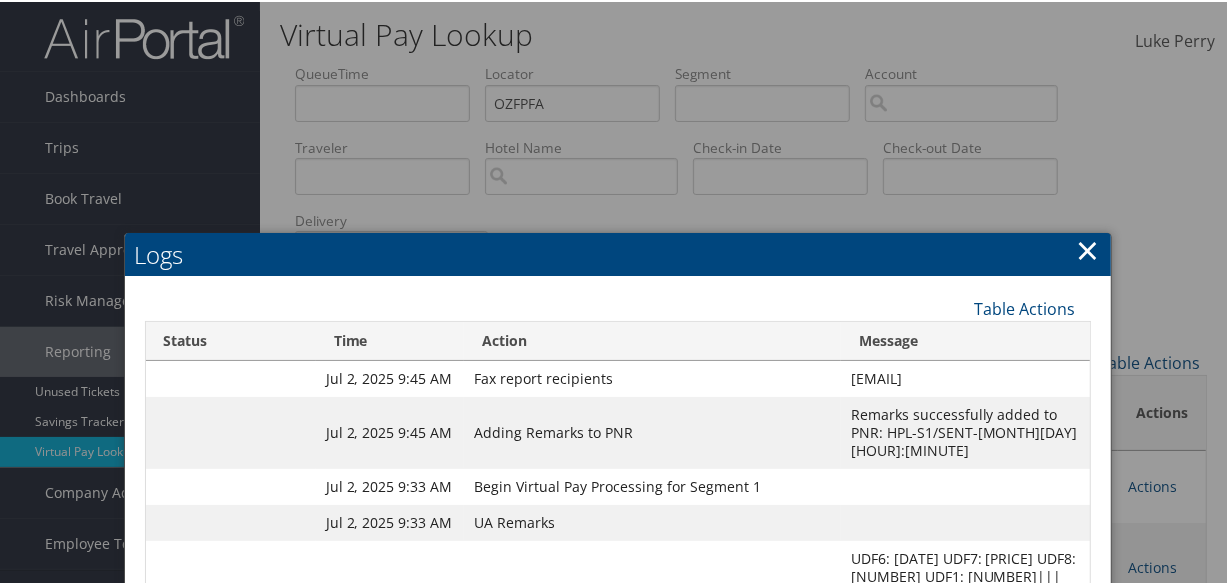 scroll, scrollTop: 0, scrollLeft: 0, axis: both 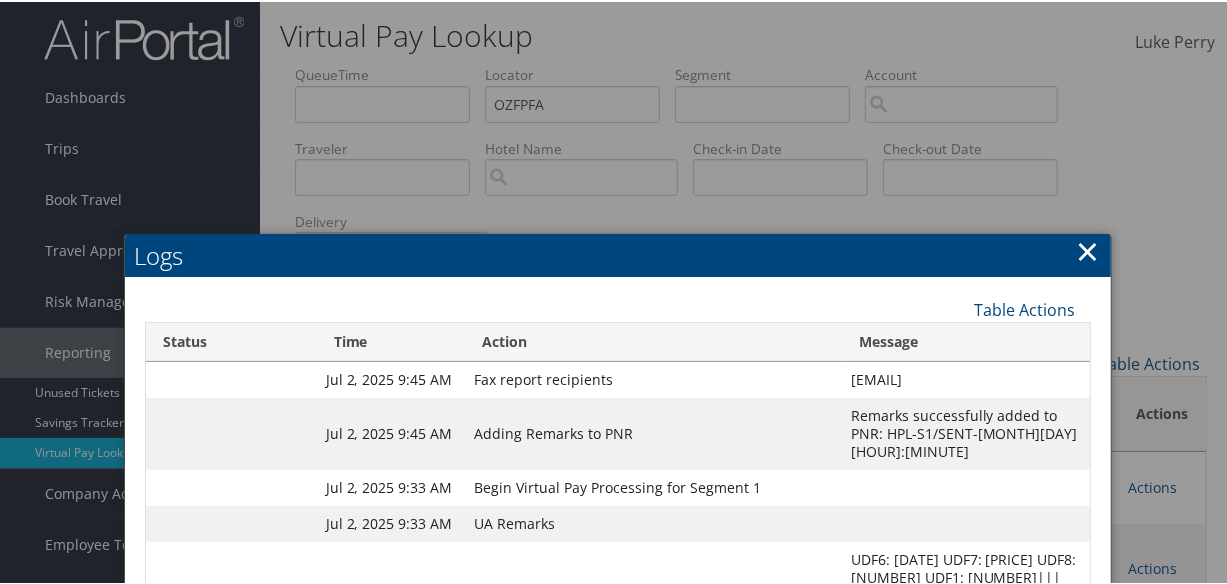 click on "×" at bounding box center [1088, 249] 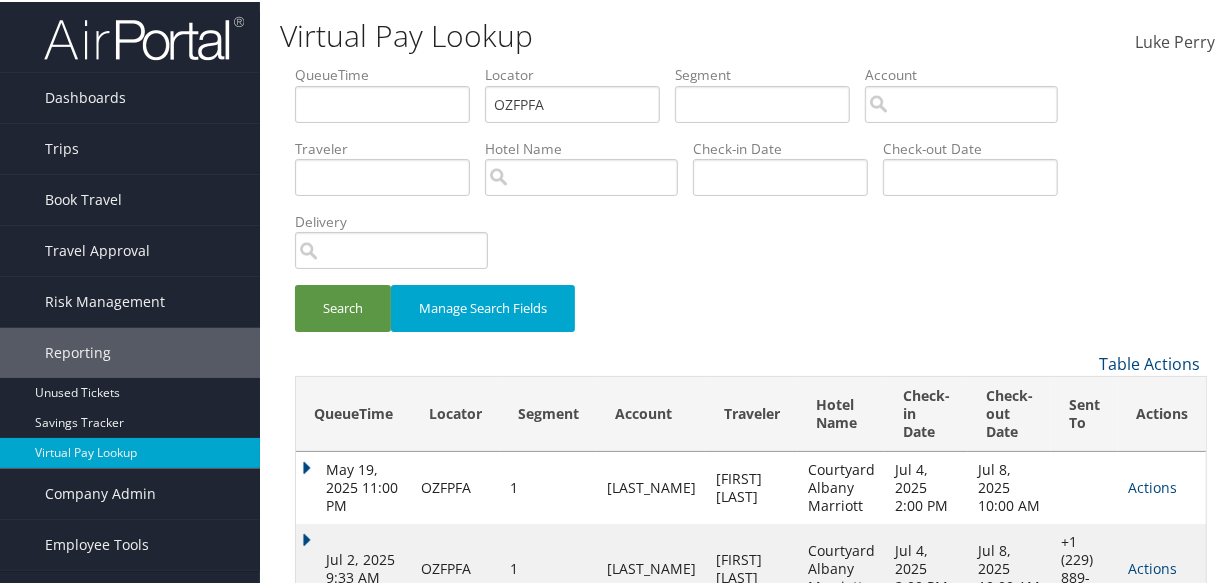 scroll, scrollTop: 62, scrollLeft: 0, axis: vertical 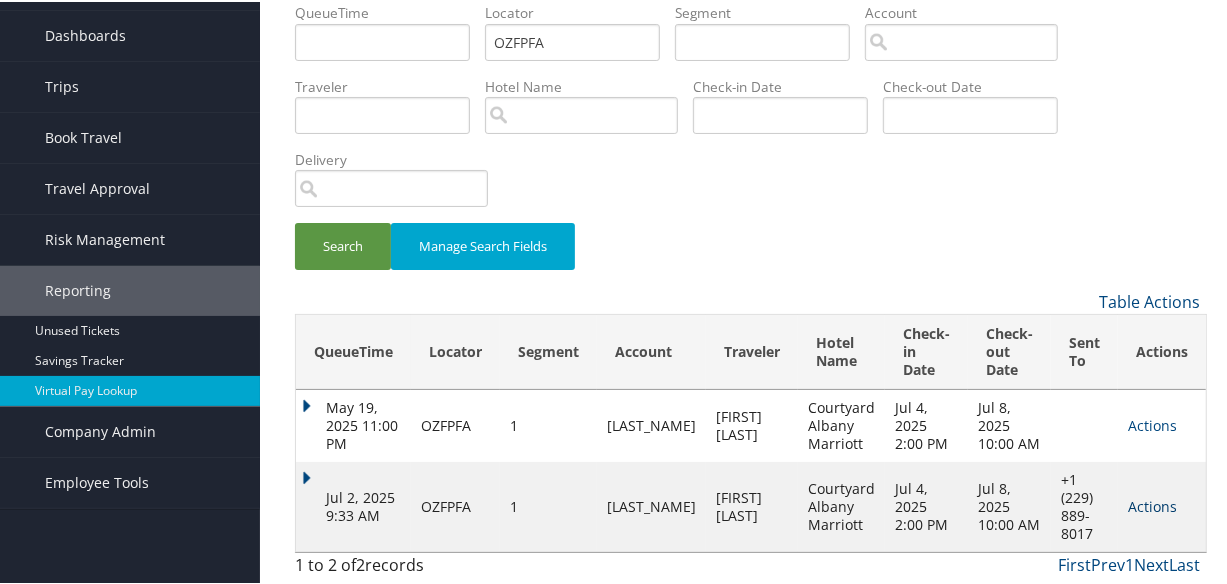 click on "Actions" at bounding box center (1152, 504) 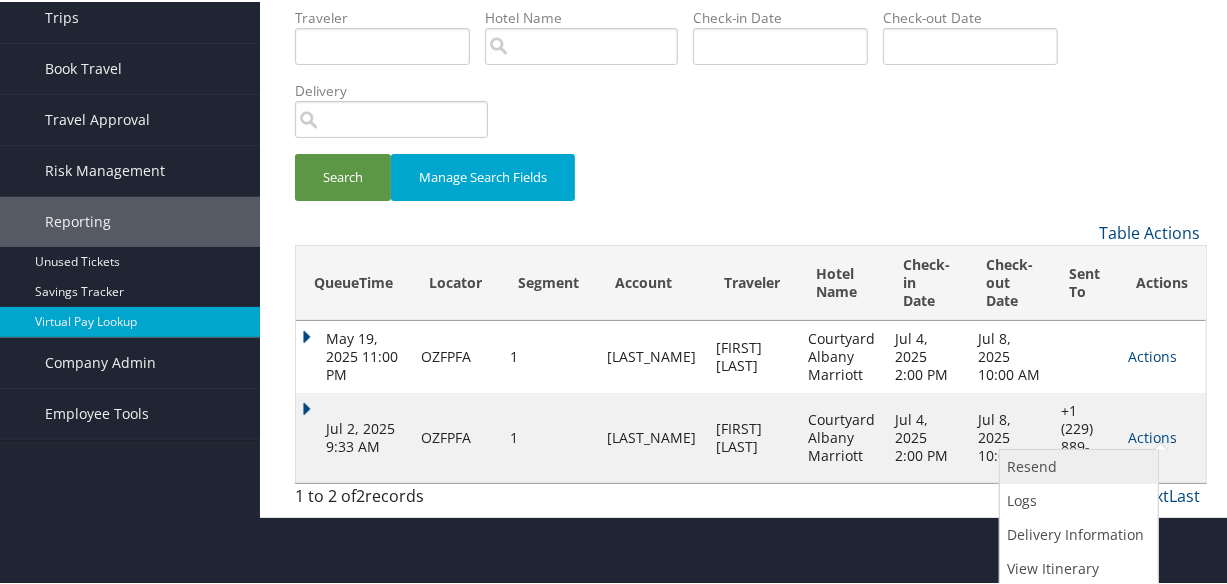click on "Resend" at bounding box center (1076, 465) 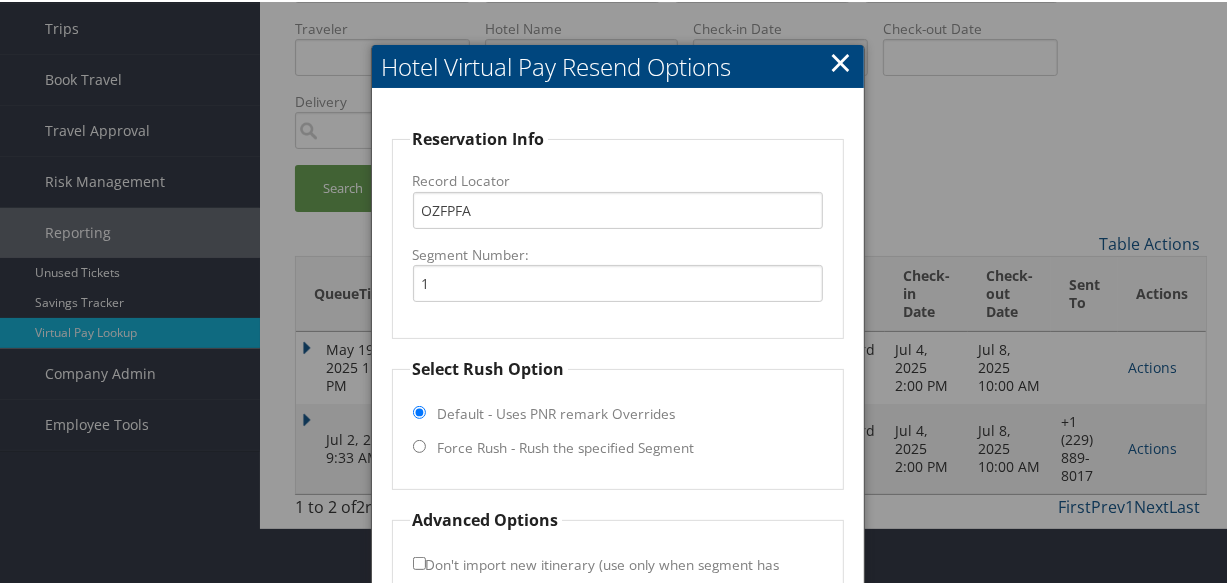 scroll, scrollTop: 244, scrollLeft: 0, axis: vertical 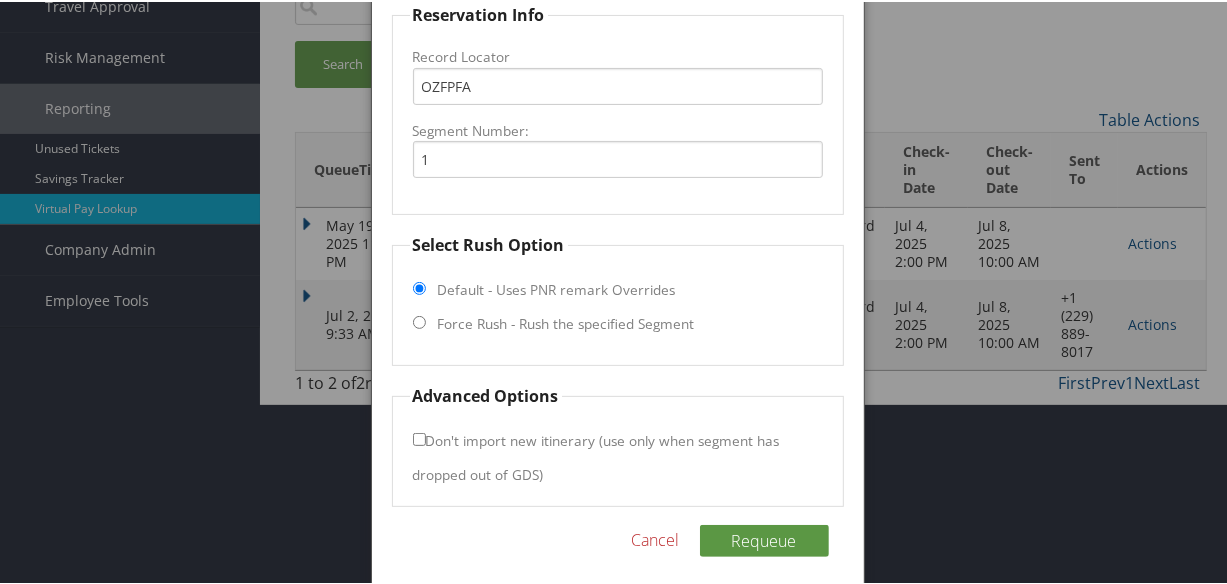 click on "Select Rush Option
Default - Uses PNR remark Overrides
Force Rush - Rush the specified Segment" at bounding box center (618, 297) 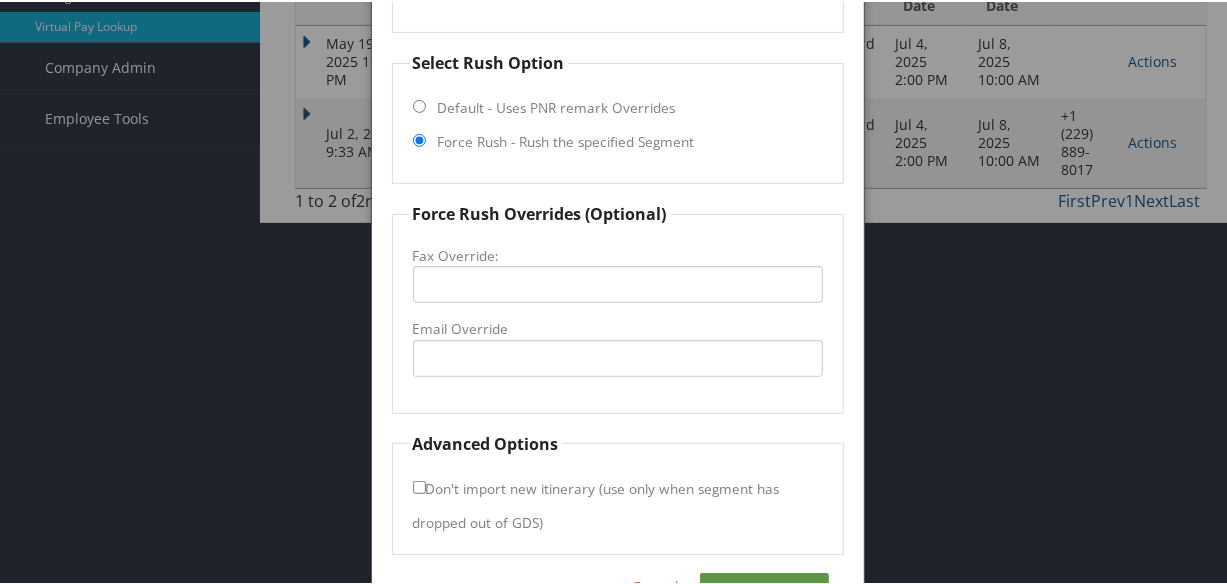 scroll, scrollTop: 486, scrollLeft: 0, axis: vertical 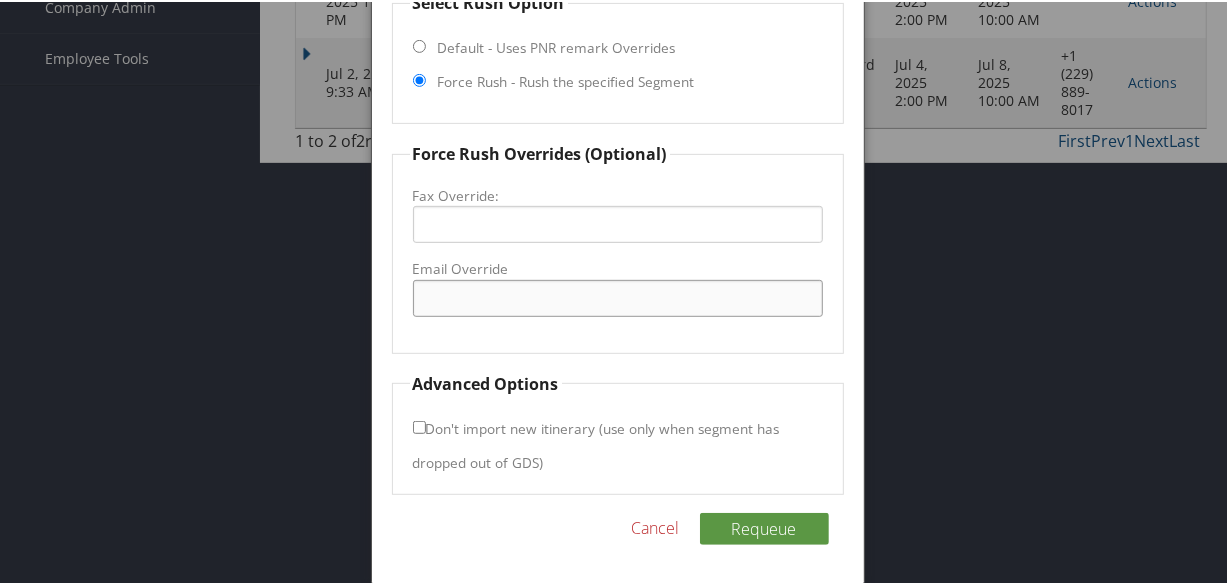 click on "Email Override" at bounding box center [618, 296] 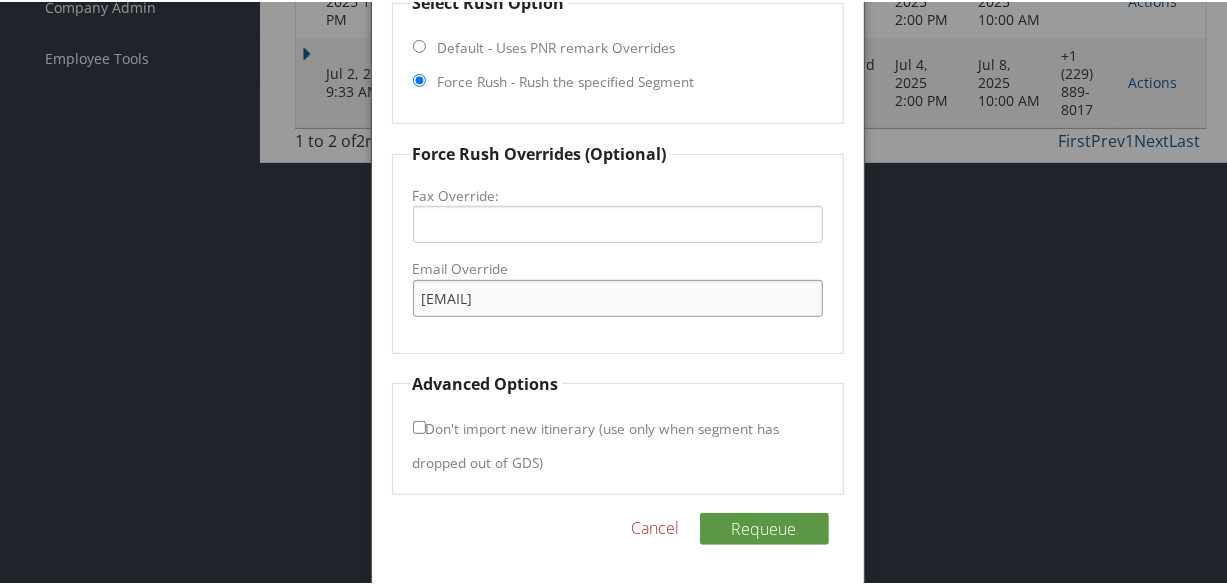click on "abycy.fd@gmail.com" at bounding box center [618, 296] 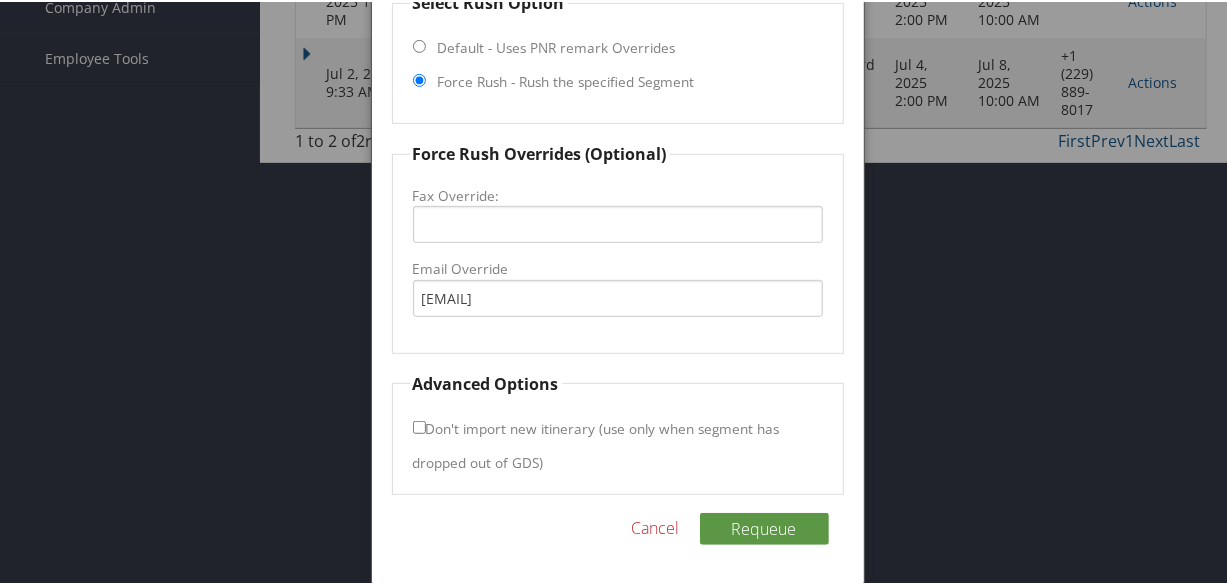 click on "Email Override" at bounding box center (618, 267) 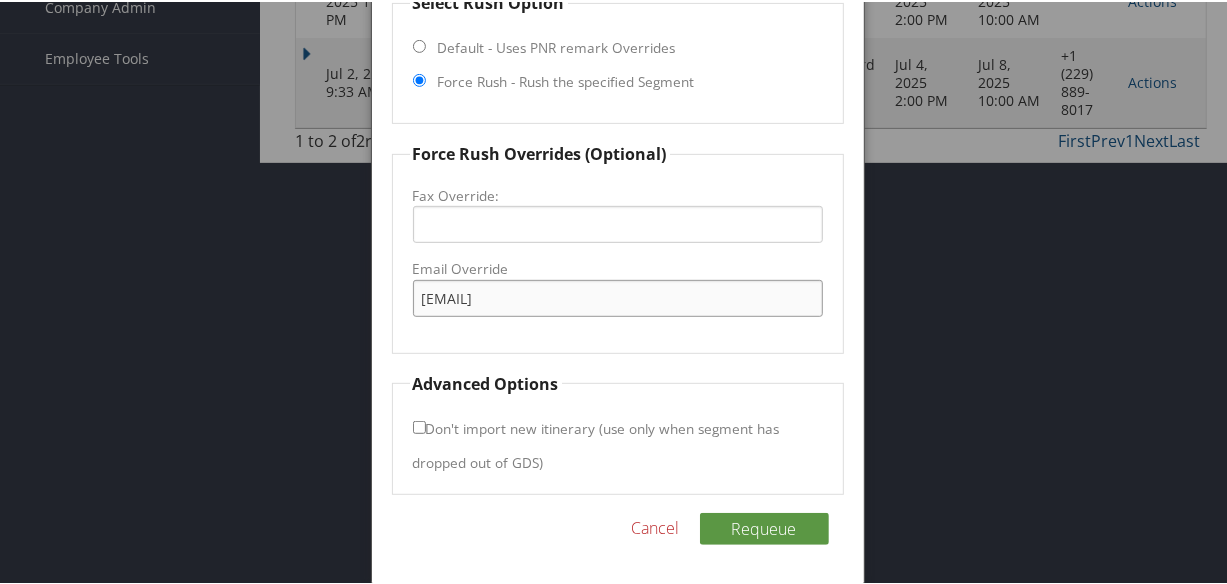 click on "abycy.fd@gmail.com" at bounding box center (618, 296) 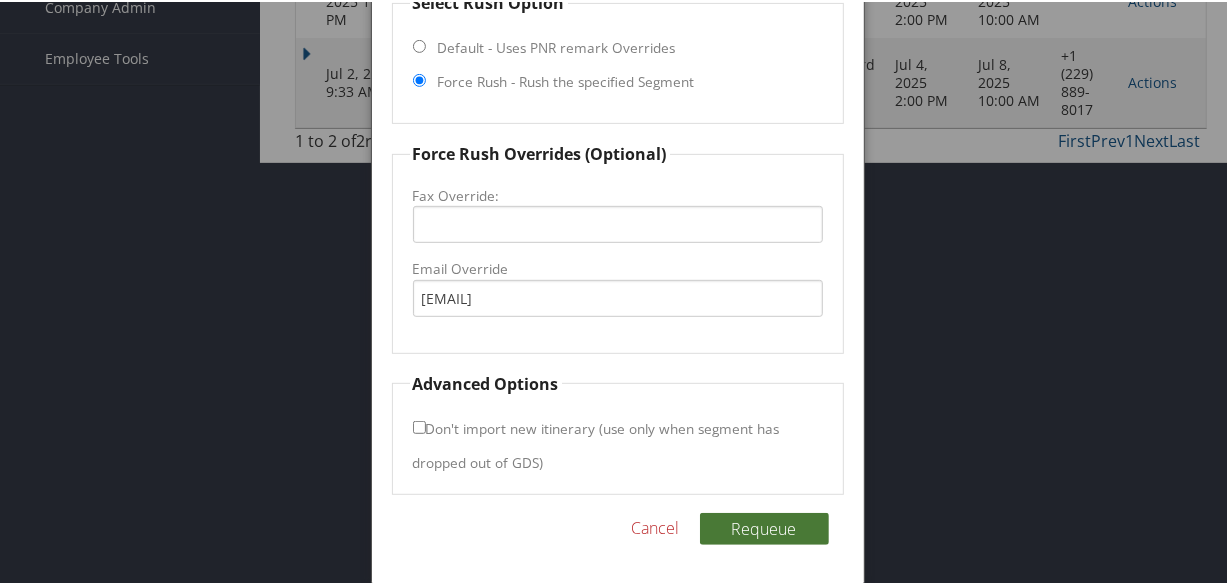 click on "Requeue" at bounding box center (764, 527) 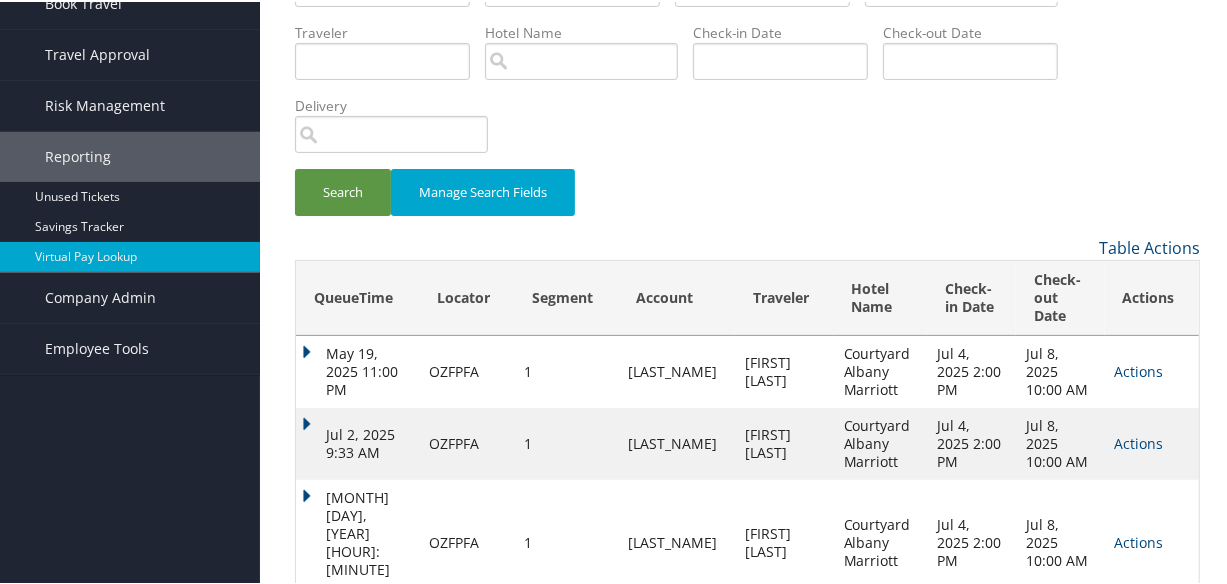 scroll, scrollTop: 116, scrollLeft: 0, axis: vertical 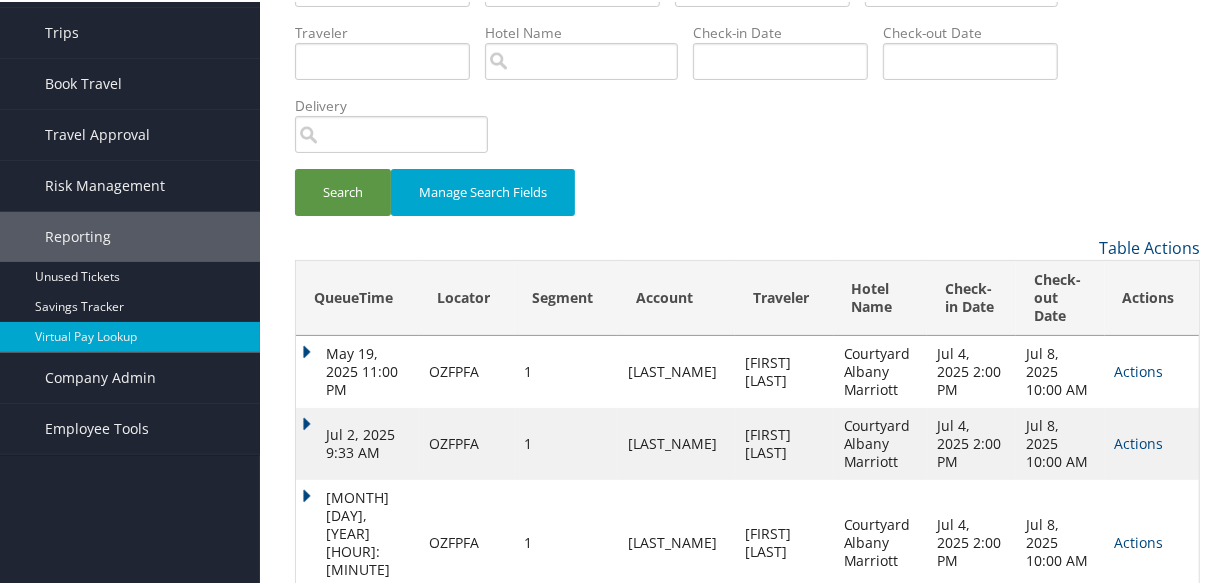click on "Actions" at bounding box center (1139, 369) 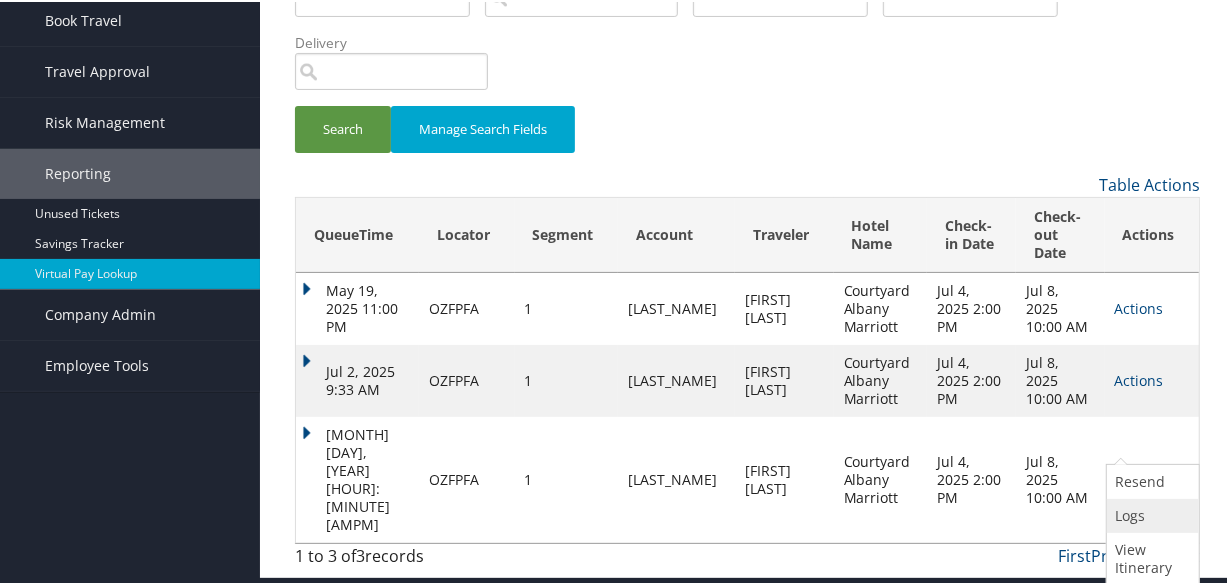 click at bounding box center (1115, 513) 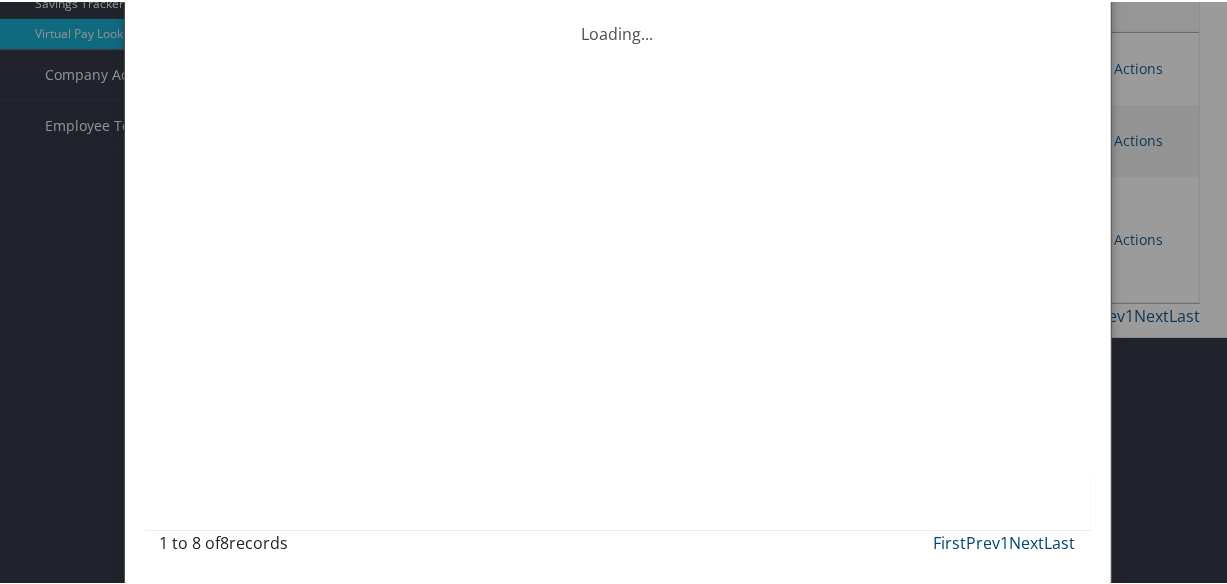 scroll, scrollTop: 400, scrollLeft: 0, axis: vertical 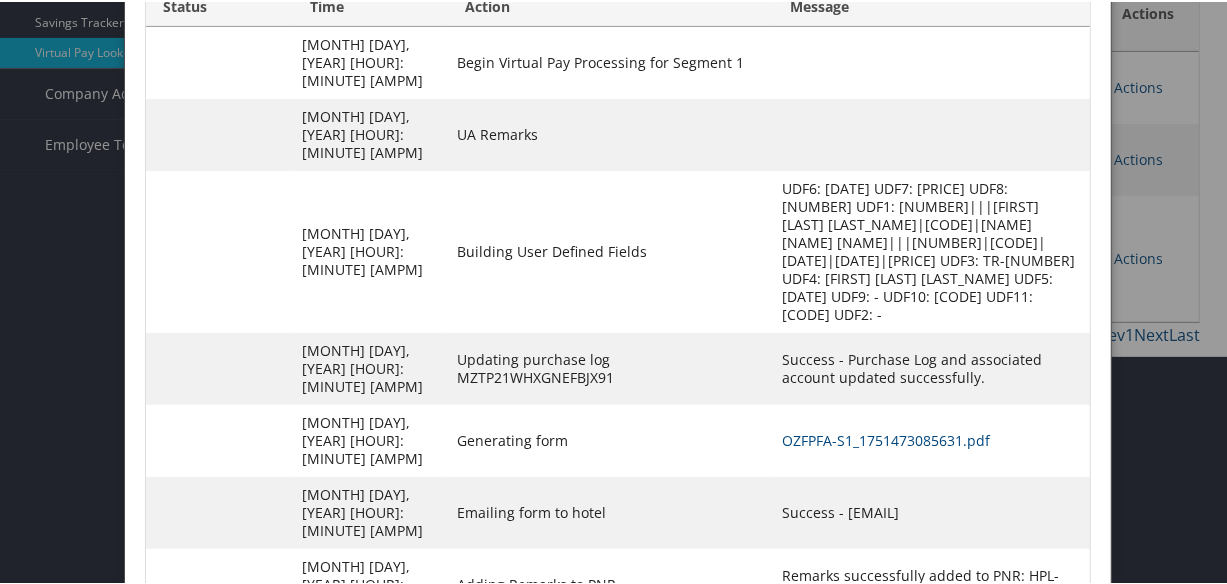 copy on "abycy.fd@gmail.com" 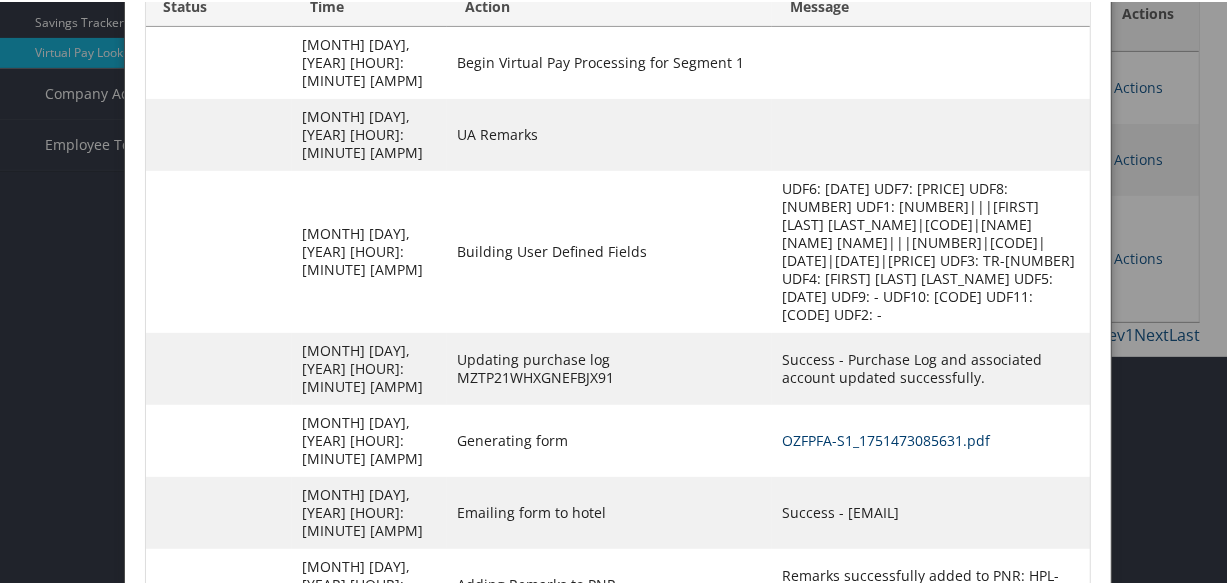 drag, startPoint x: 926, startPoint y: 442, endPoint x: 894, endPoint y: 368, distance: 80.622574 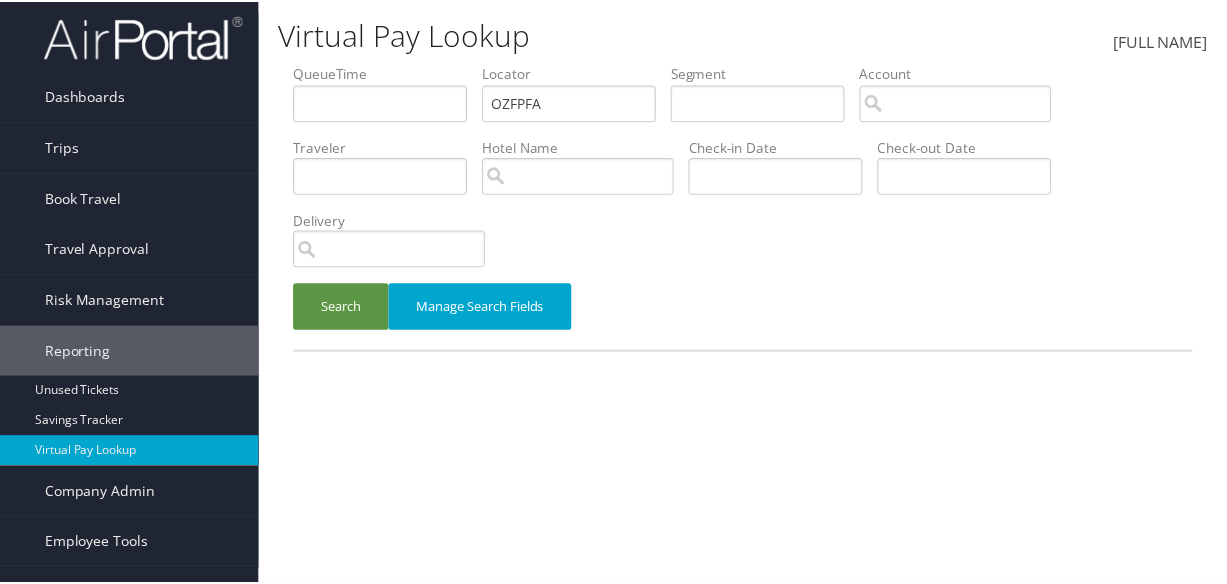 scroll, scrollTop: 0, scrollLeft: 0, axis: both 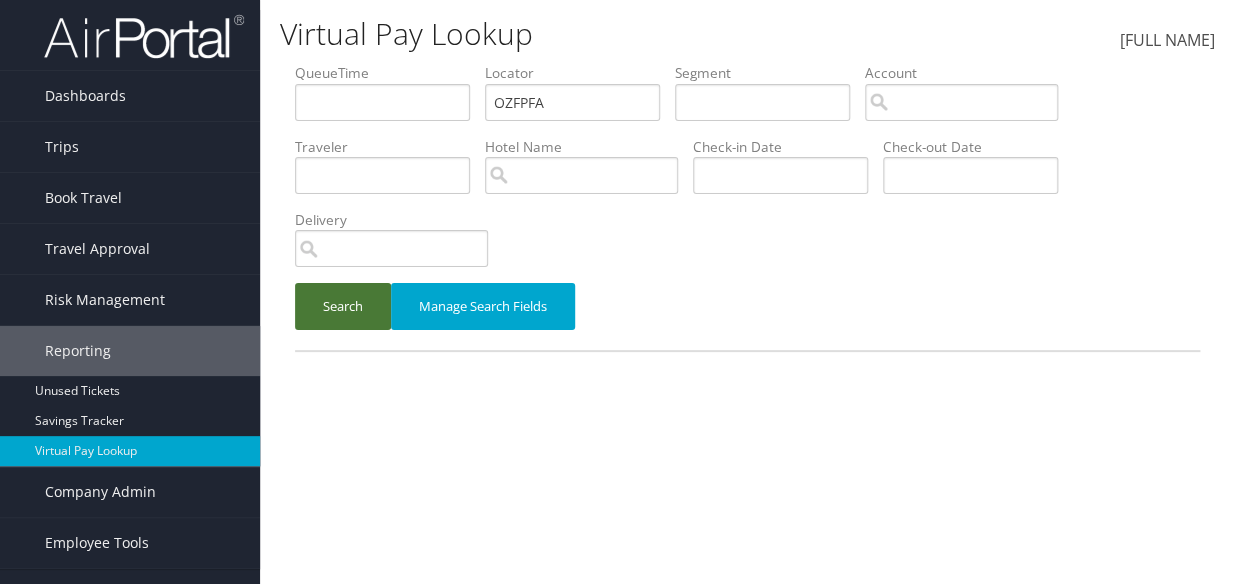 click on "Search" at bounding box center [343, 306] 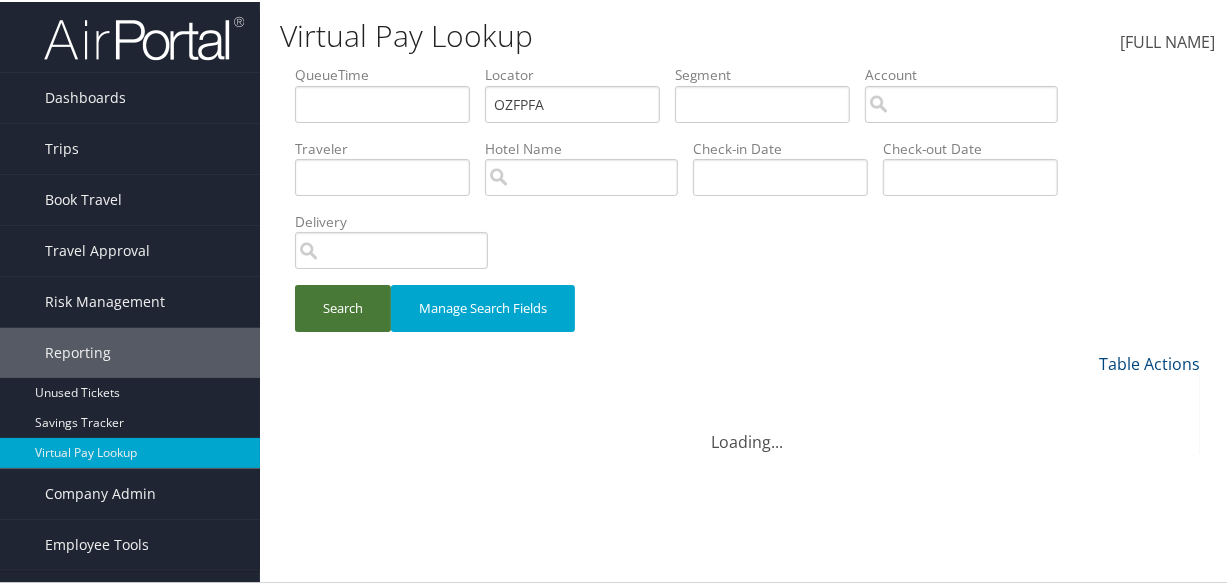 scroll, scrollTop: 116, scrollLeft: 0, axis: vertical 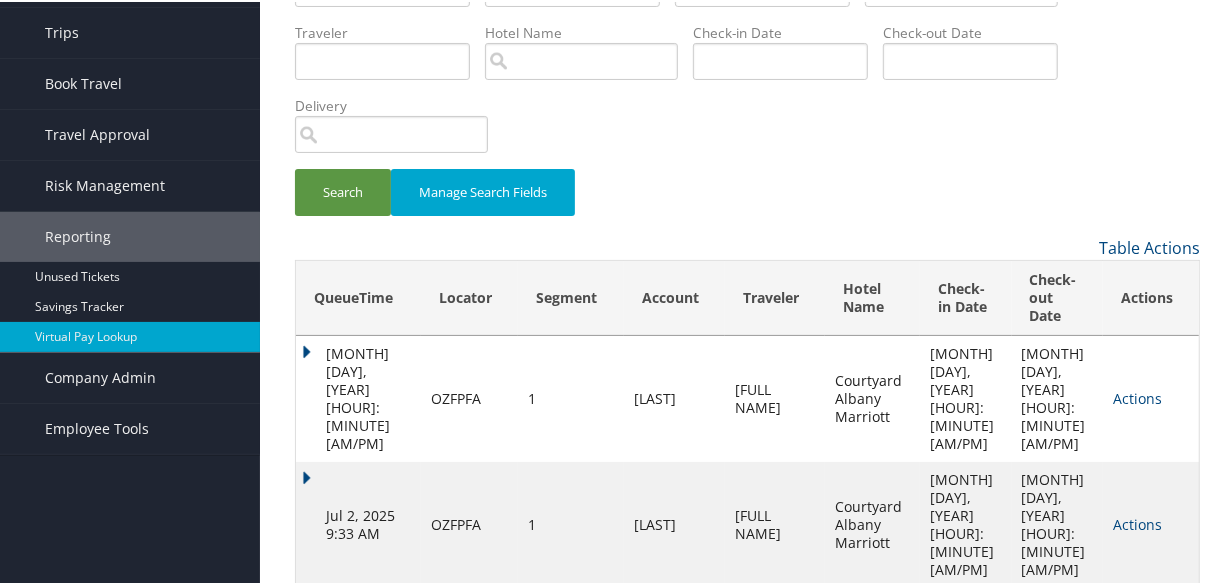 click on "Actions" at bounding box center (1137, 396) 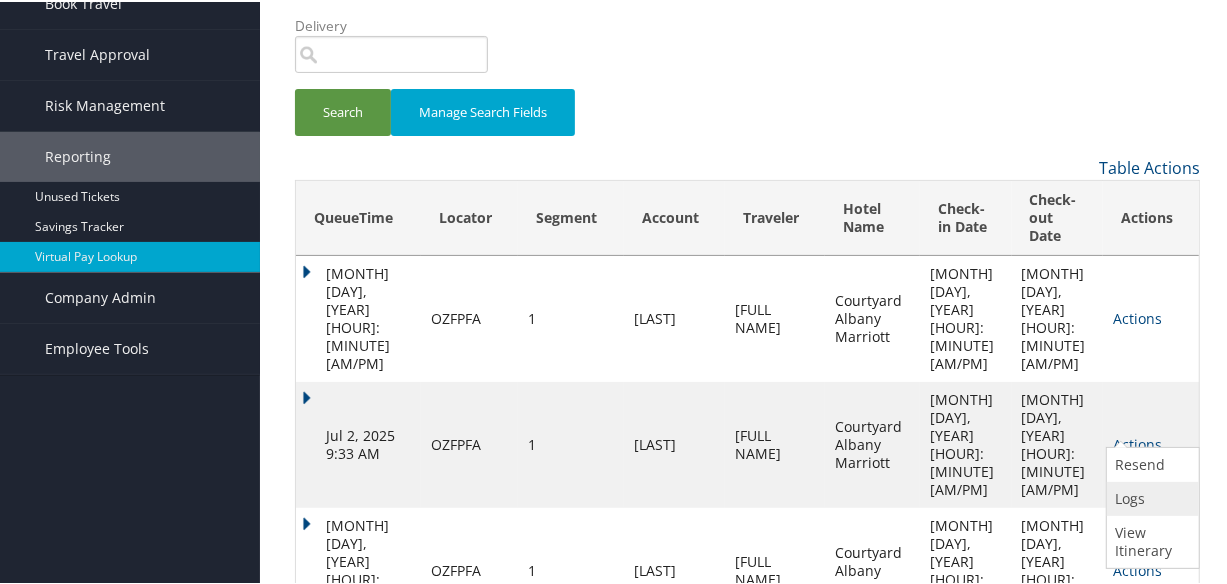 click at bounding box center (1115, 496) 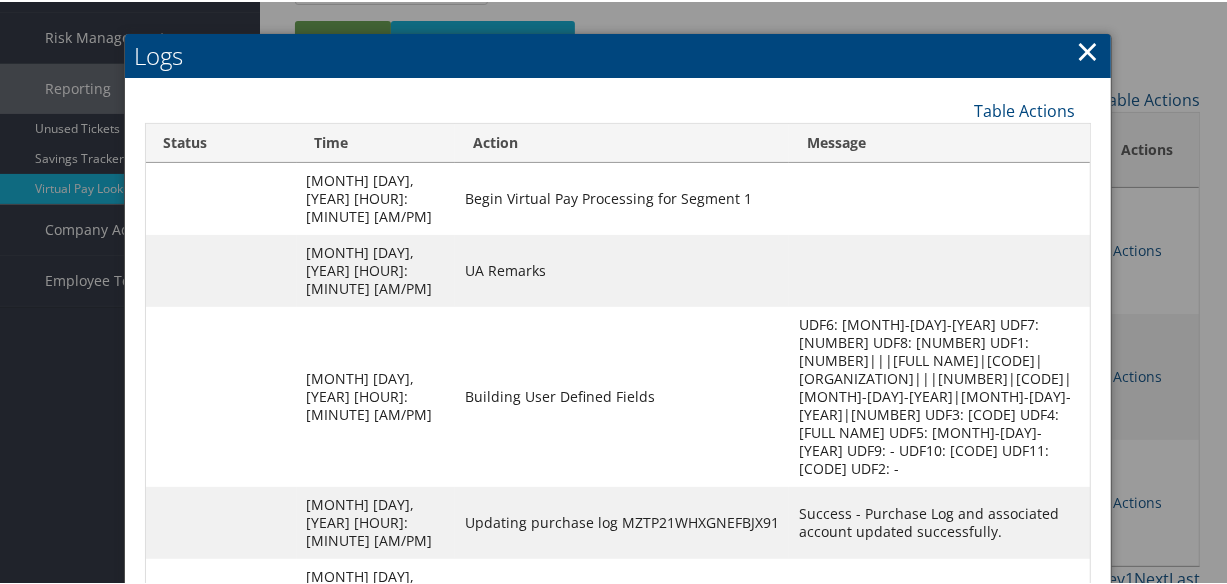 scroll, scrollTop: 400, scrollLeft: 0, axis: vertical 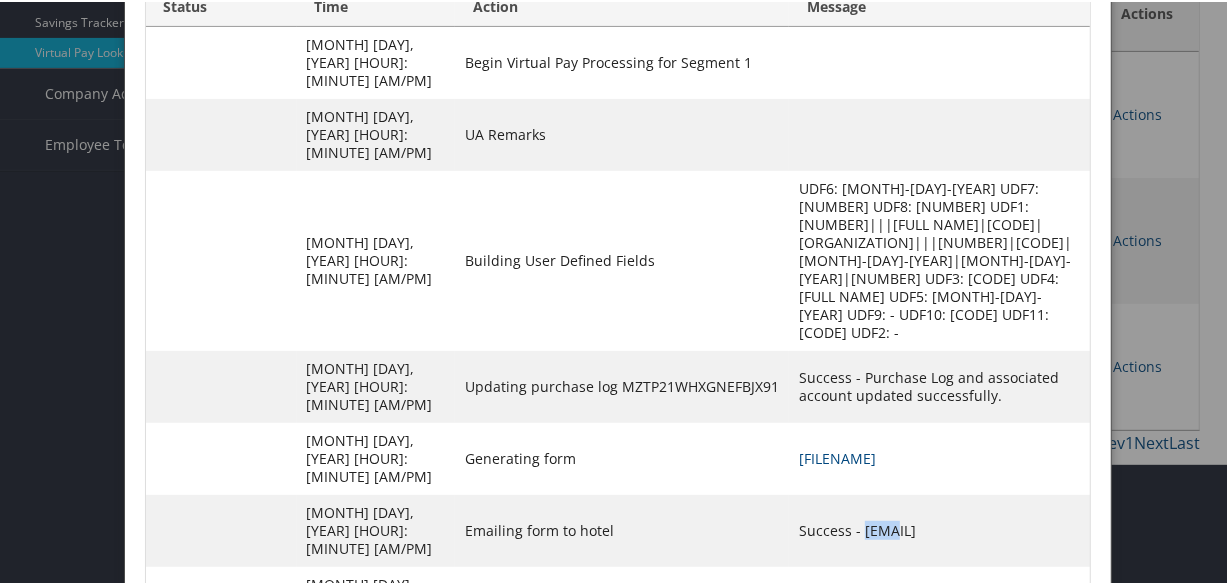drag, startPoint x: 786, startPoint y: 431, endPoint x: 811, endPoint y: 453, distance: 33.30165 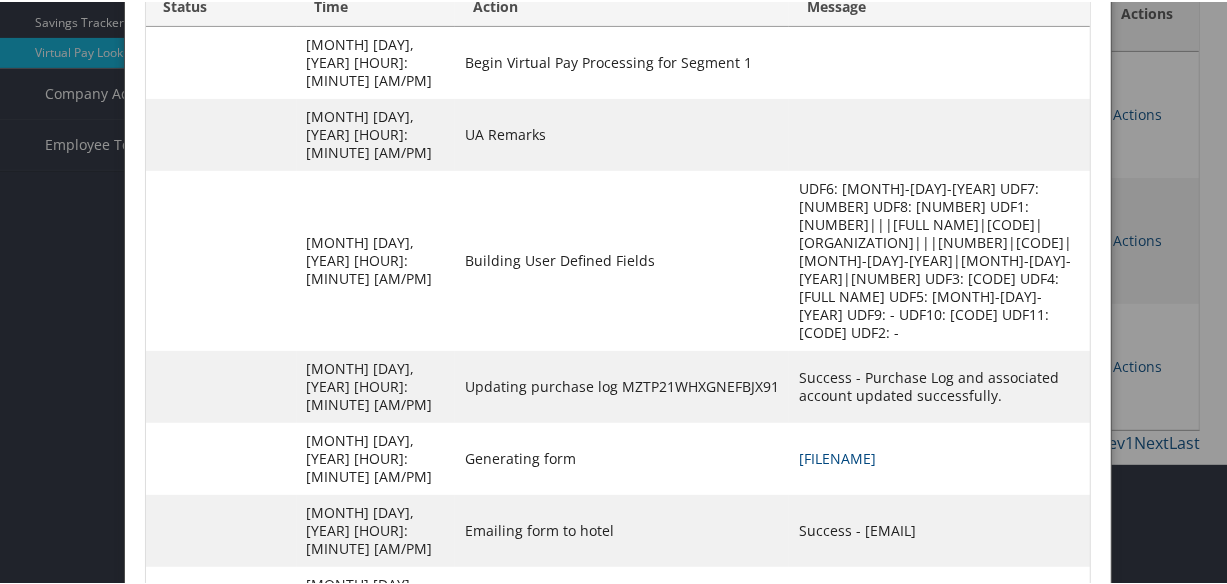 drag, startPoint x: 811, startPoint y: 453, endPoint x: 795, endPoint y: 429, distance: 28.84441 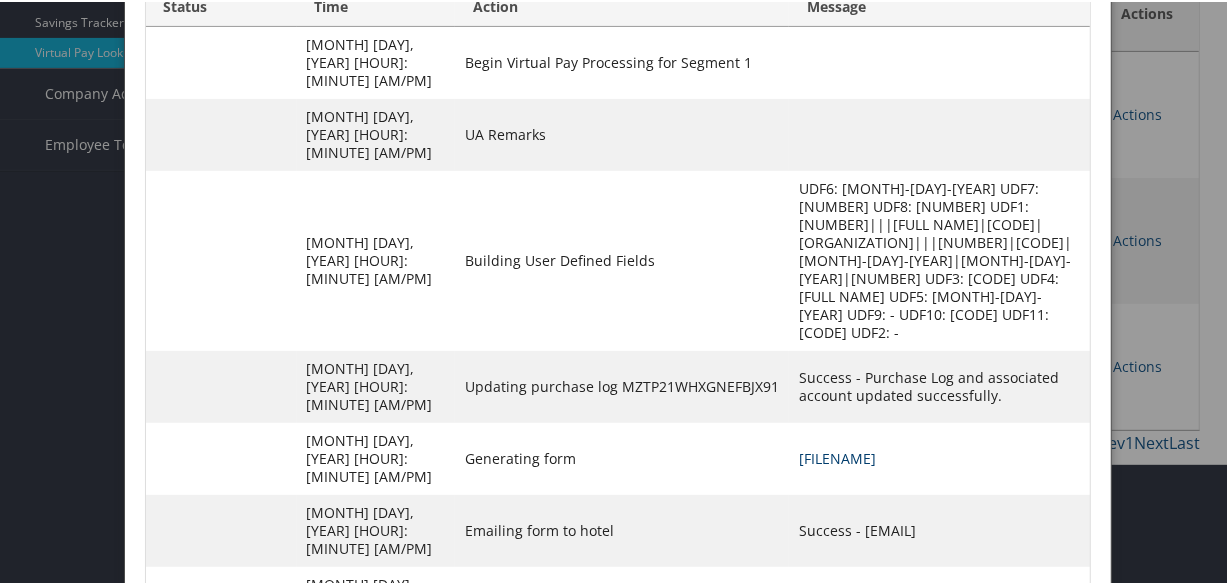 click on "OZFPFA-S1_1751473085631.pdf" at bounding box center [837, 456] 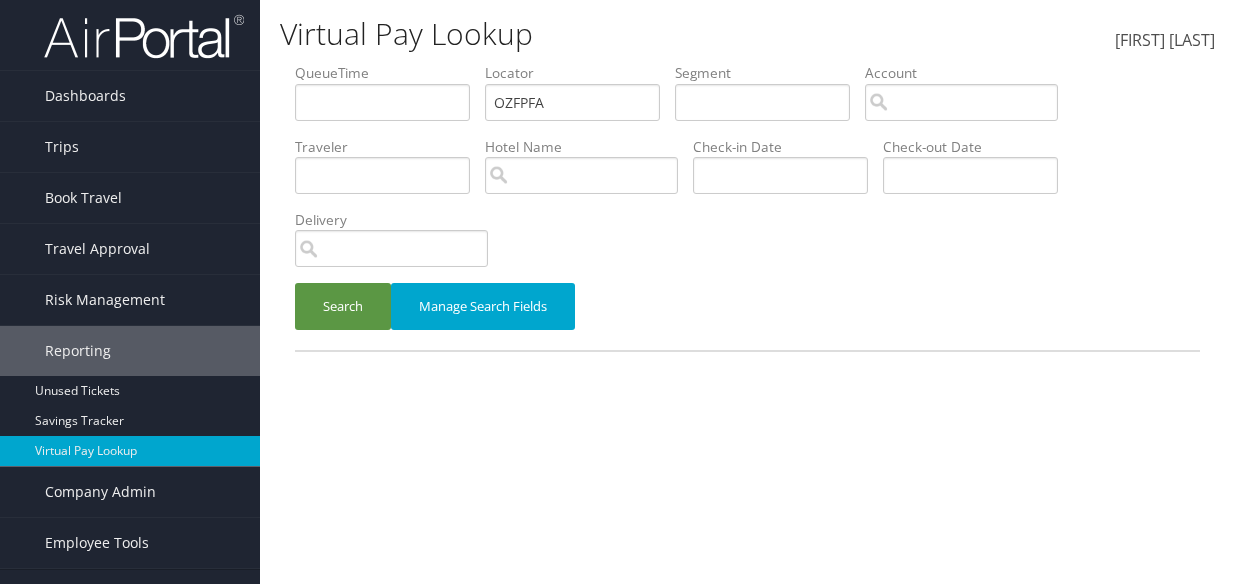 scroll, scrollTop: 0, scrollLeft: 0, axis: both 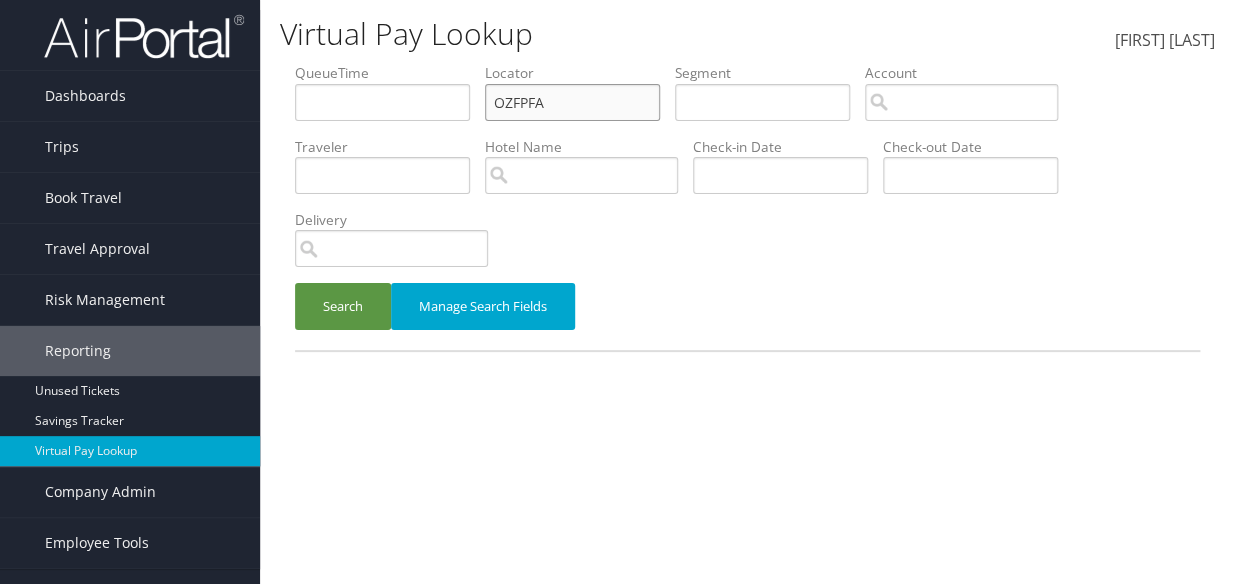 paste on "SAQQYV" 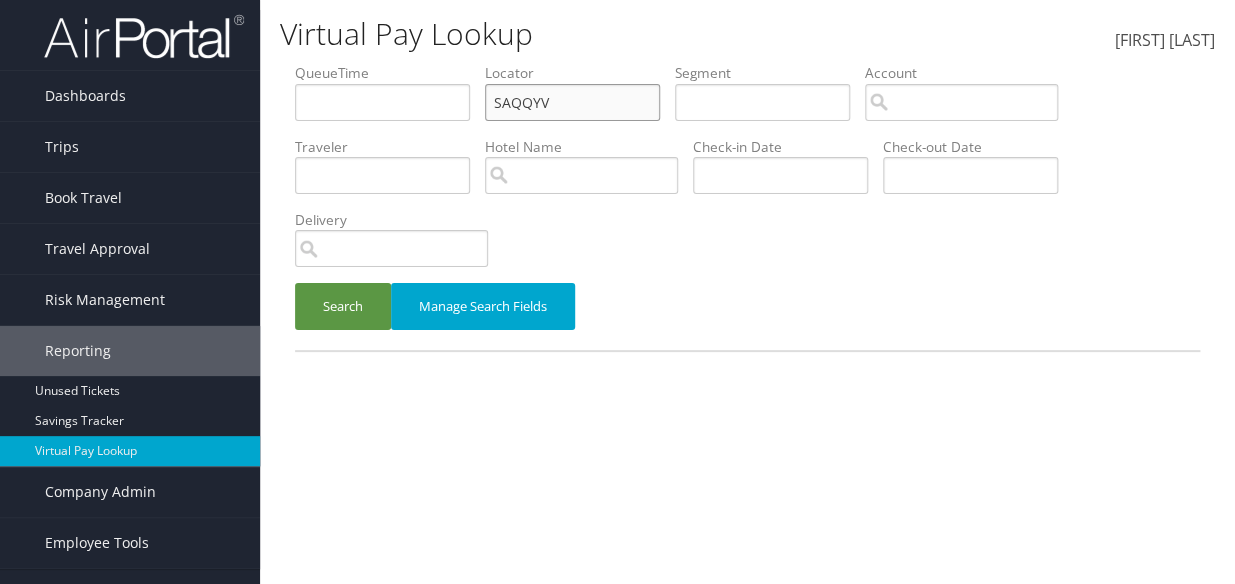 drag, startPoint x: 562, startPoint y: 107, endPoint x: 493, endPoint y: 111, distance: 69.115845 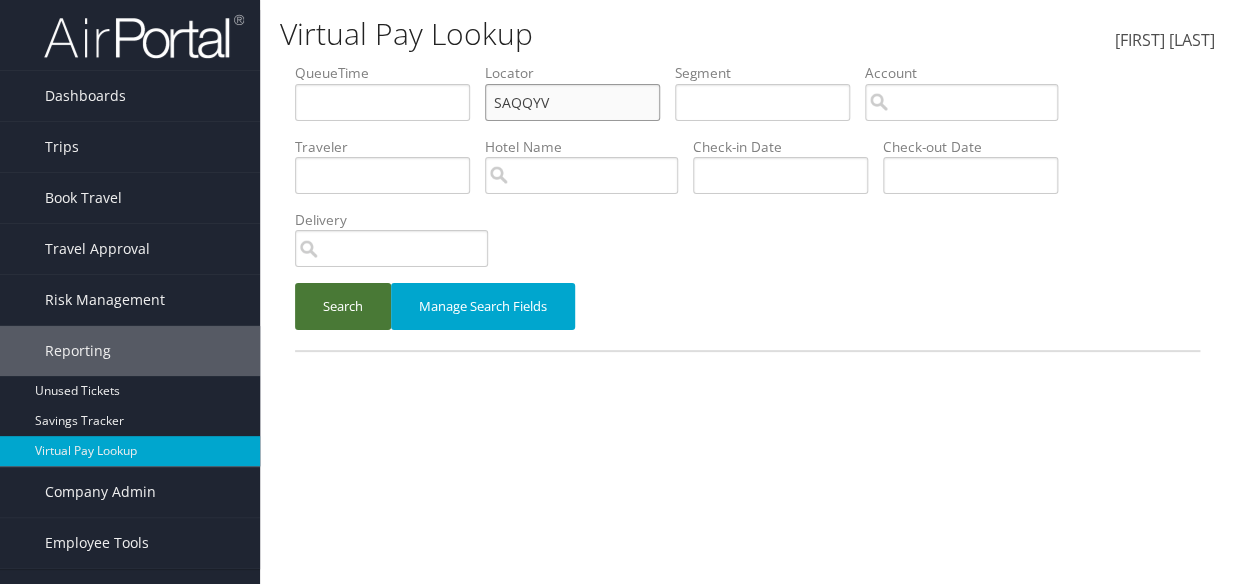 type on "SAQQYV" 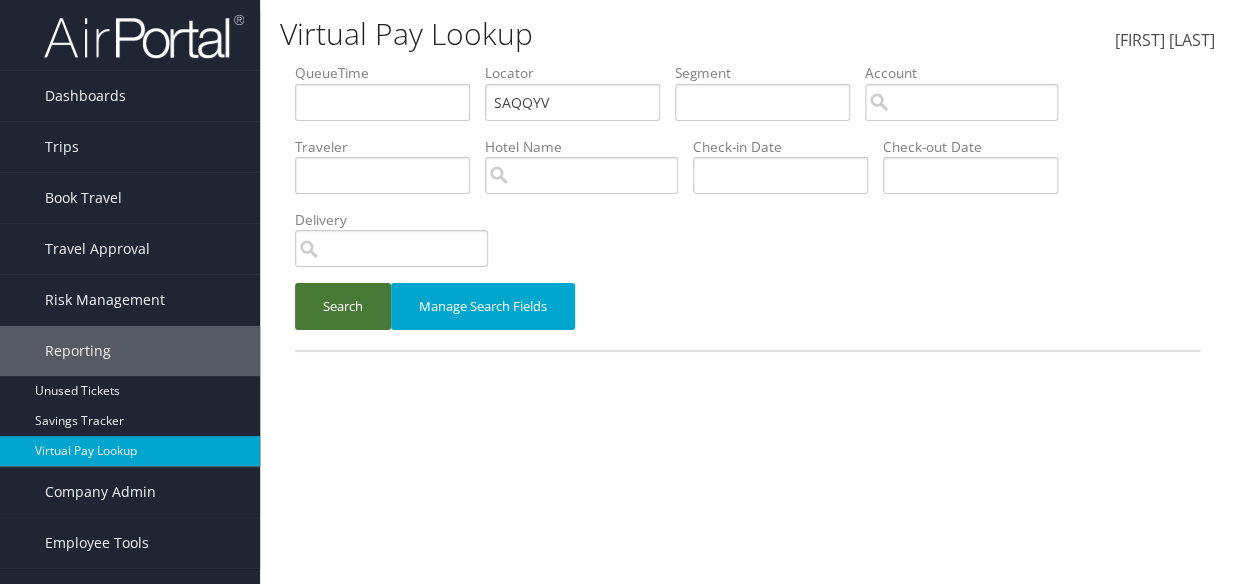 click on "Search" at bounding box center (343, 306) 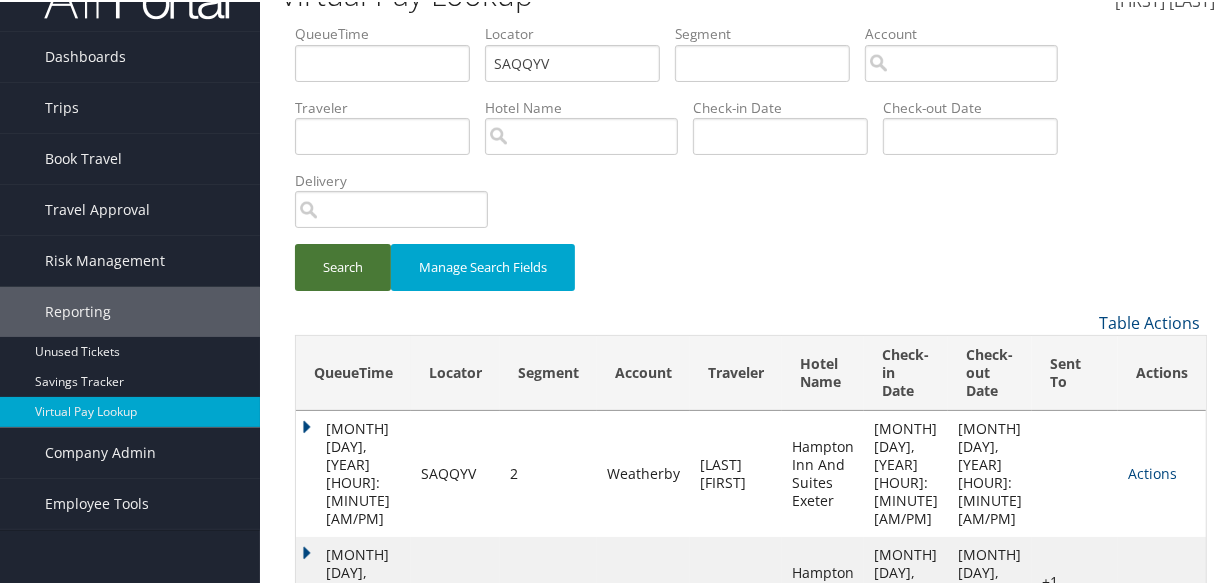 scroll, scrollTop: 80, scrollLeft: 0, axis: vertical 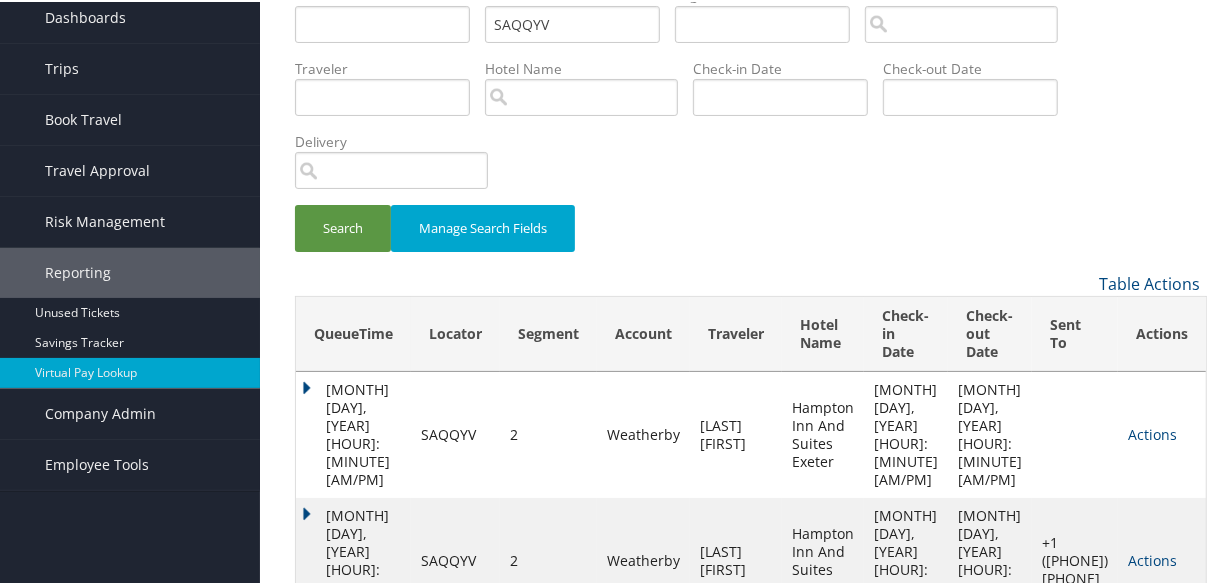 click on "Actions   Resend  Logs  Delivery Information  View Itinerary" at bounding box center (1162, 559) 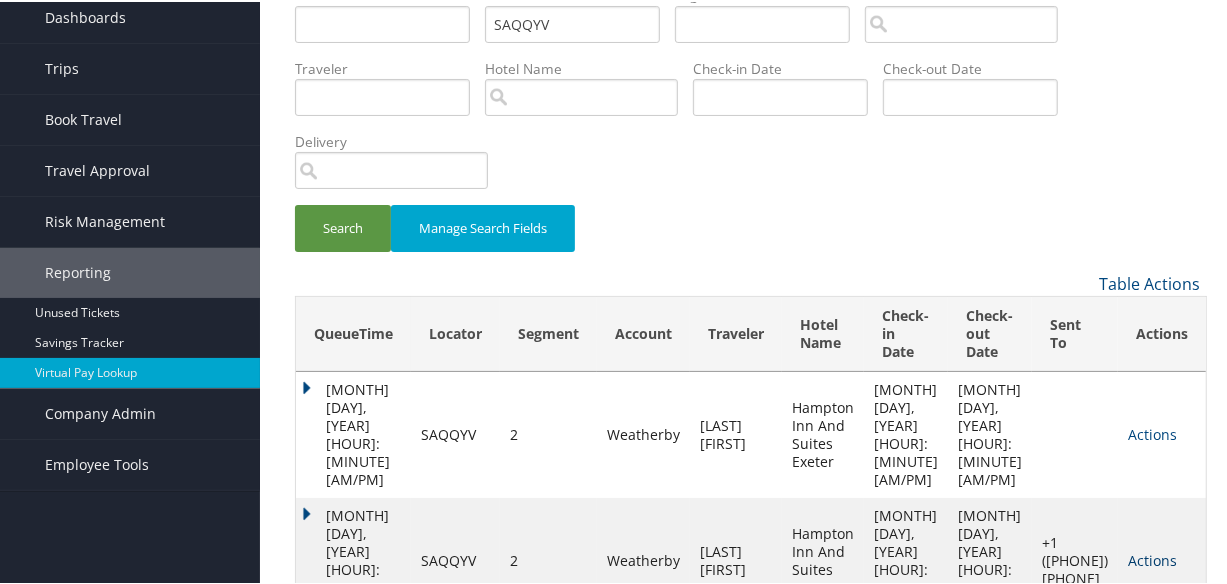 click on "Actions" at bounding box center (1152, 558) 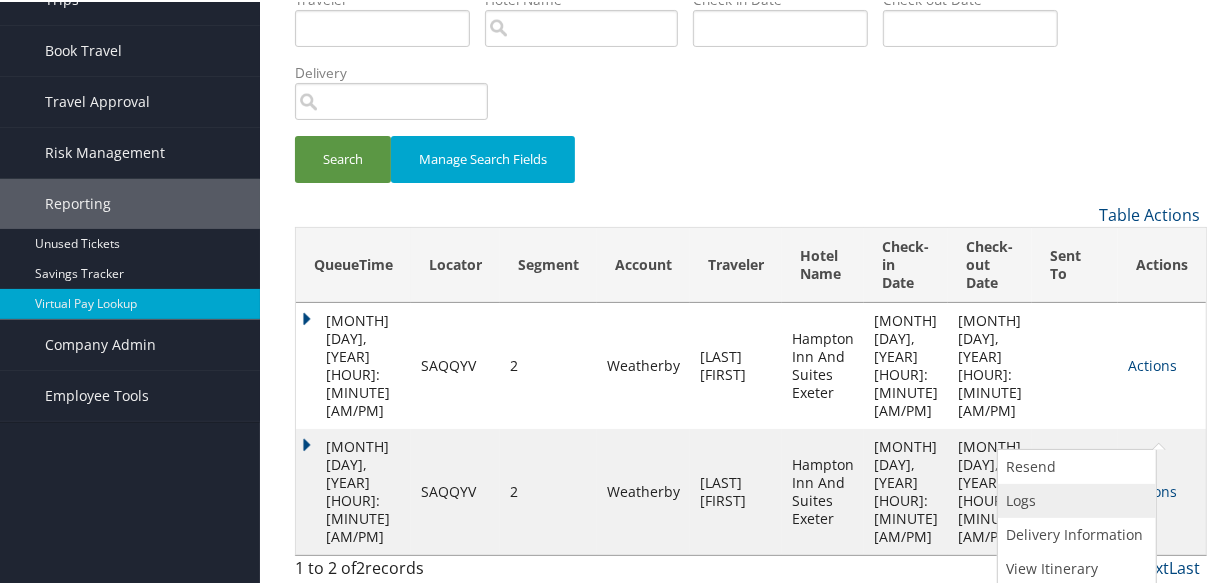 click on "Logs" at bounding box center [1074, 499] 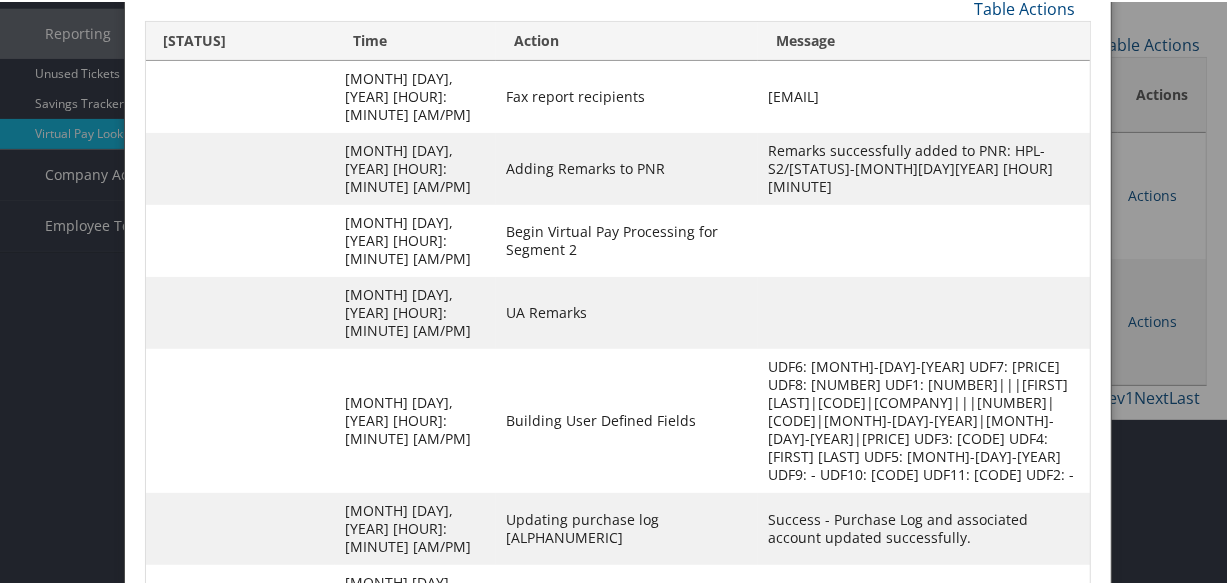 scroll, scrollTop: 395, scrollLeft: 0, axis: vertical 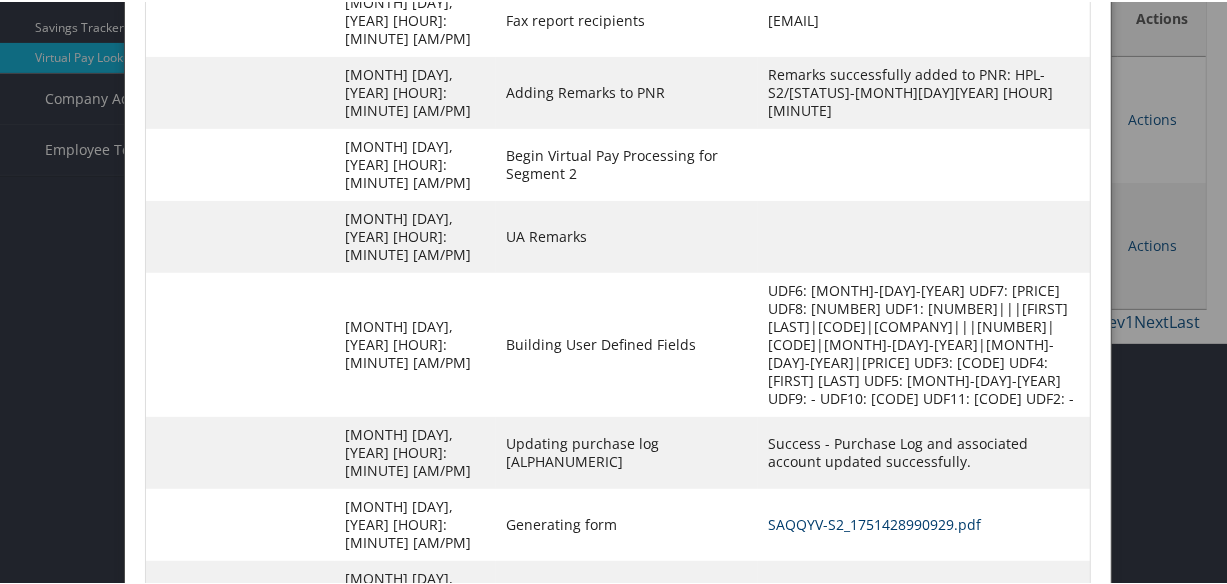 click on "SAQQYV-S2_1751428990929.pdf" at bounding box center (874, 522) 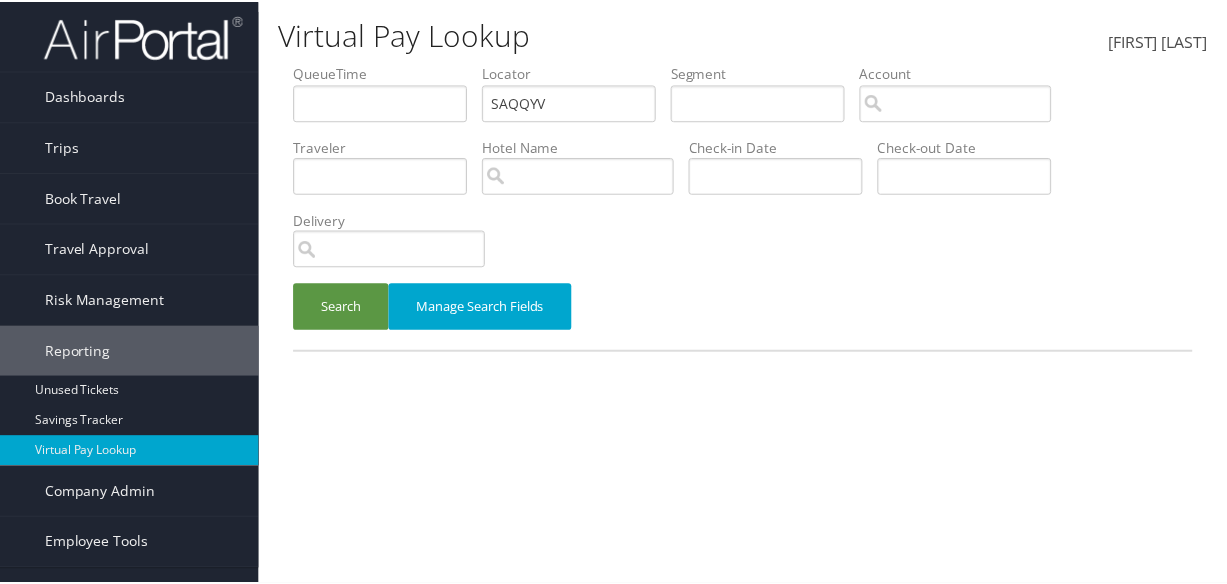 scroll, scrollTop: 0, scrollLeft: 0, axis: both 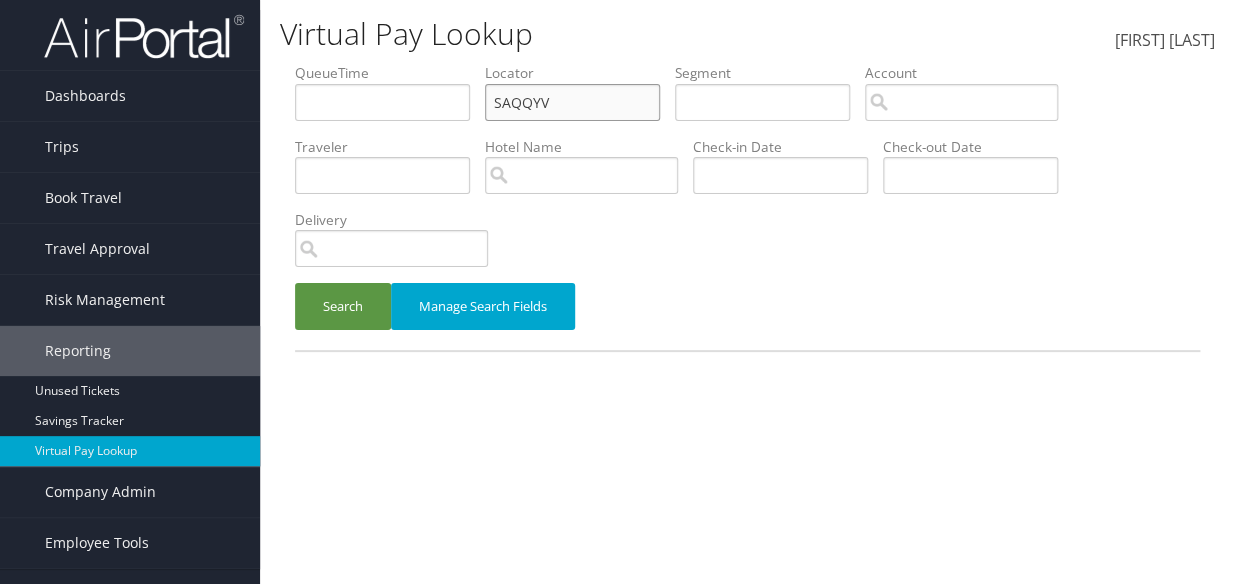 drag, startPoint x: 532, startPoint y: 103, endPoint x: 441, endPoint y: 108, distance: 91.13726 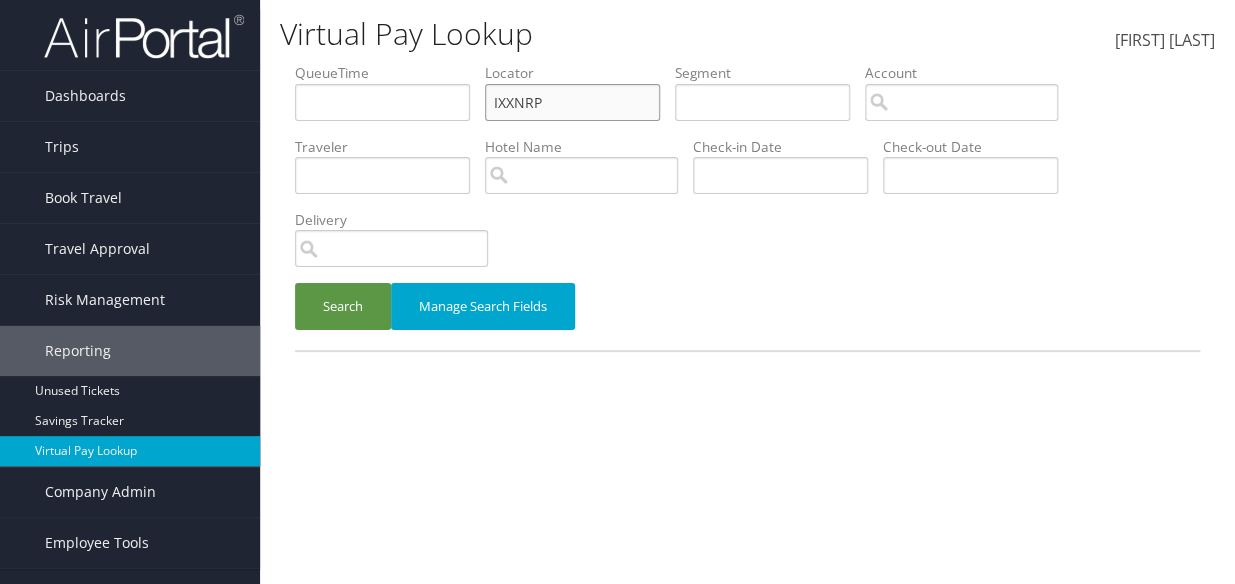 click on "IXXNRP" at bounding box center (382, 102) 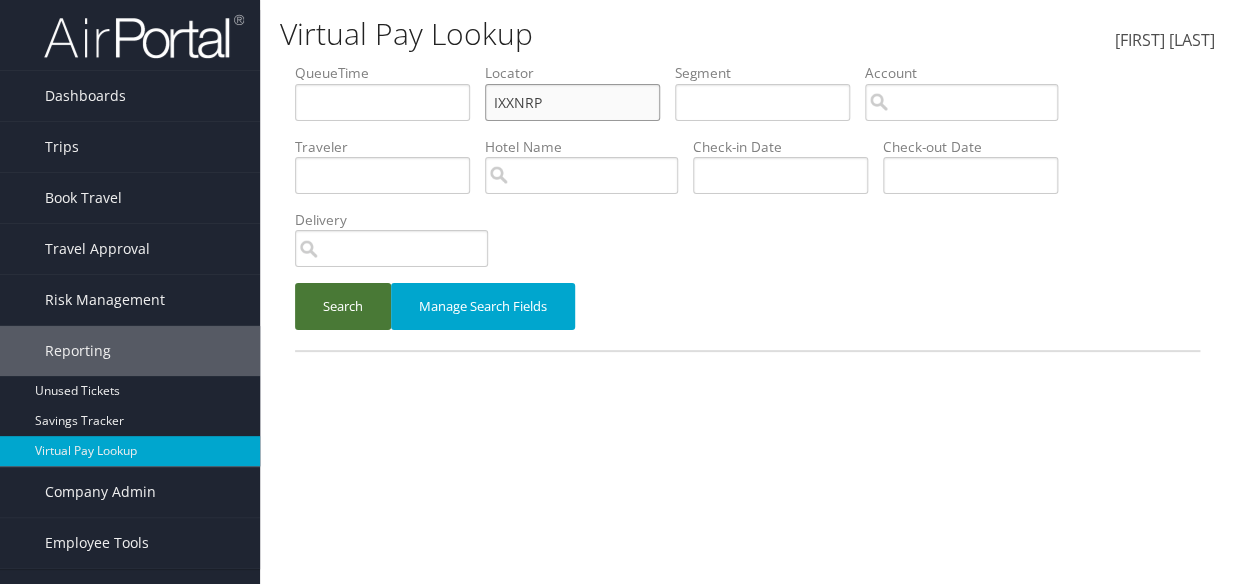type on "IXXNRP" 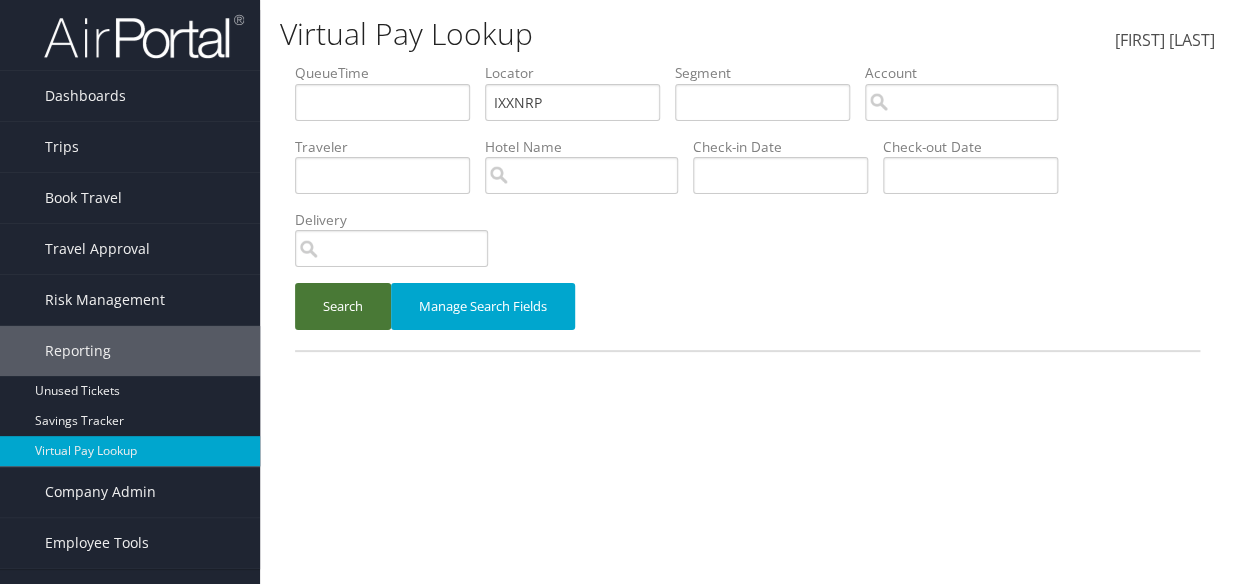 click on "Search" at bounding box center (343, 306) 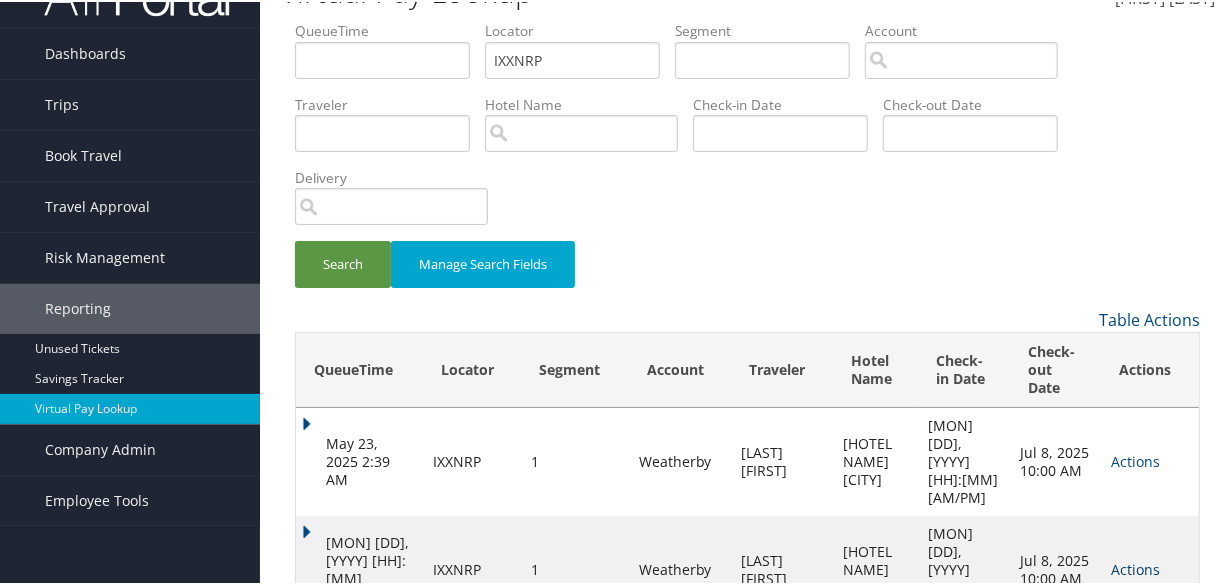 click on "Actions" at bounding box center (1136, 567) 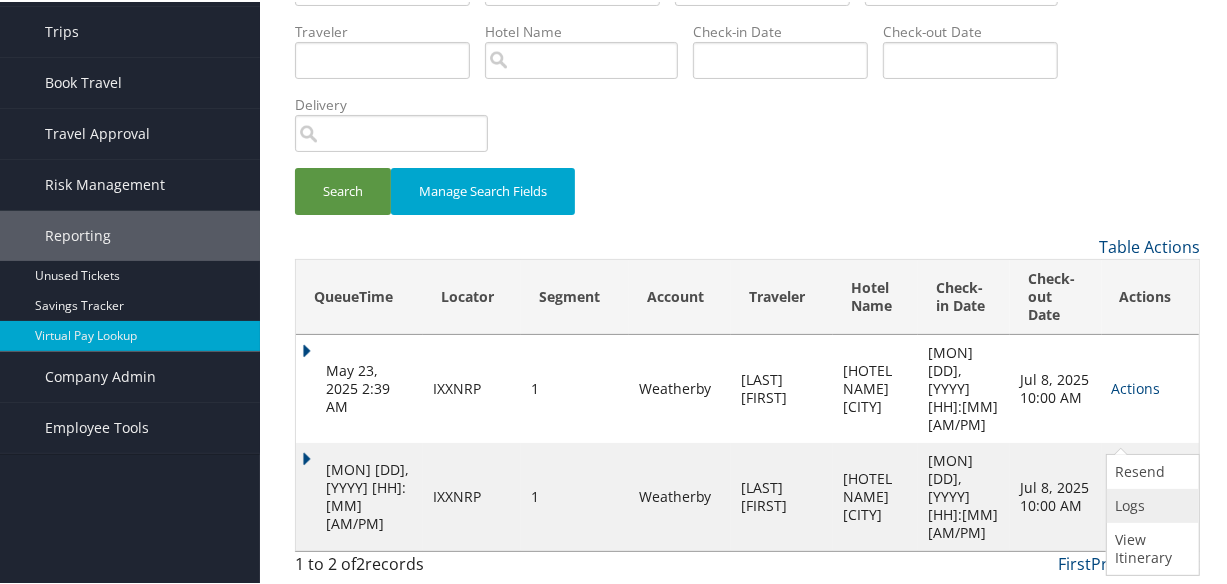 click at bounding box center [1115, 503] 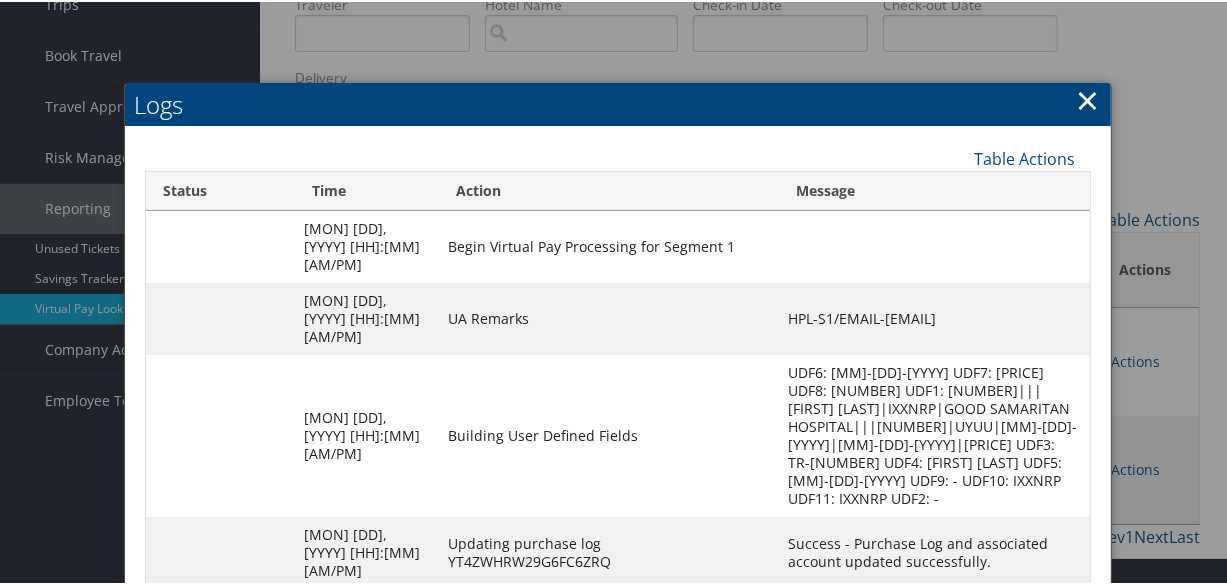 scroll, scrollTop: 310, scrollLeft: 0, axis: vertical 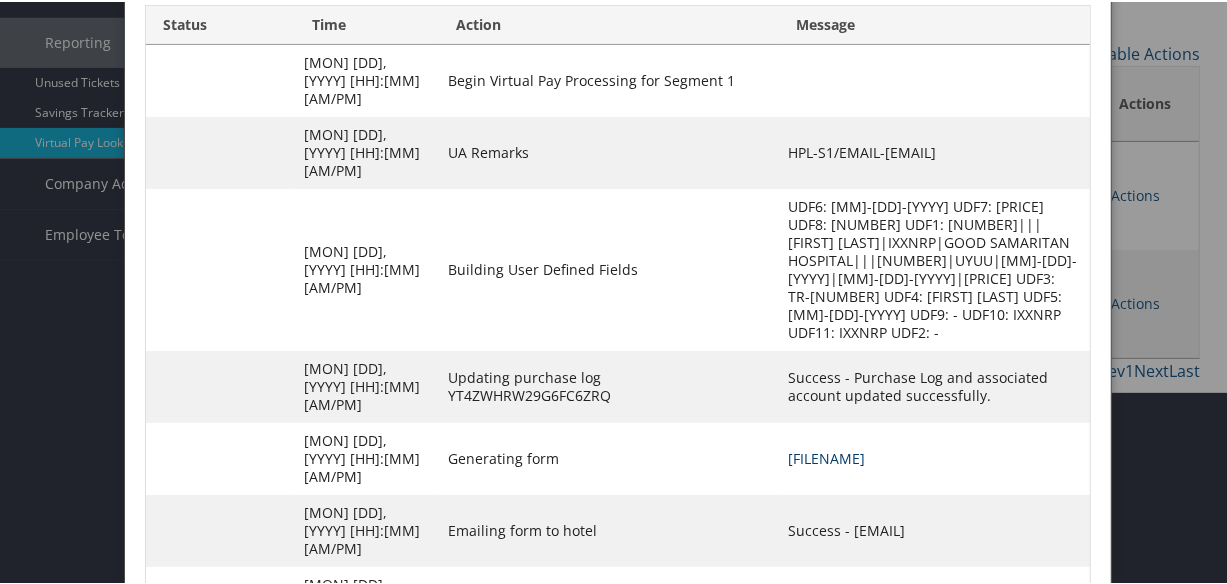 click on "IXXNRP-S1_1751429086831.pdf" at bounding box center (826, 456) 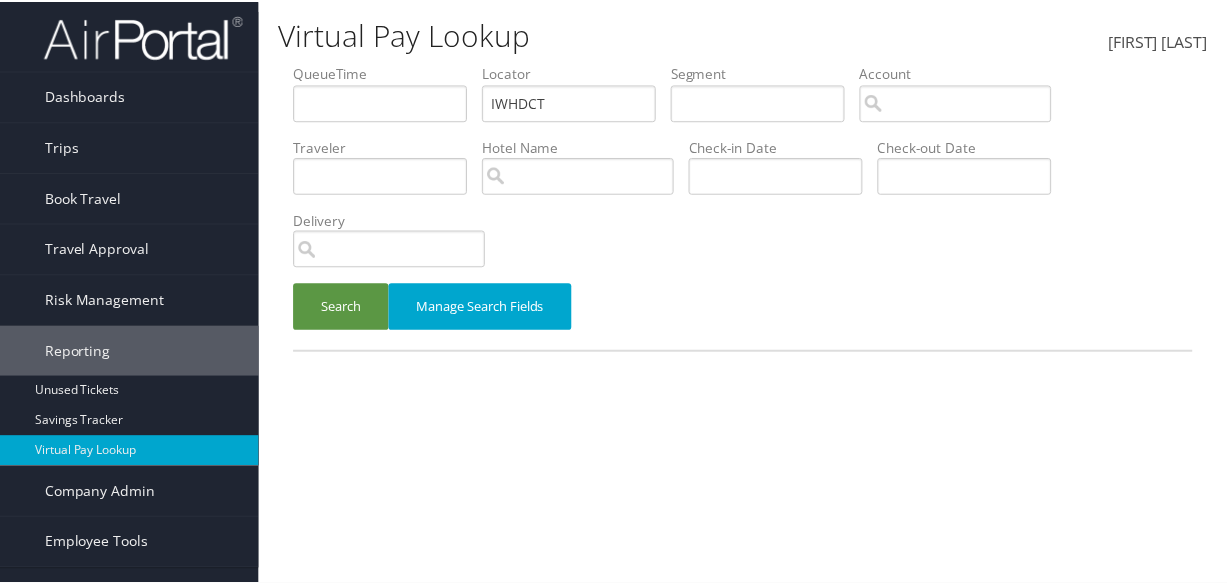 scroll, scrollTop: 0, scrollLeft: 0, axis: both 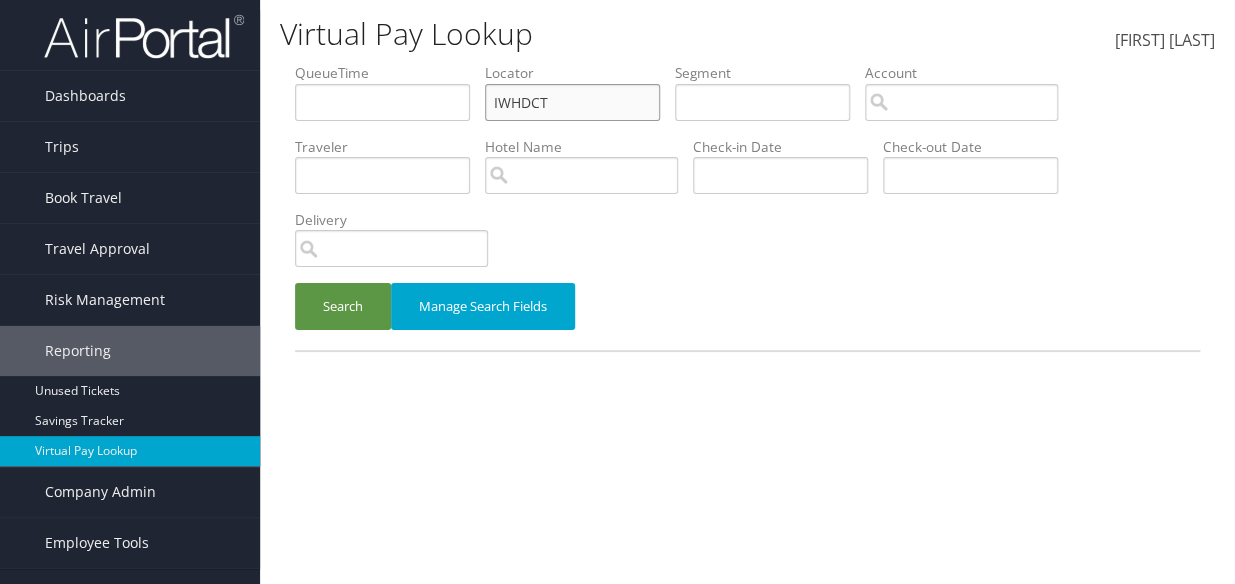 drag, startPoint x: 592, startPoint y: 112, endPoint x: 465, endPoint y: 112, distance: 127 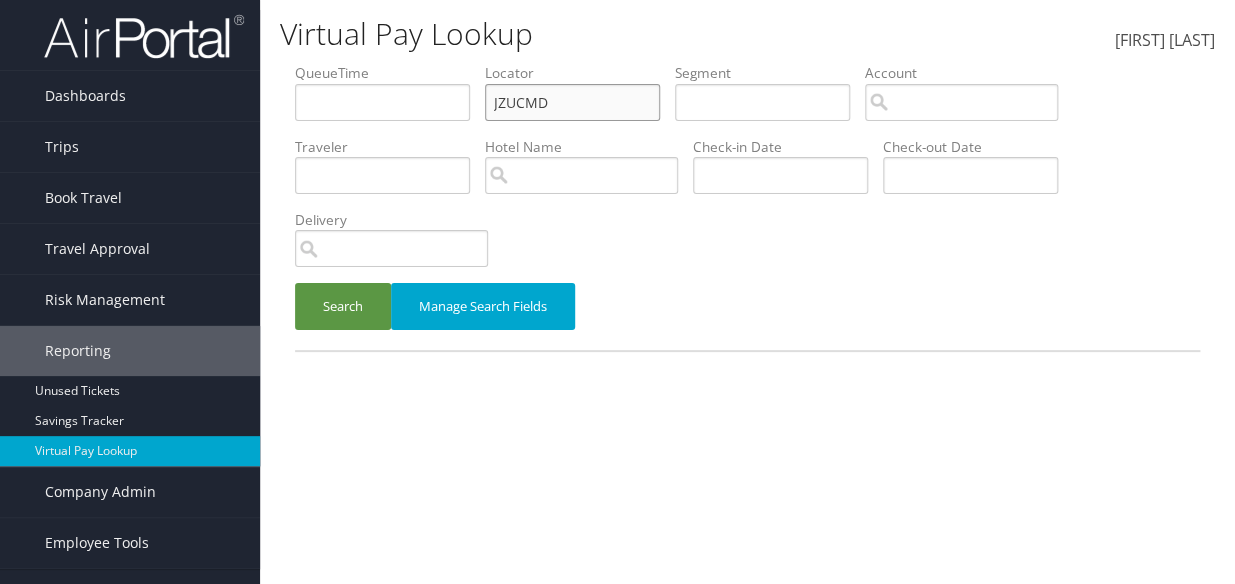click on "JZUCMD" at bounding box center [382, 102] 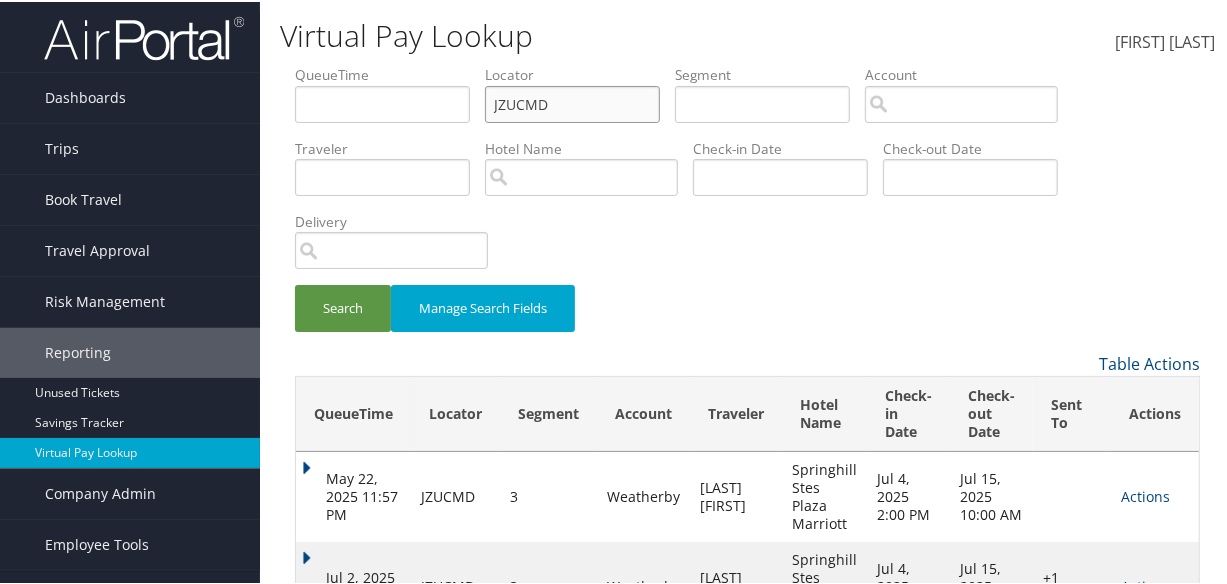 scroll, scrollTop: 80, scrollLeft: 0, axis: vertical 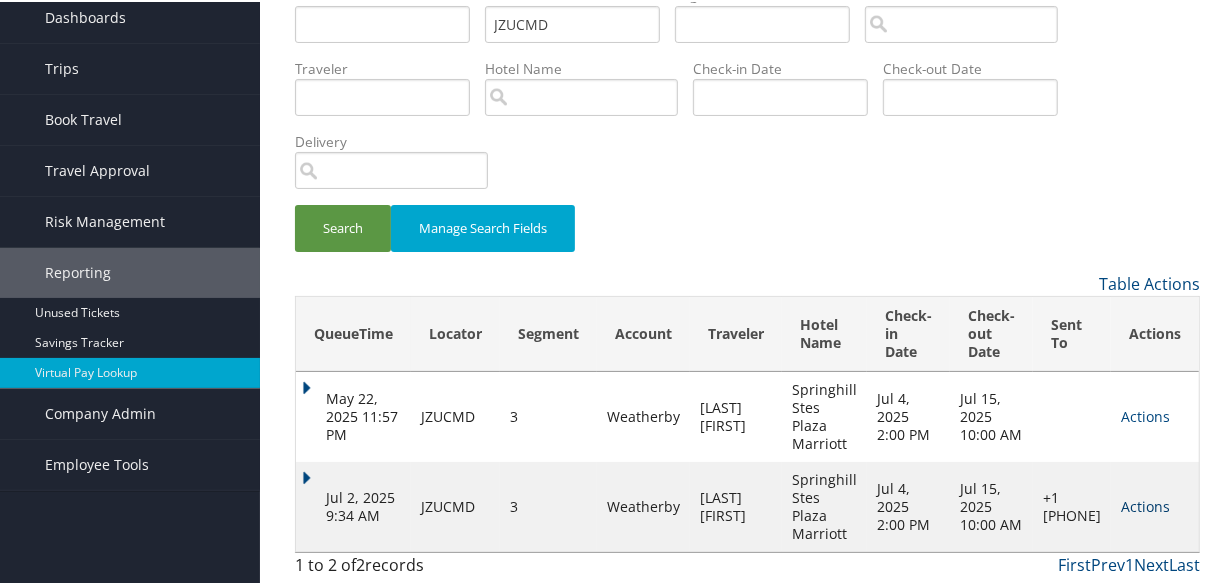 click on "Actions" at bounding box center (1145, 504) 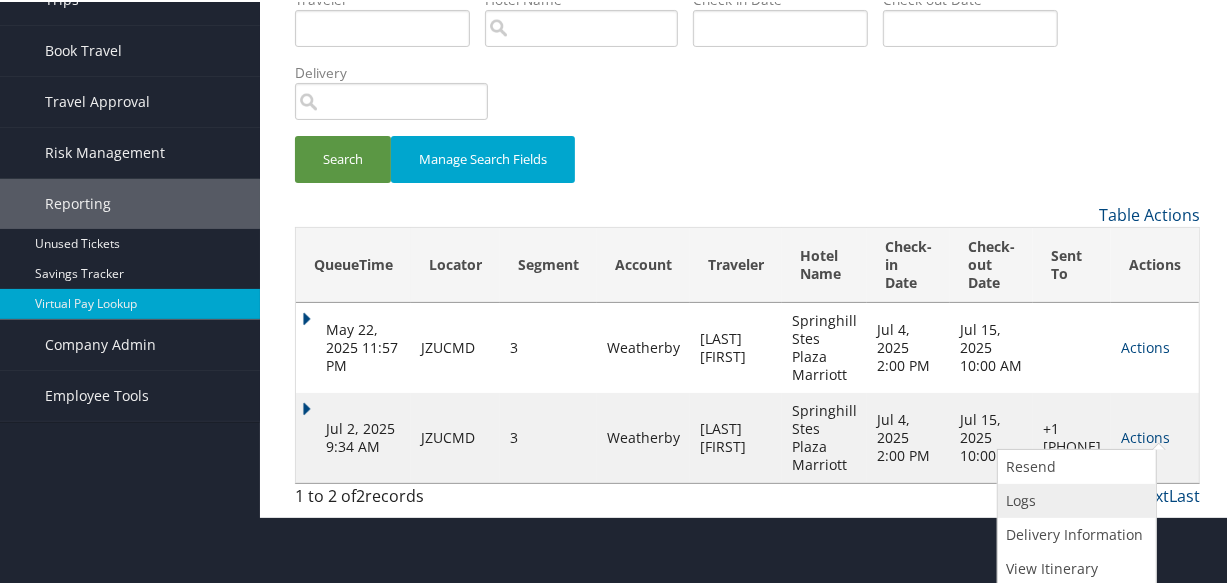 click on "Logs" at bounding box center (1074, 499) 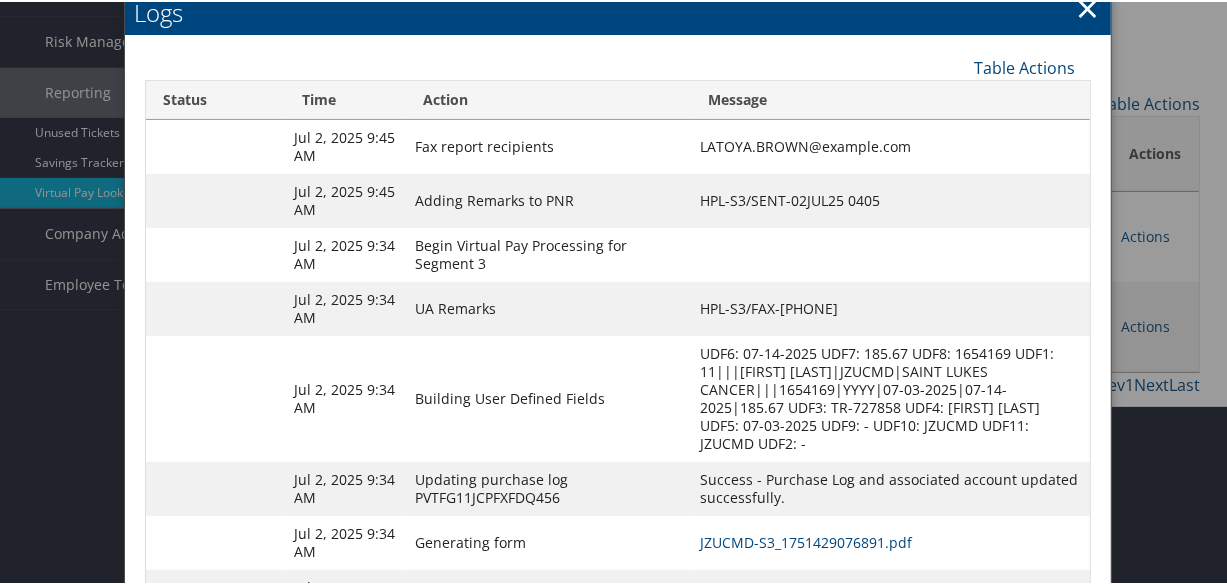 scroll, scrollTop: 369, scrollLeft: 0, axis: vertical 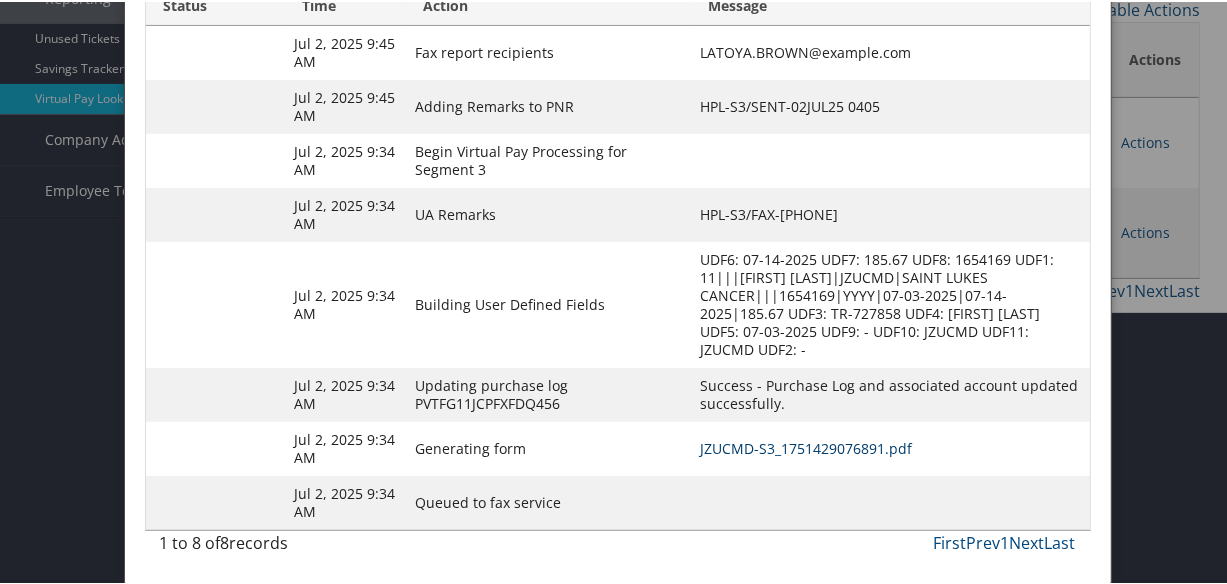click on "JZUCMD-S3_1751429076891.pdf" at bounding box center (806, 446) 